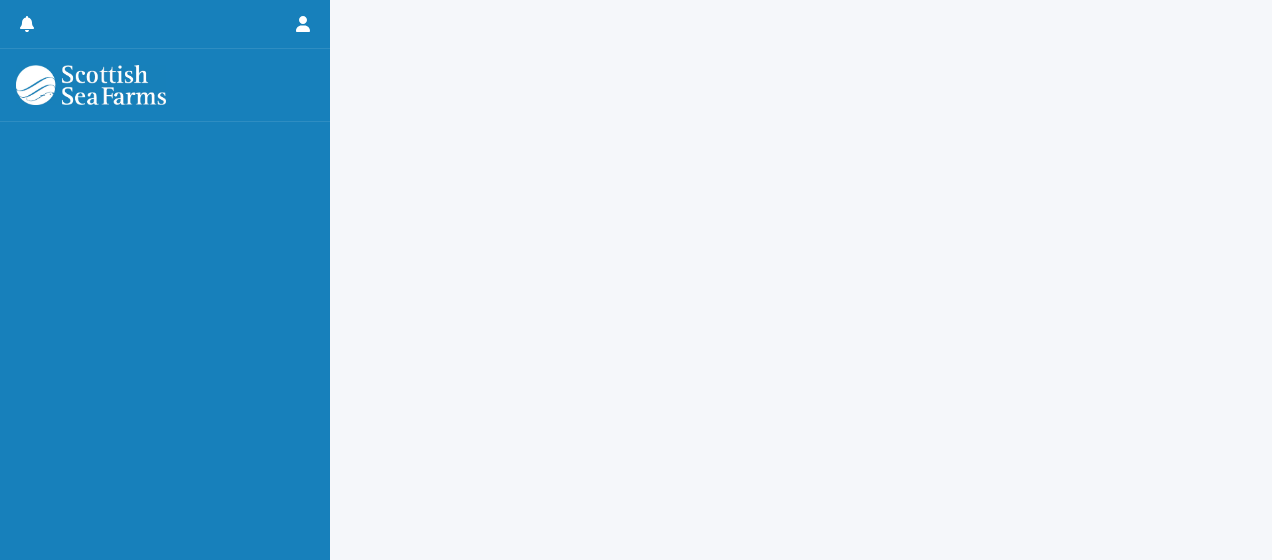 scroll, scrollTop: 0, scrollLeft: 0, axis: both 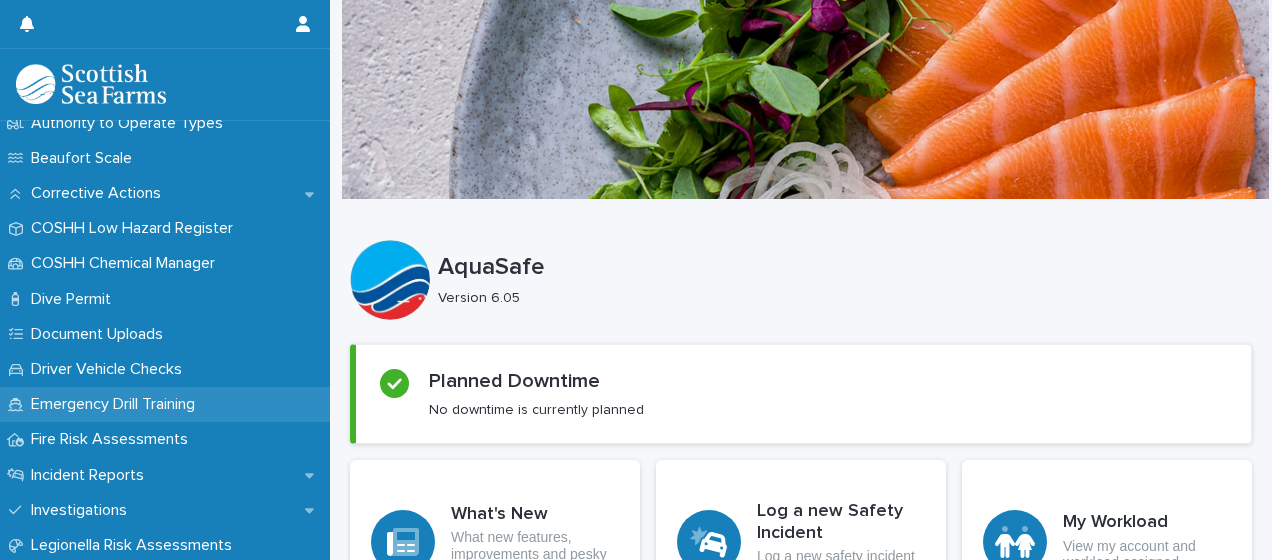 click on "Emergency Drill Training" at bounding box center (117, 404) 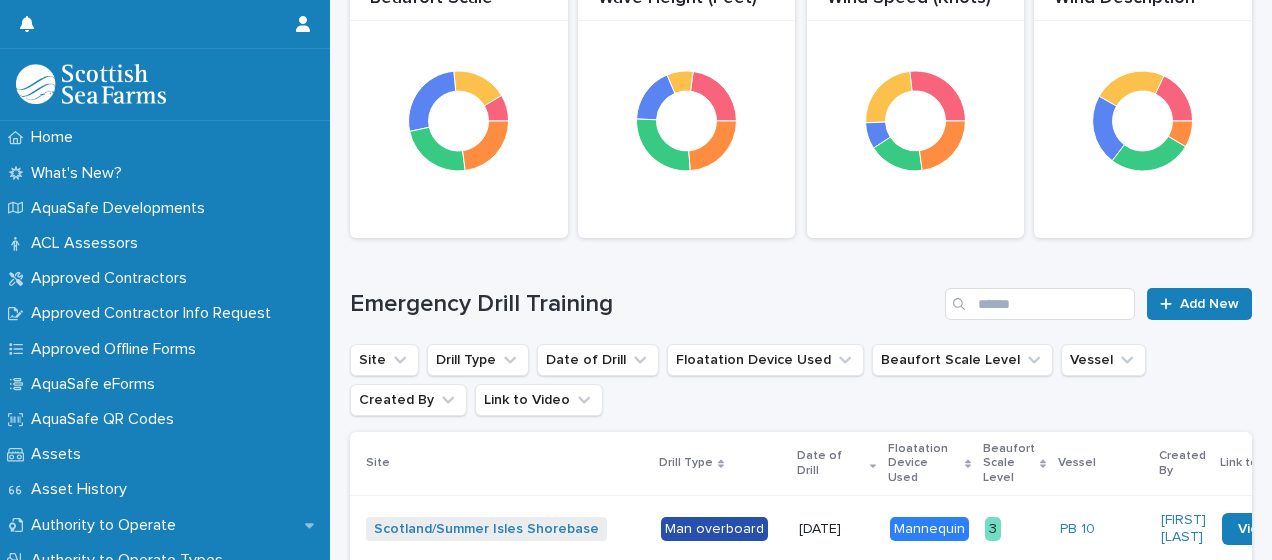 scroll, scrollTop: 300, scrollLeft: 0, axis: vertical 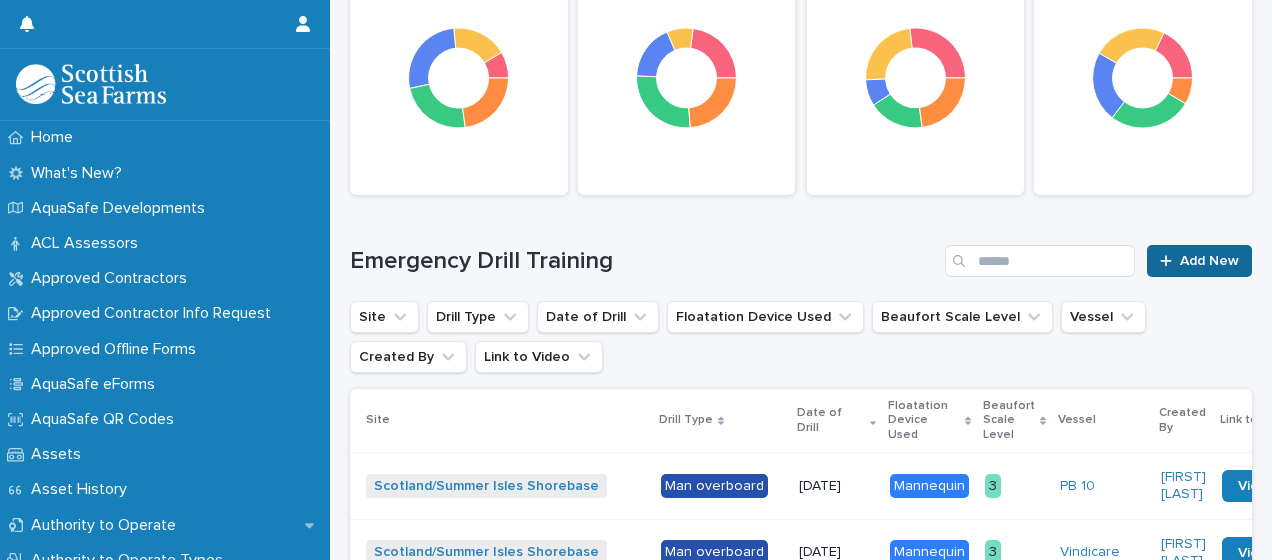click on "Add New" at bounding box center [1209, 261] 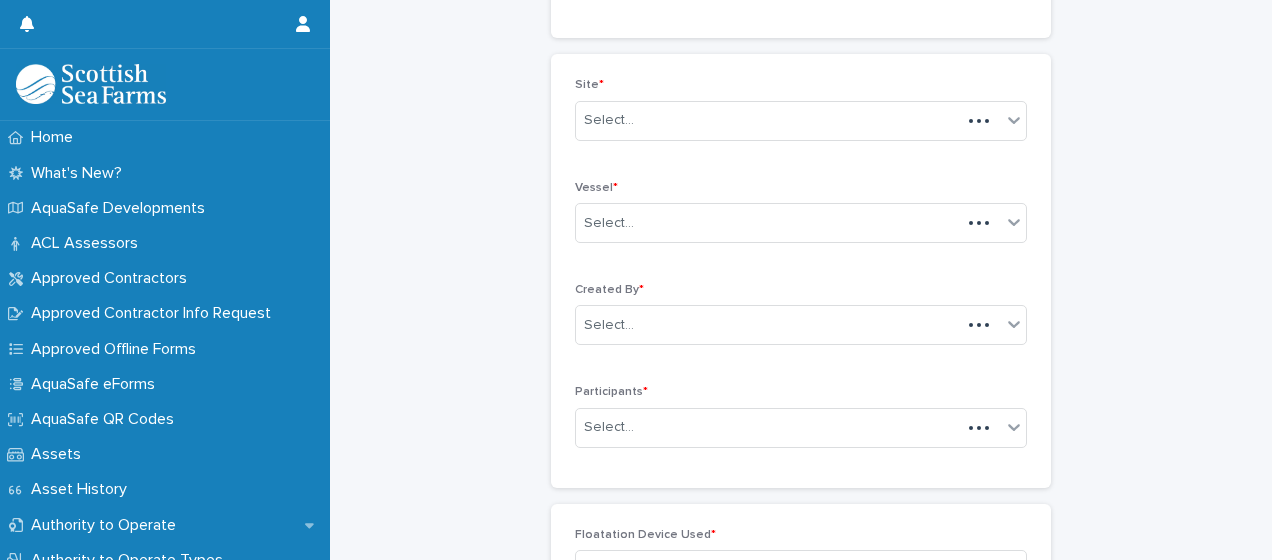 scroll, scrollTop: 101, scrollLeft: 0, axis: vertical 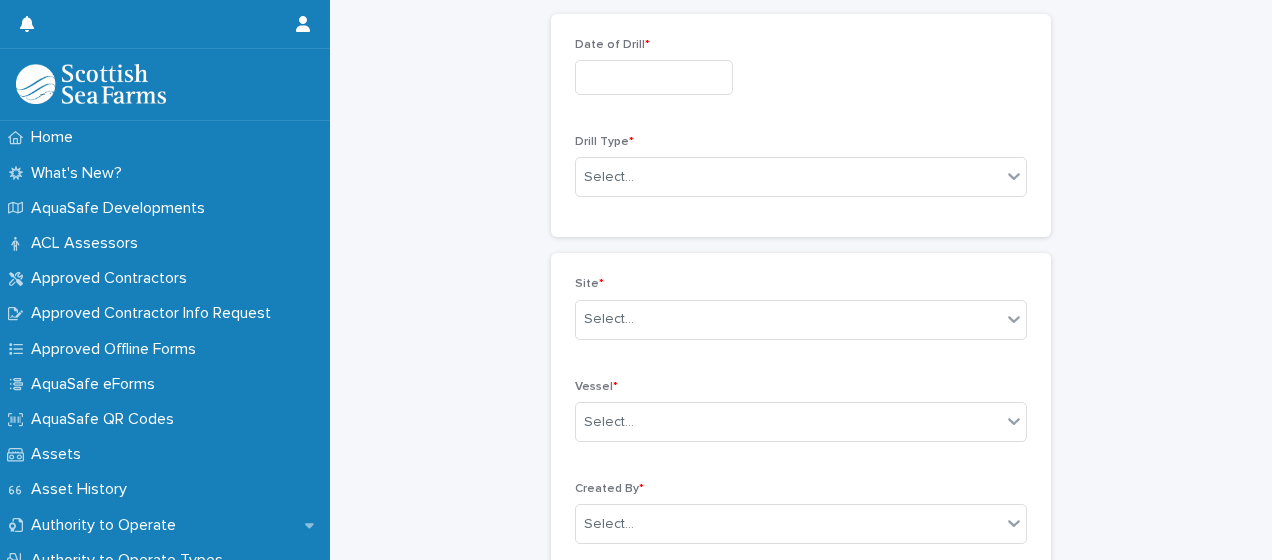 click at bounding box center [654, 77] 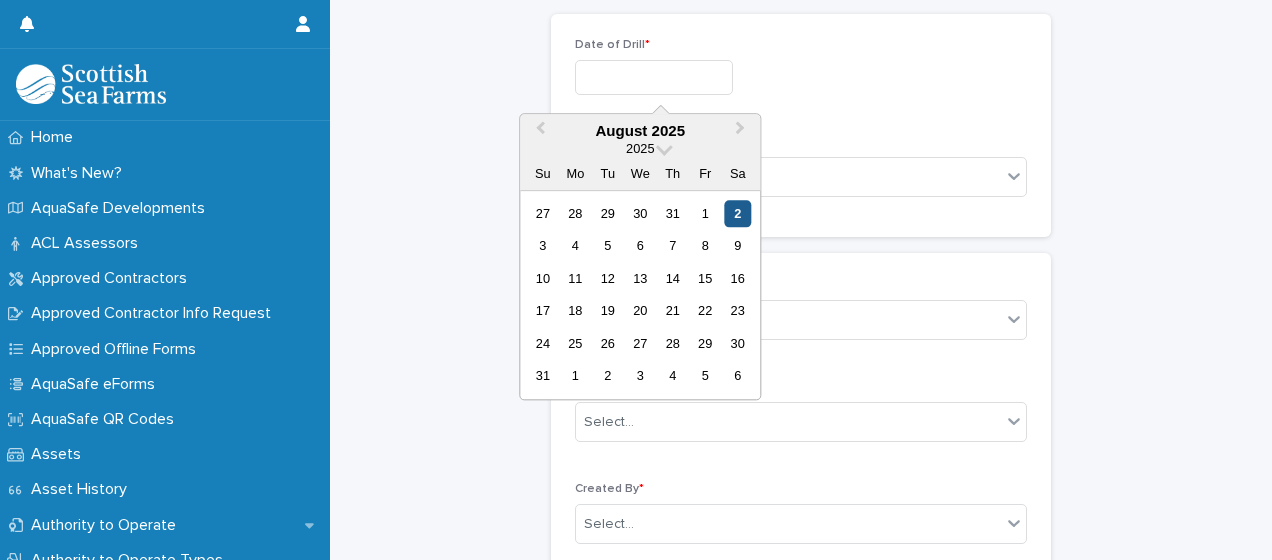 click on "2" at bounding box center [737, 213] 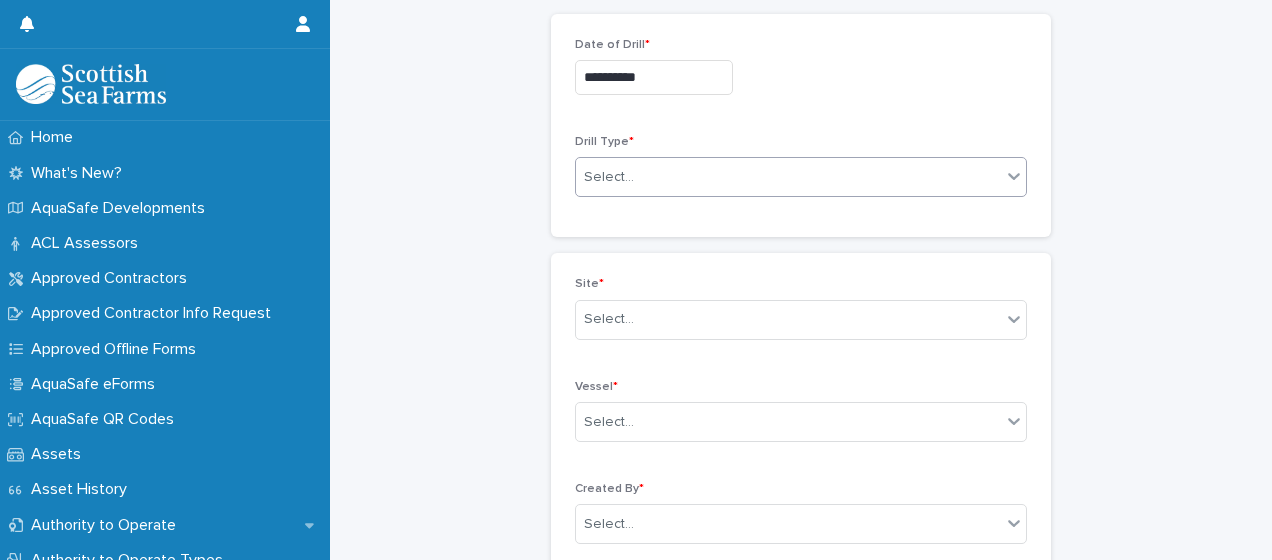click on "Select..." at bounding box center [788, 177] 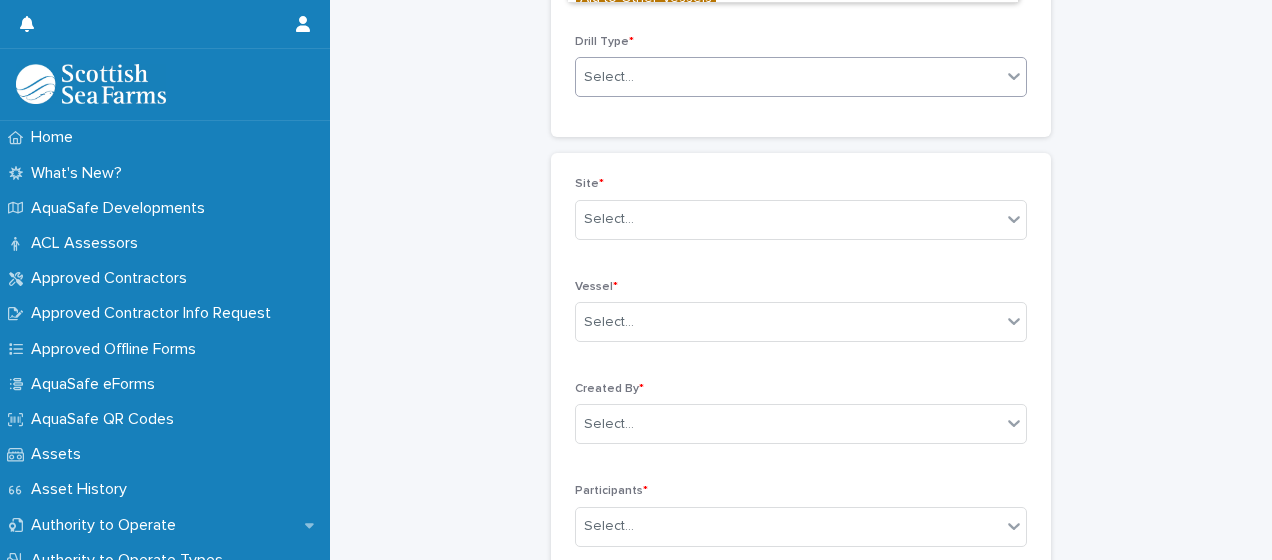 scroll, scrollTop: 0, scrollLeft: 0, axis: both 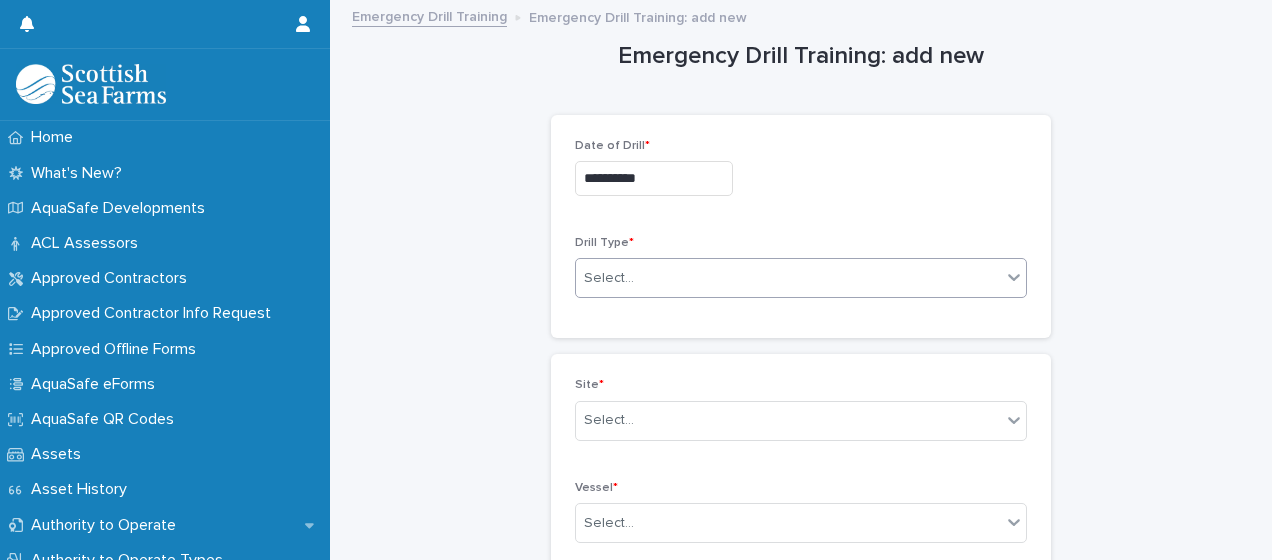 click on "Select..." at bounding box center (788, 278) 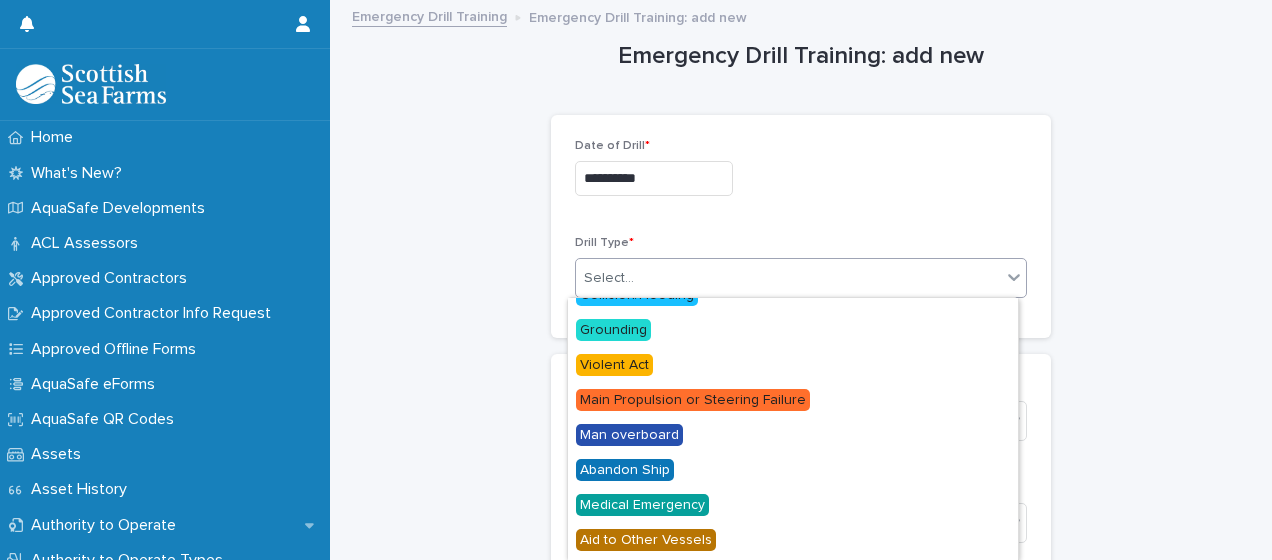 scroll, scrollTop: 156, scrollLeft: 0, axis: vertical 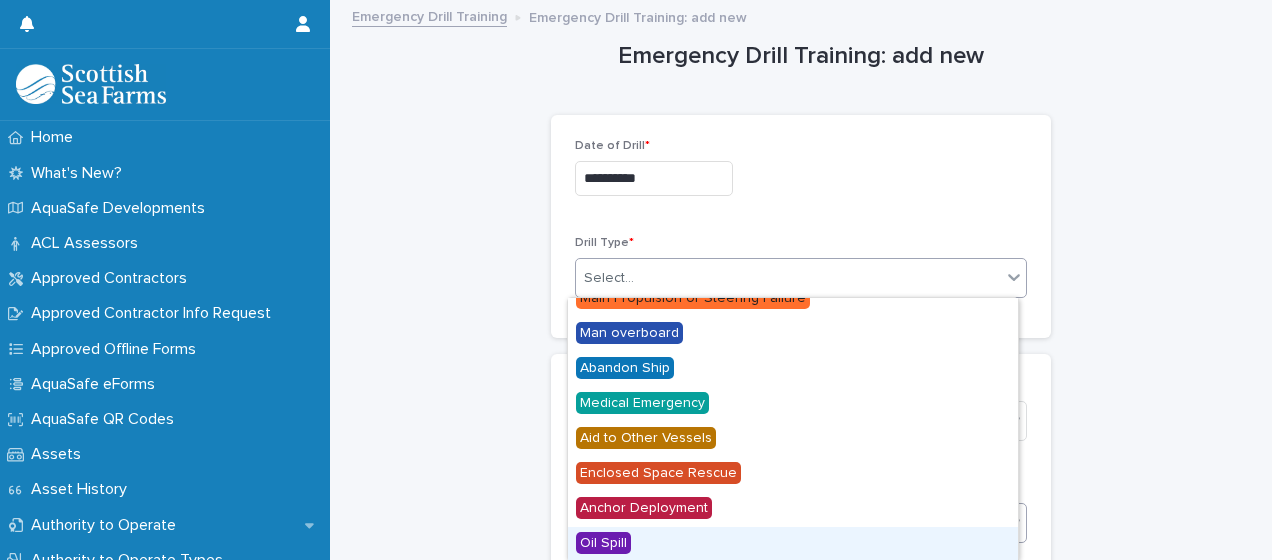click on "Oil Spill" at bounding box center [603, 543] 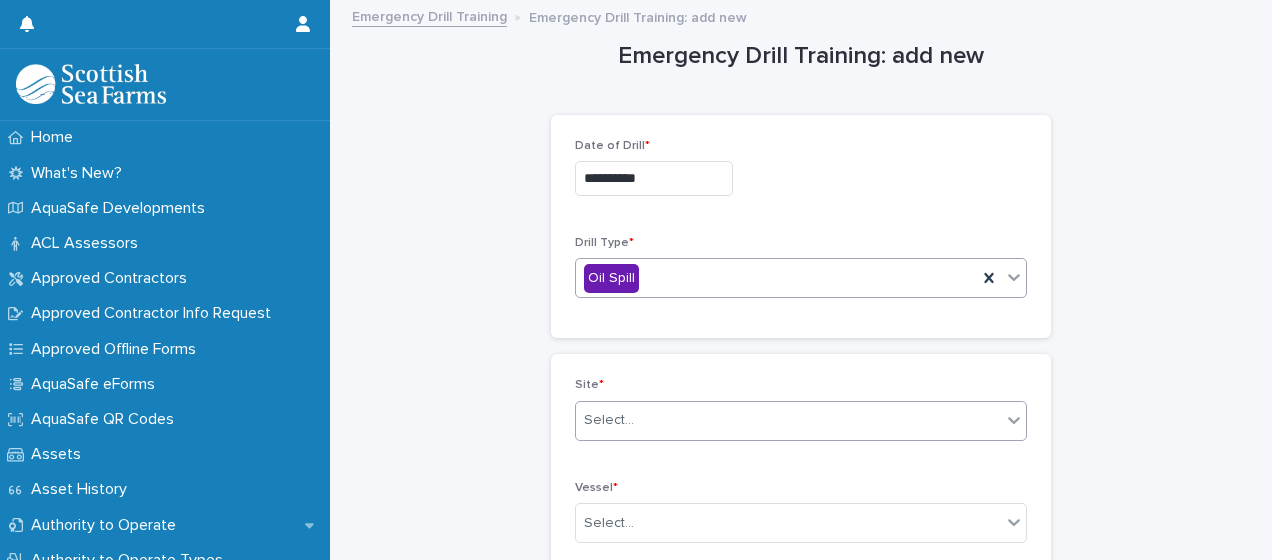 click 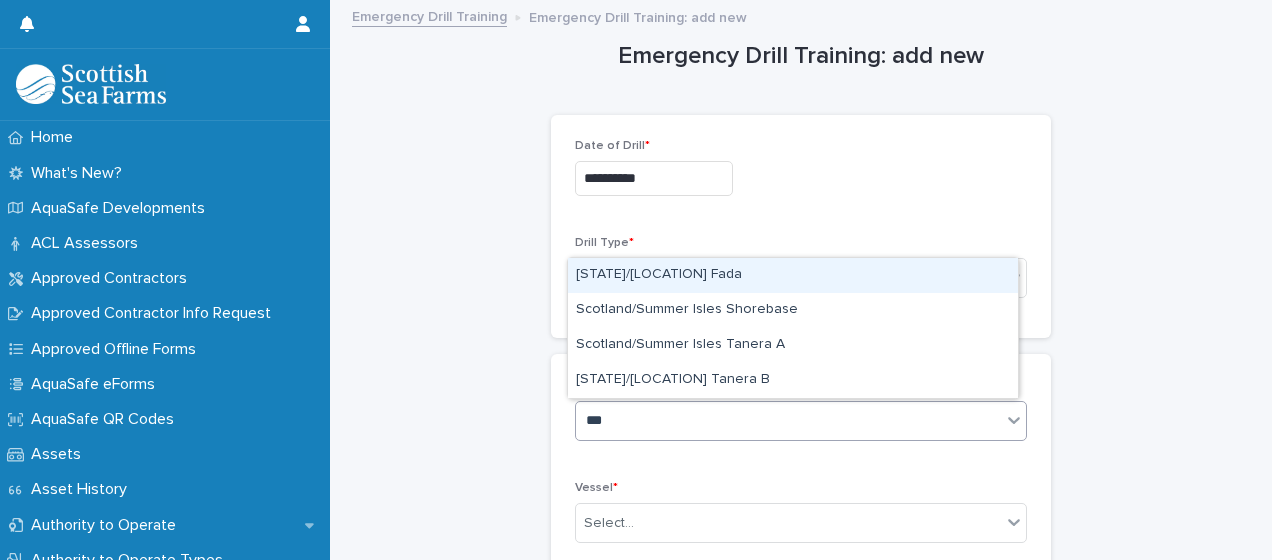 type on "****" 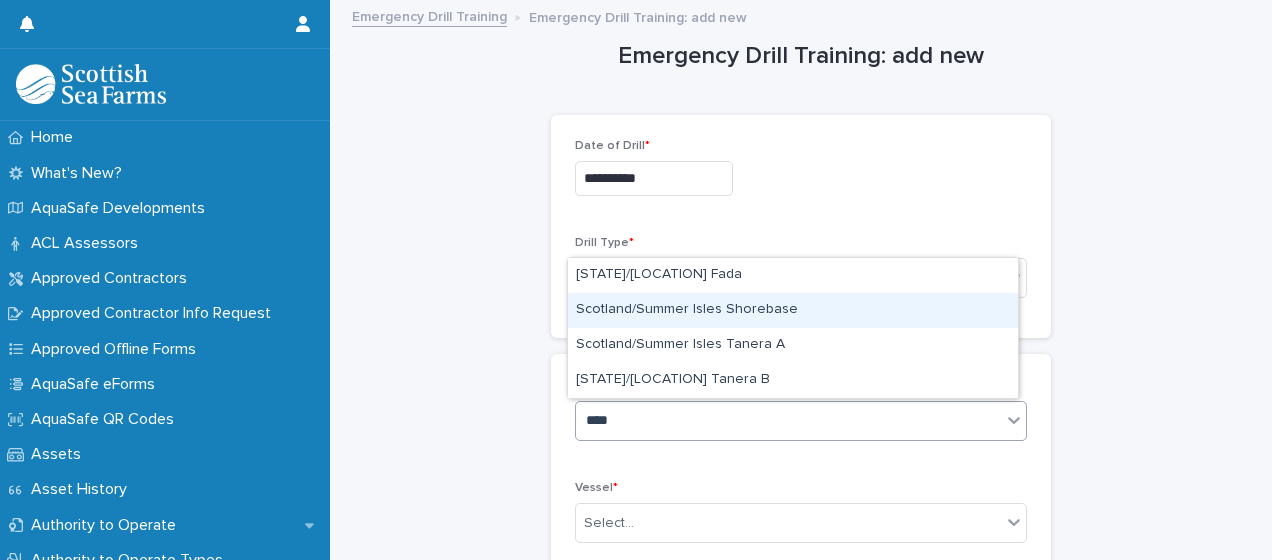 click on "Scotland/Summer Isles Shorebase" at bounding box center (793, 310) 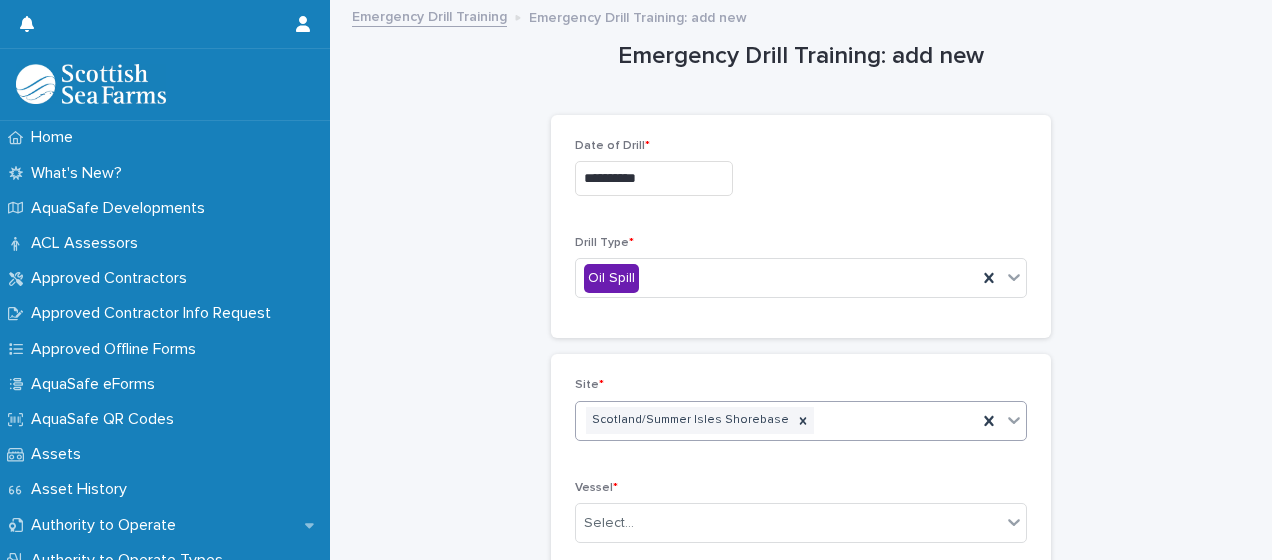 scroll, scrollTop: 100, scrollLeft: 0, axis: vertical 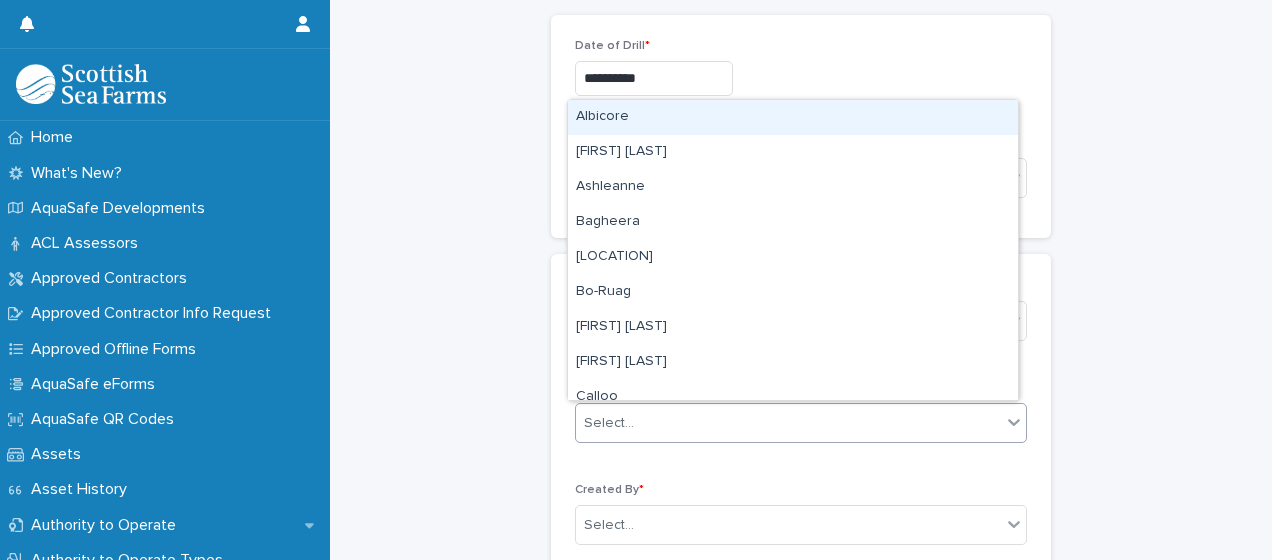 click 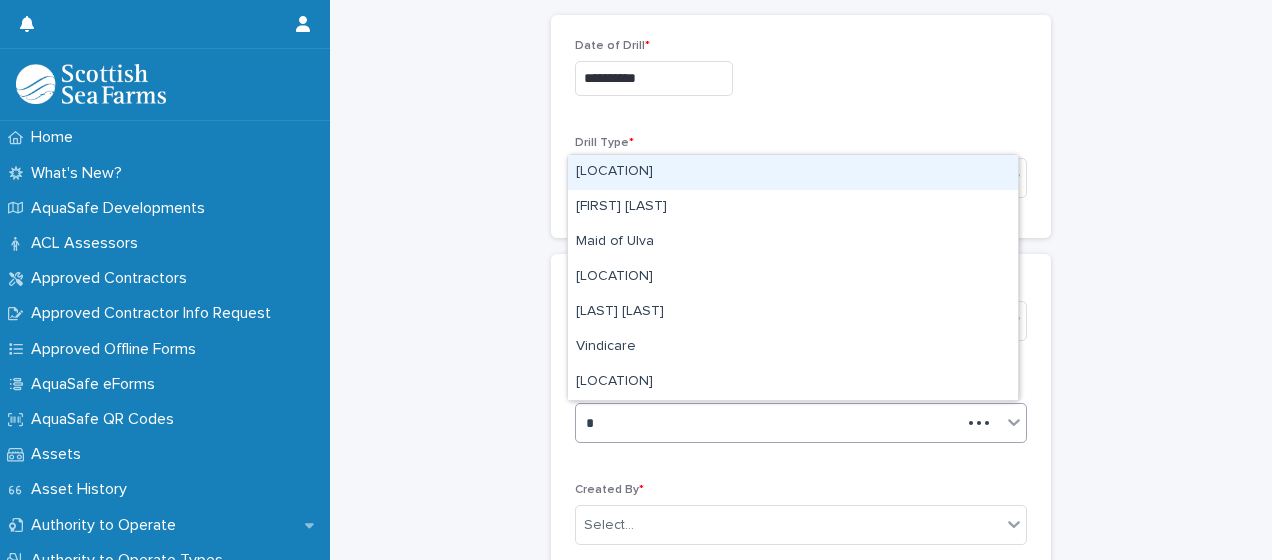 type on "**" 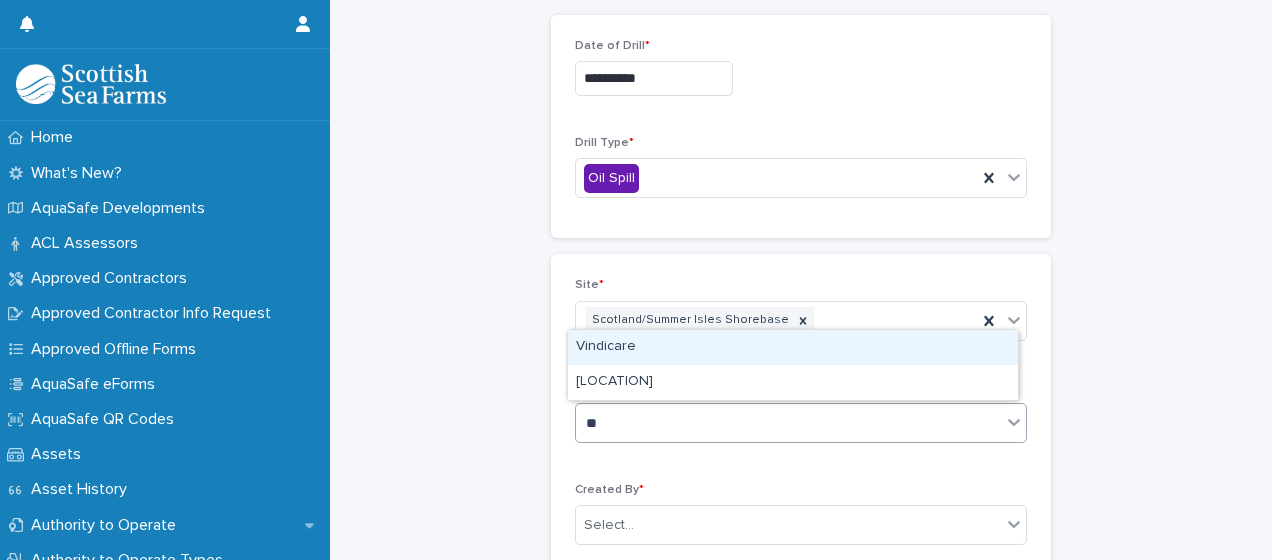 click on "Vindicare" at bounding box center [793, 347] 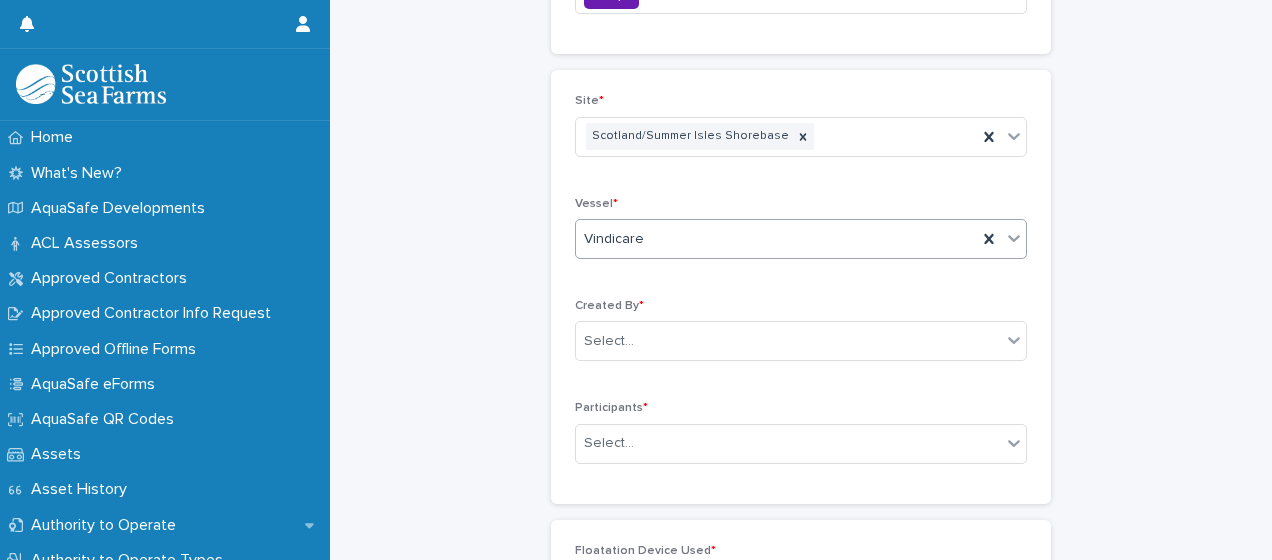 scroll, scrollTop: 300, scrollLeft: 0, axis: vertical 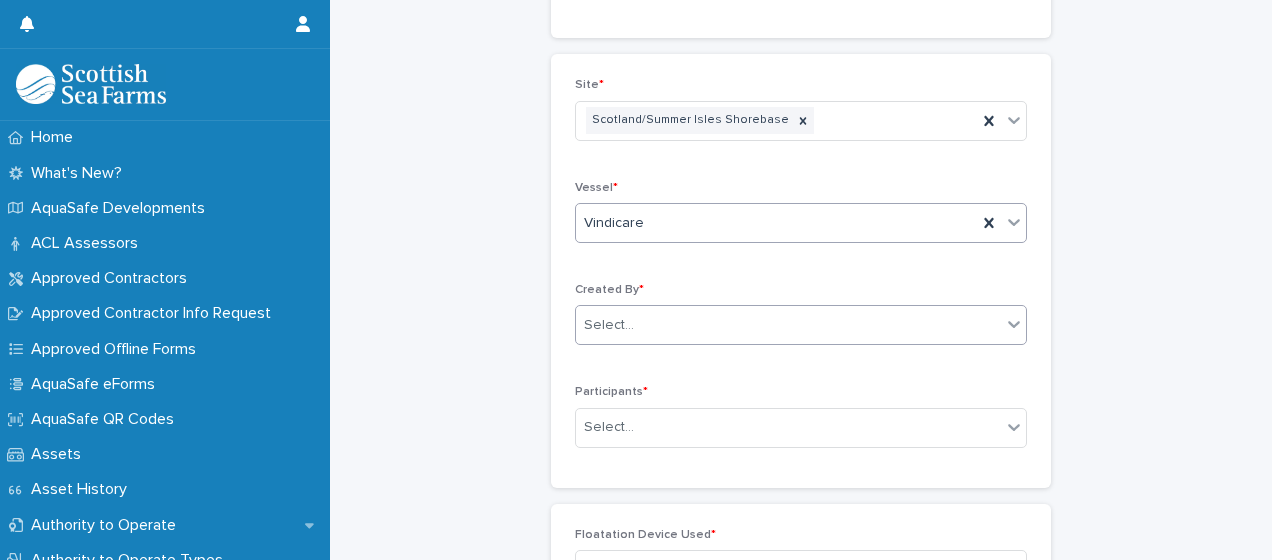 click 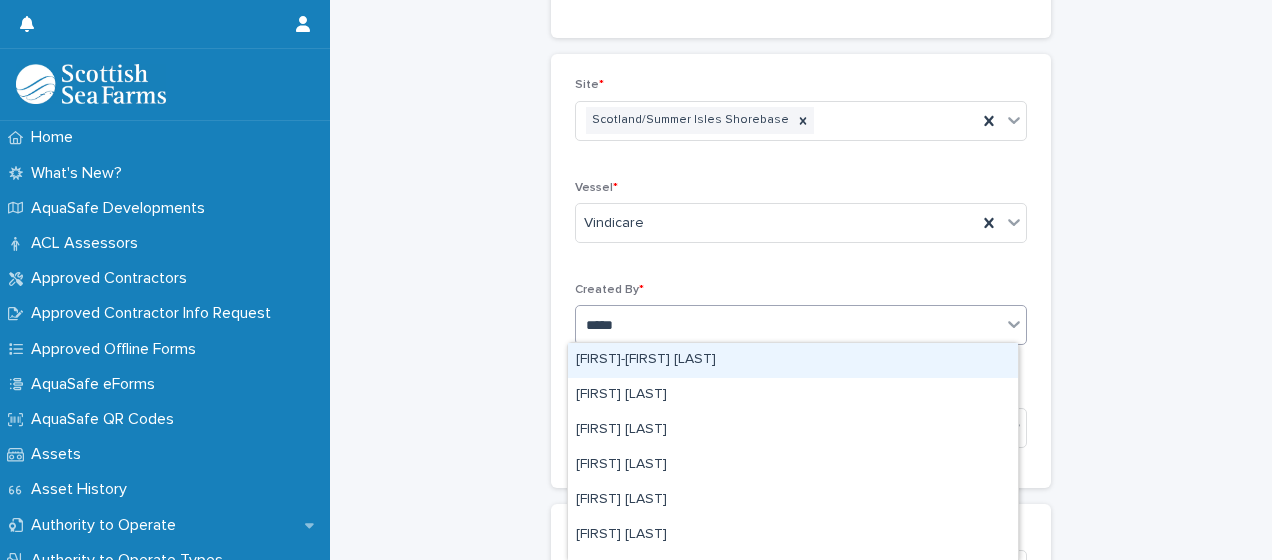 type on "******" 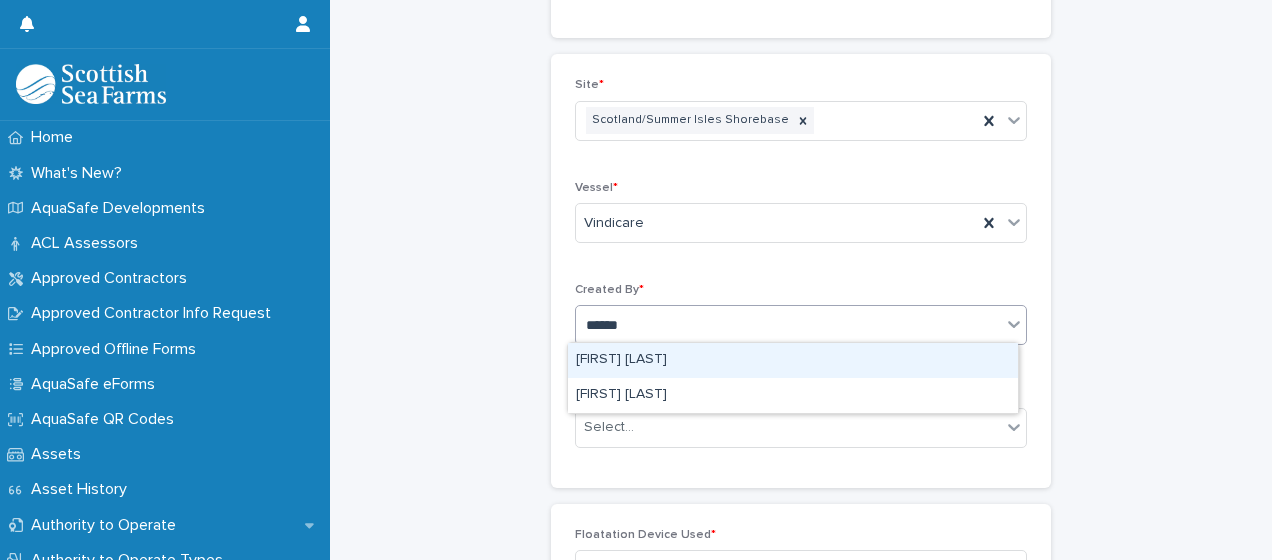 click on "[FIRST] [LAST]" at bounding box center (793, 360) 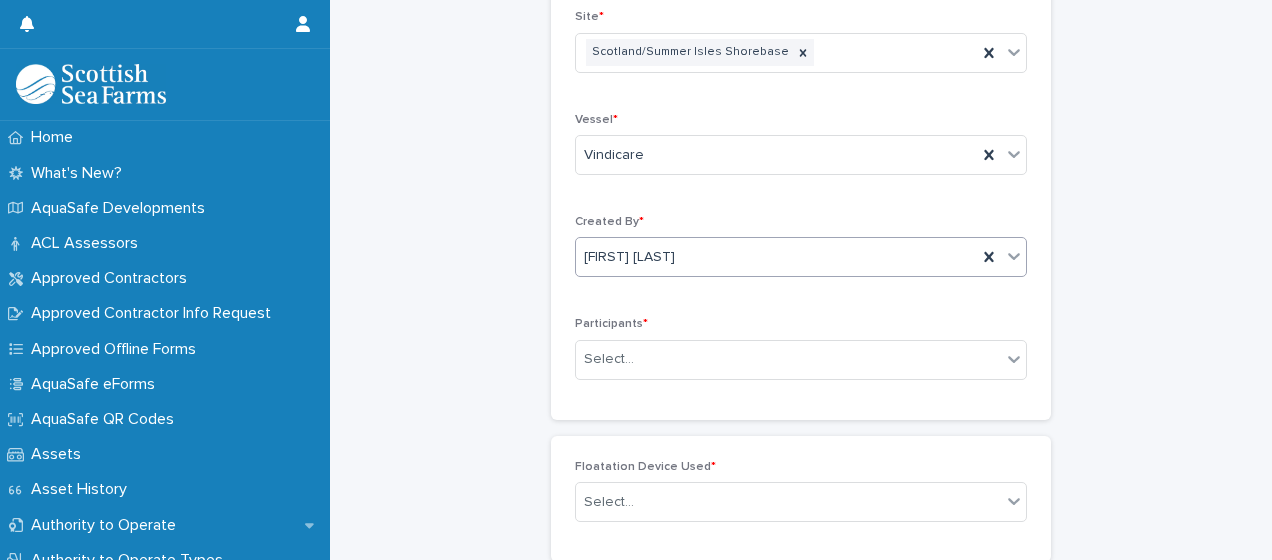 scroll, scrollTop: 400, scrollLeft: 0, axis: vertical 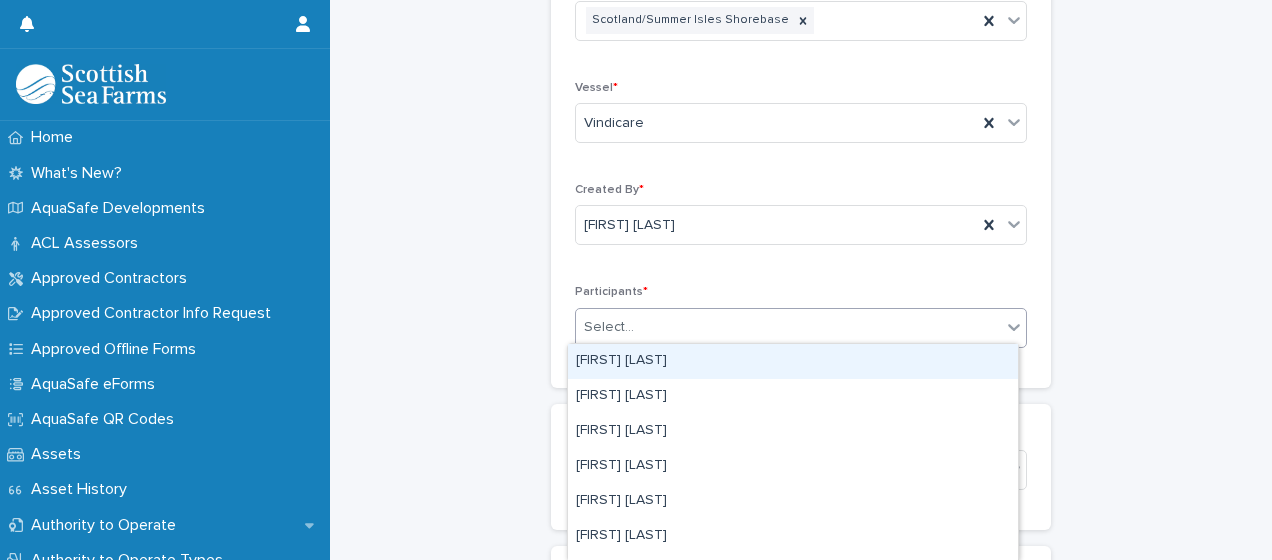 click on "Select..." at bounding box center (788, 327) 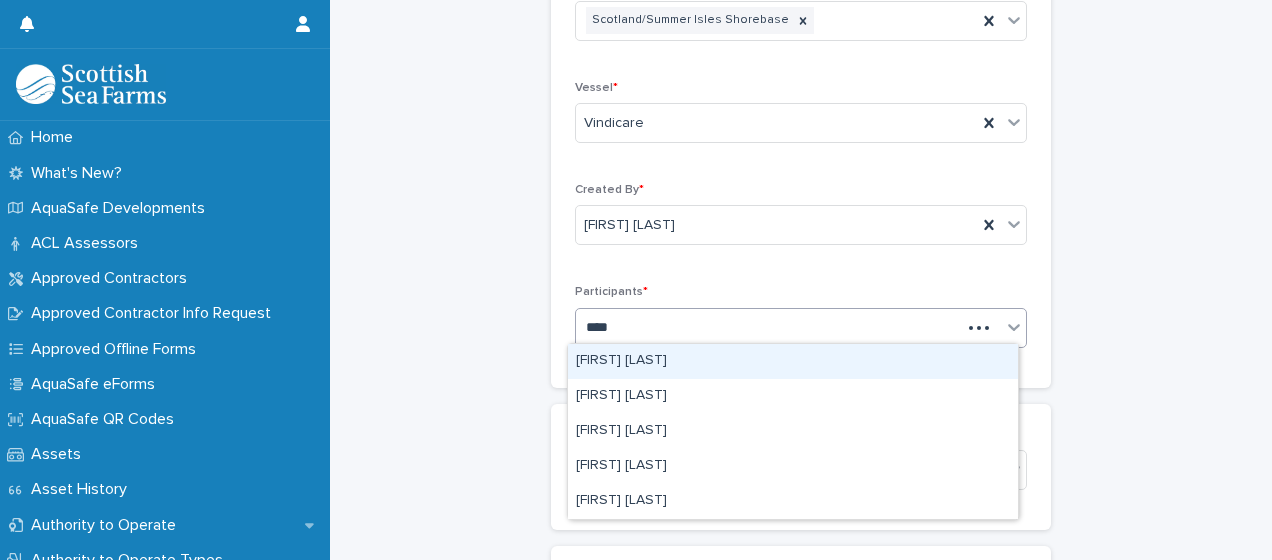 type on "****" 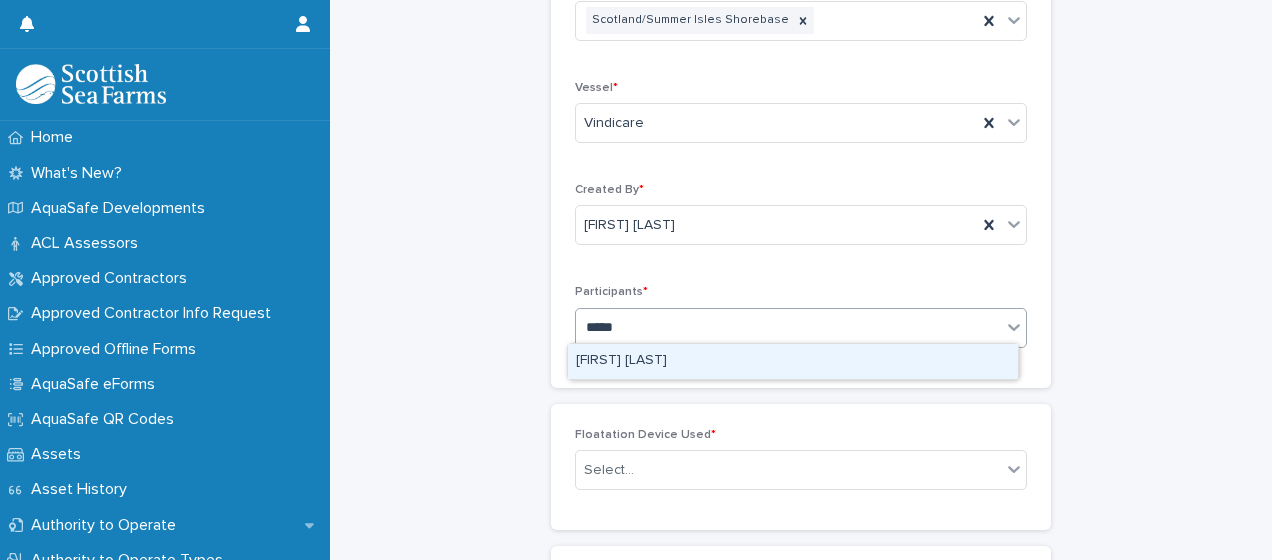 click on "[FIRST] [LAST]" at bounding box center (793, 361) 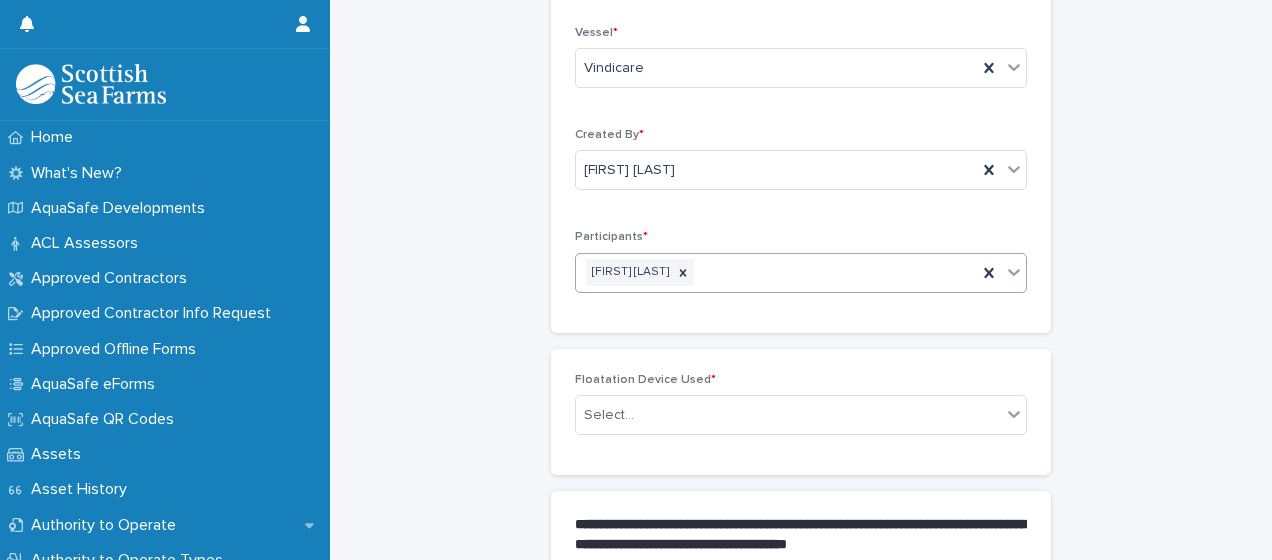 scroll, scrollTop: 500, scrollLeft: 0, axis: vertical 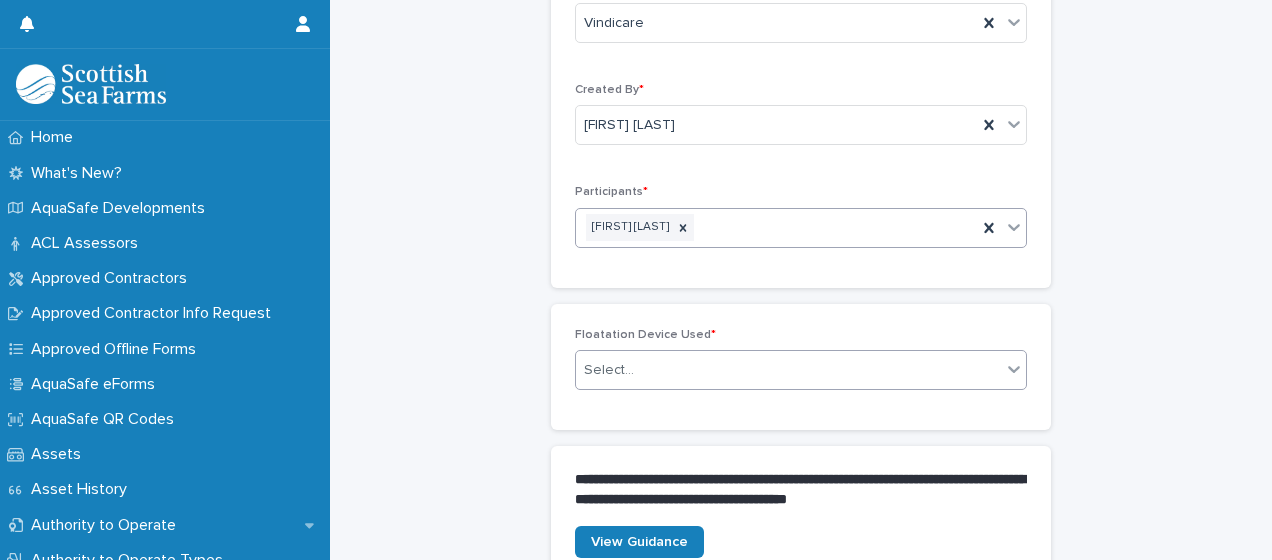 click 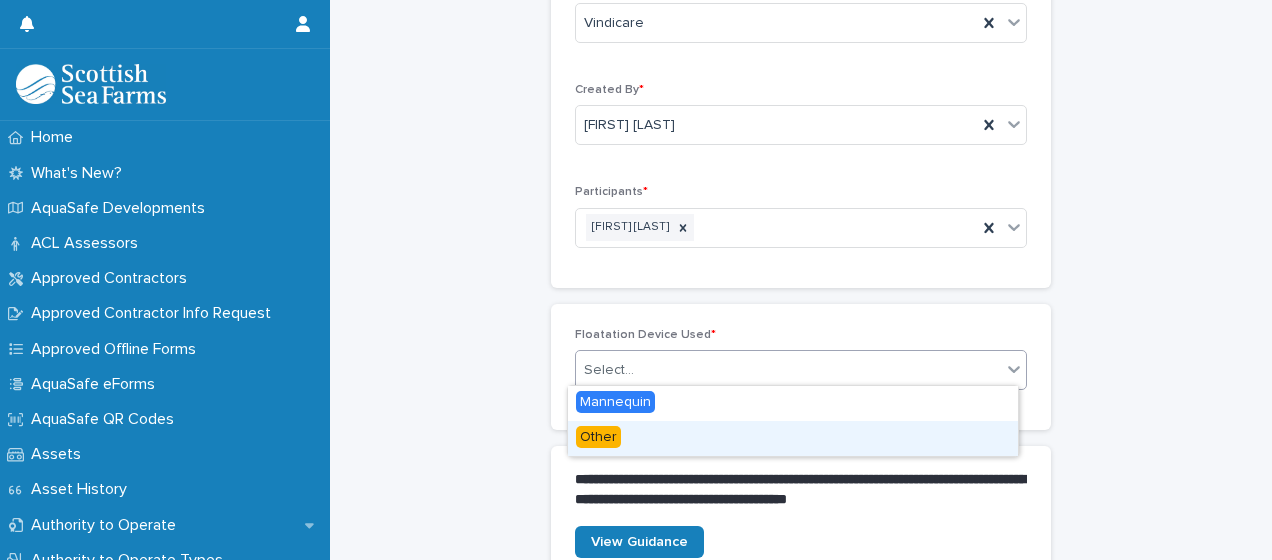 click on "Other" at bounding box center (793, 438) 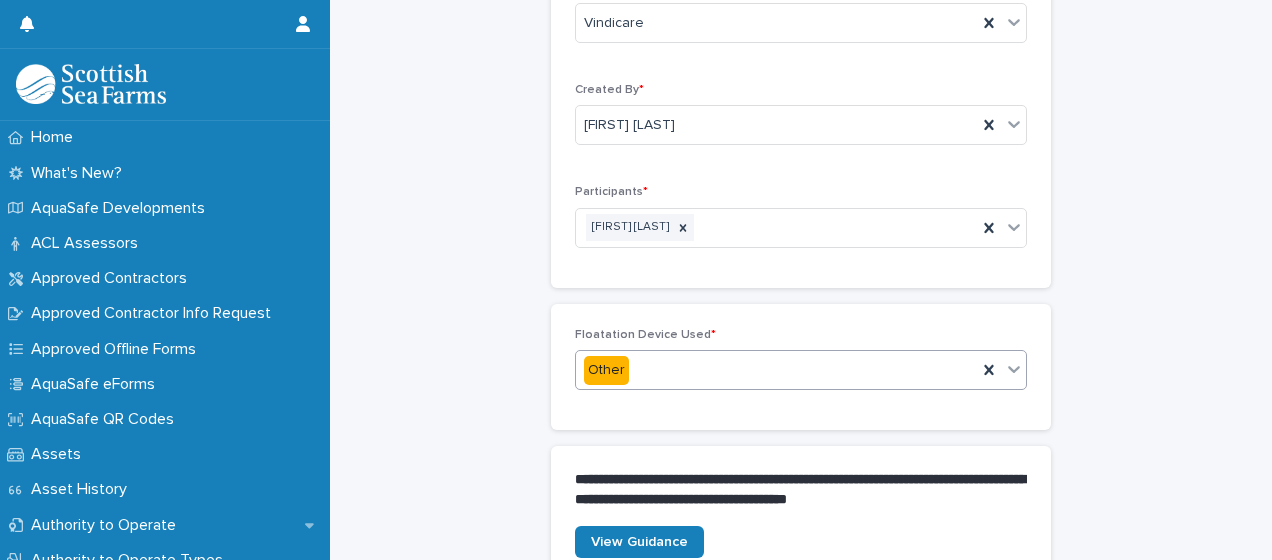 scroll, scrollTop: 800, scrollLeft: 0, axis: vertical 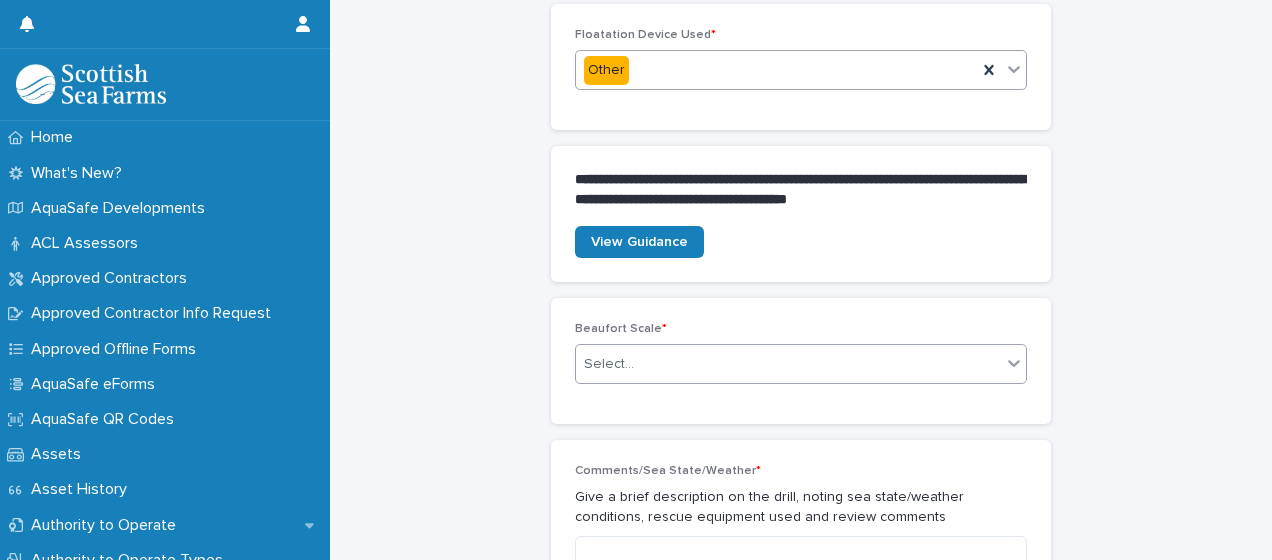 click 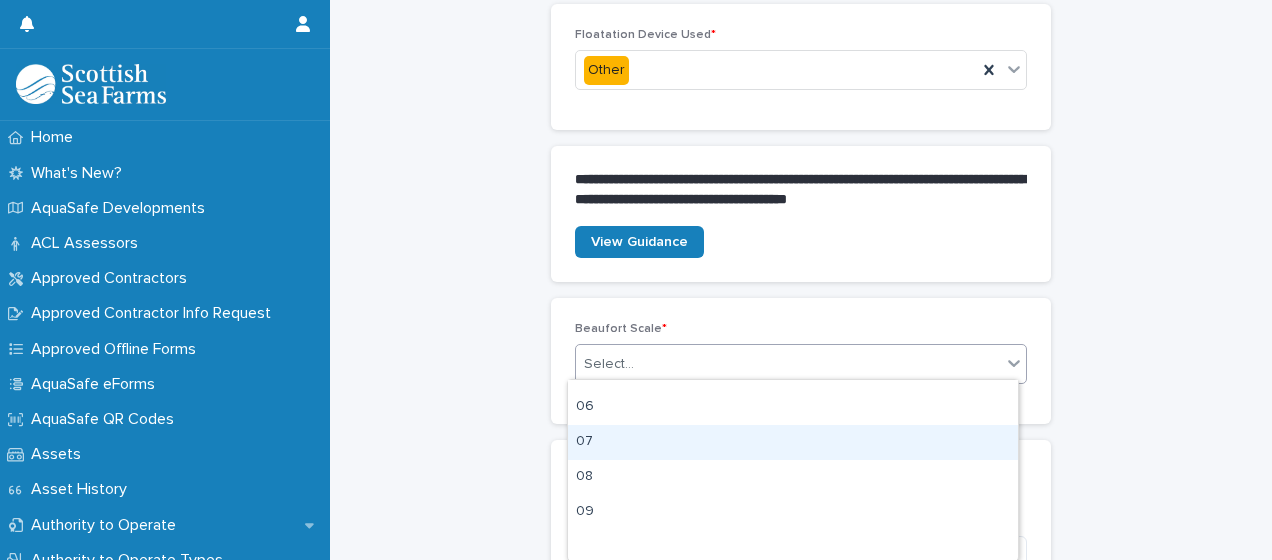 scroll, scrollTop: 100, scrollLeft: 0, axis: vertical 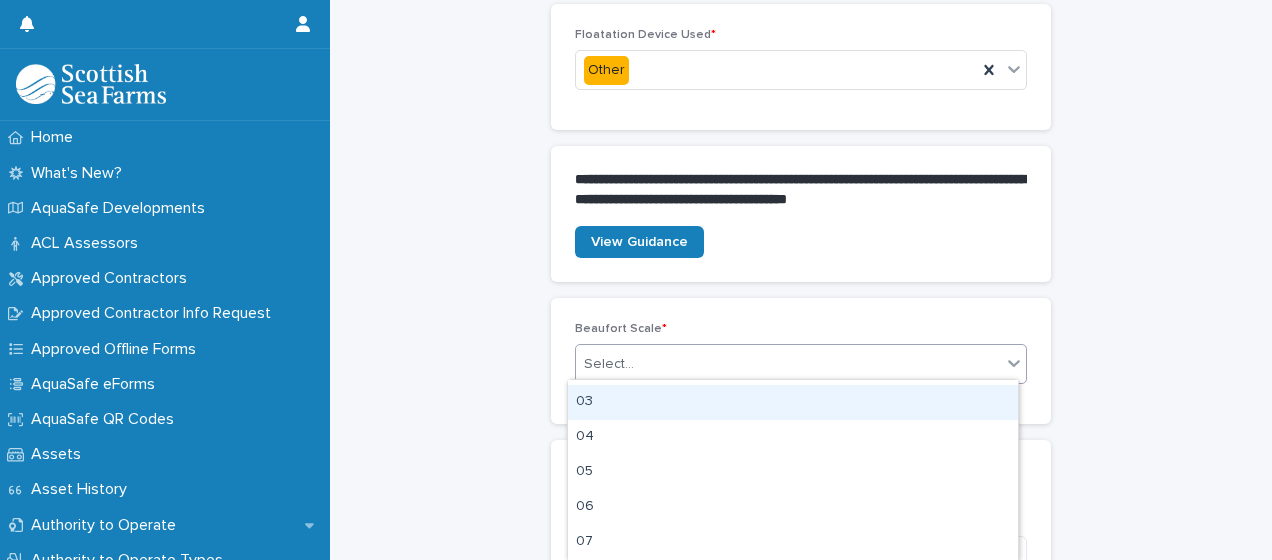 click on "03" at bounding box center (793, 402) 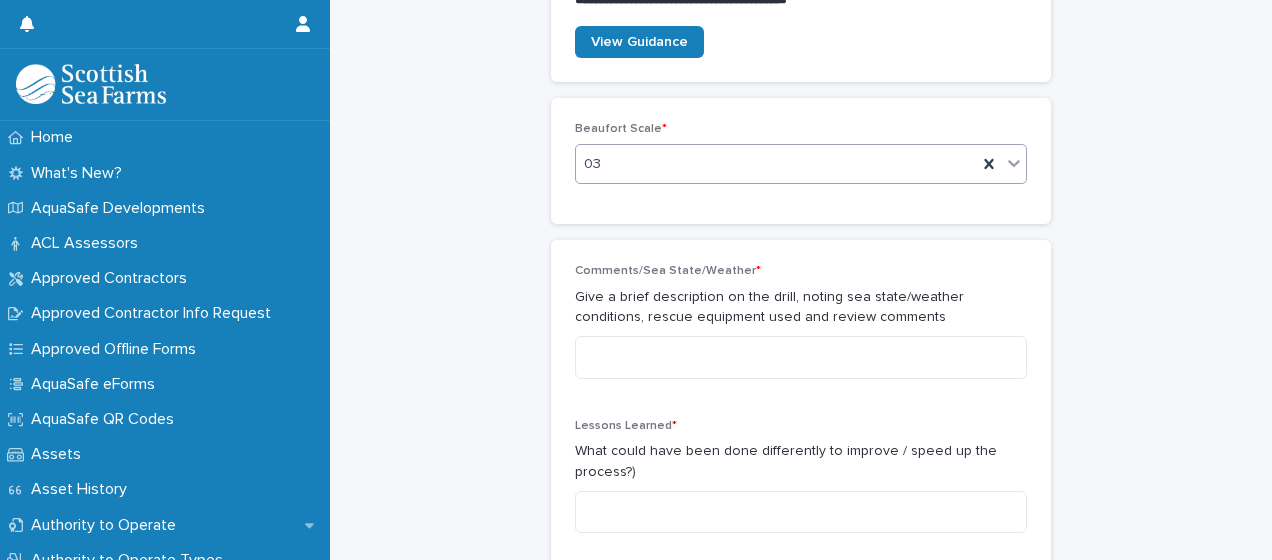 scroll, scrollTop: 1100, scrollLeft: 0, axis: vertical 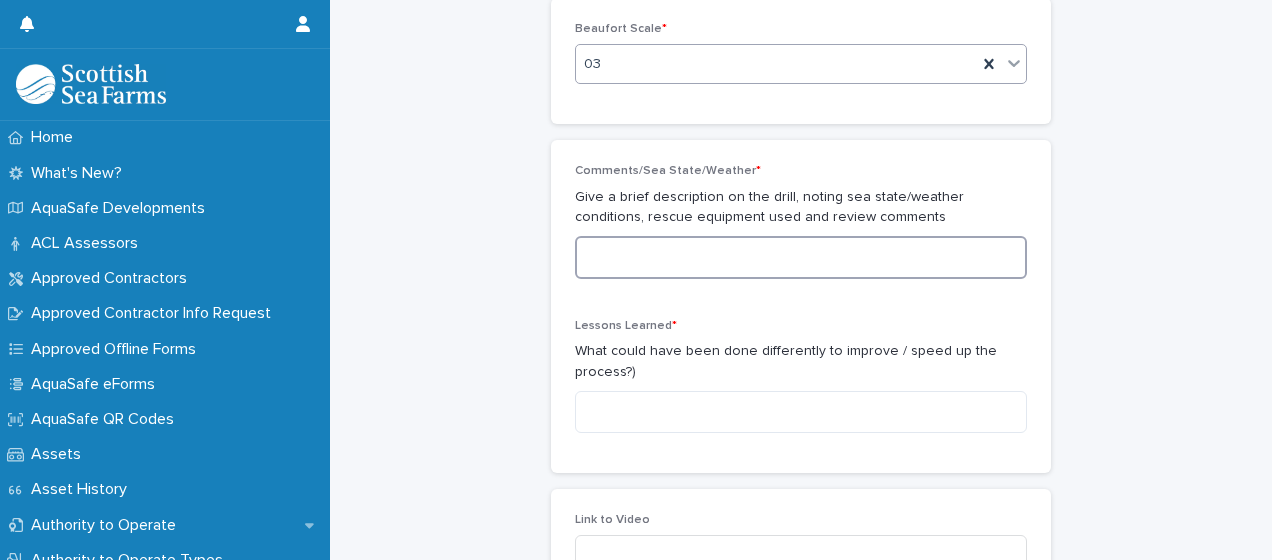 click at bounding box center (801, 257) 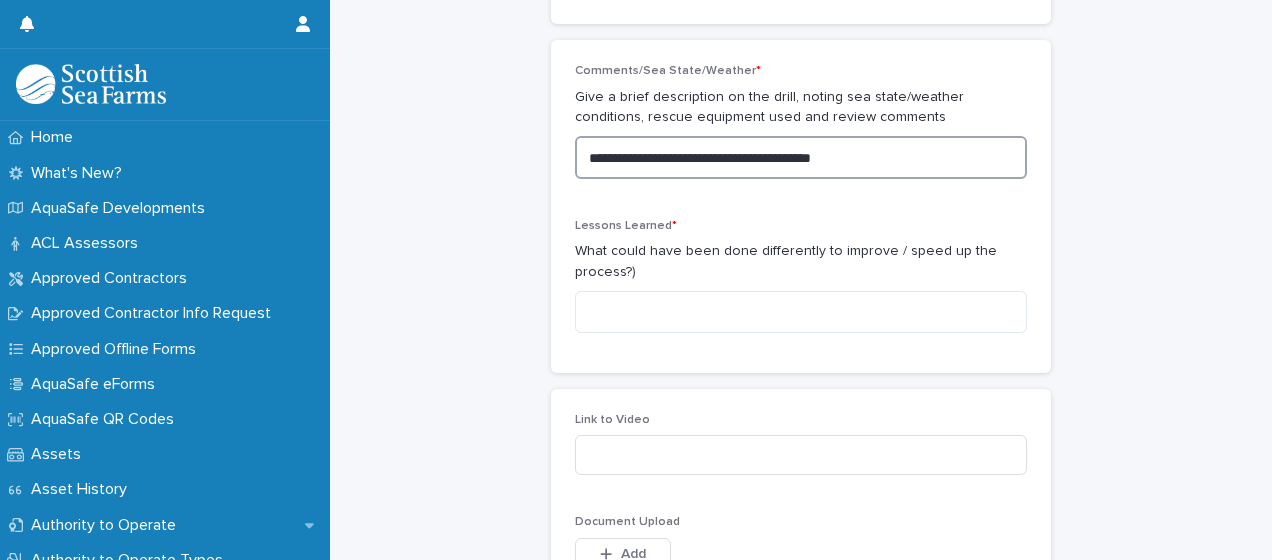 scroll, scrollTop: 1300, scrollLeft: 0, axis: vertical 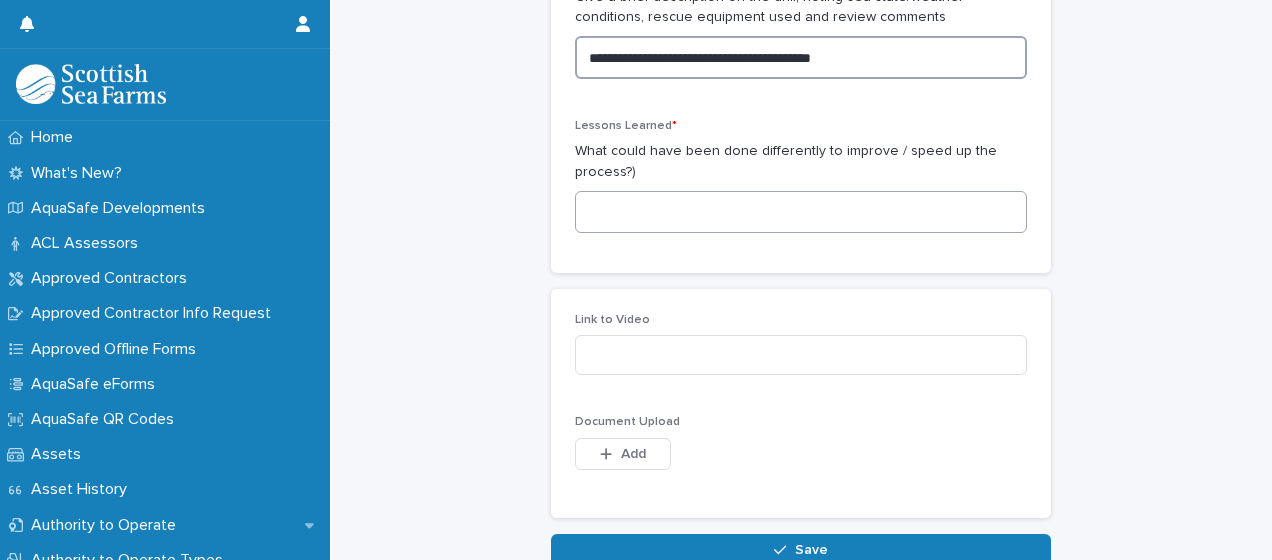 type on "**********" 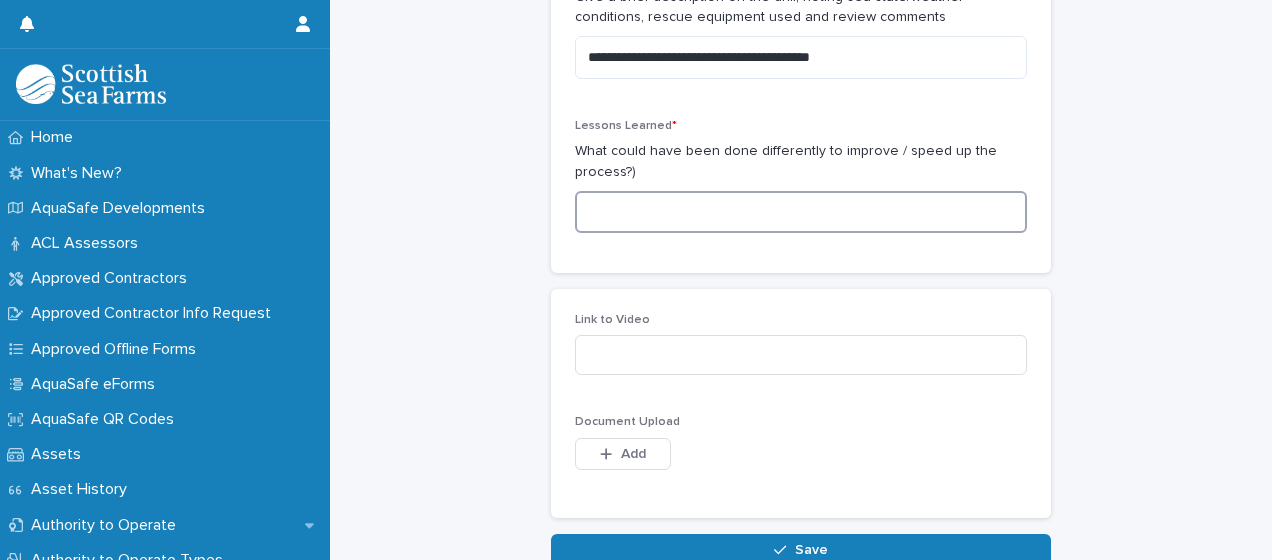 click at bounding box center [801, 212] 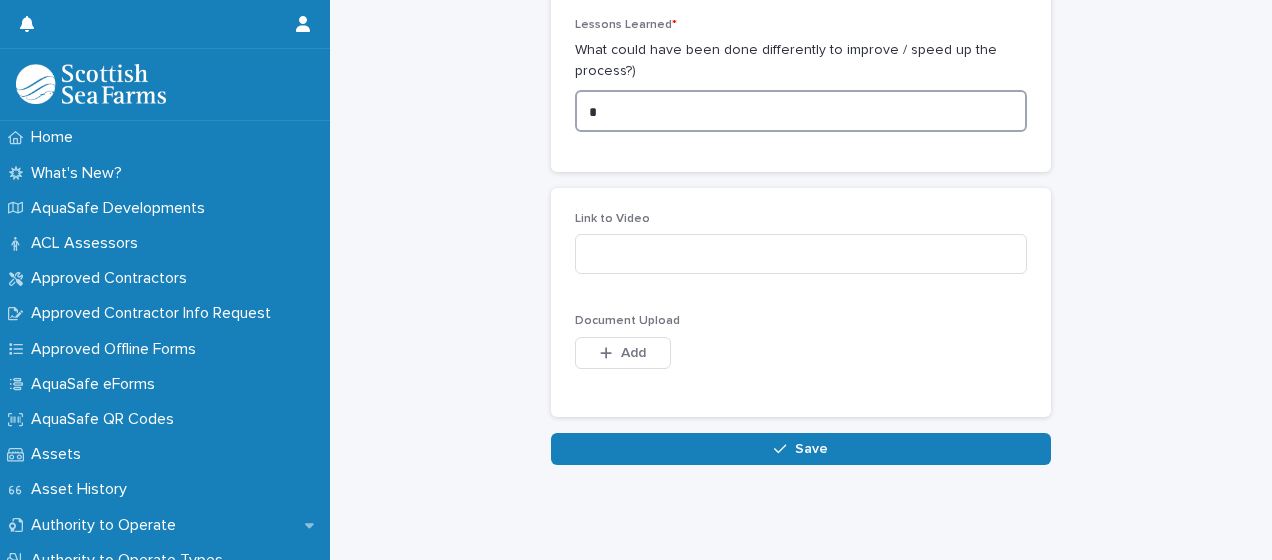 scroll, scrollTop: 1415, scrollLeft: 0, axis: vertical 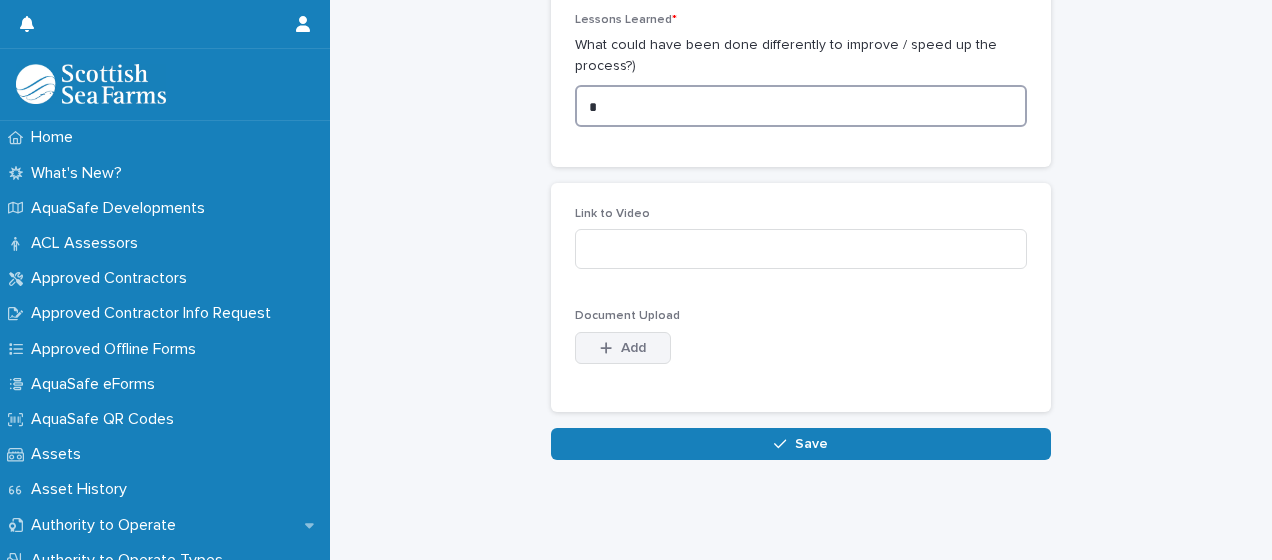 type on "*" 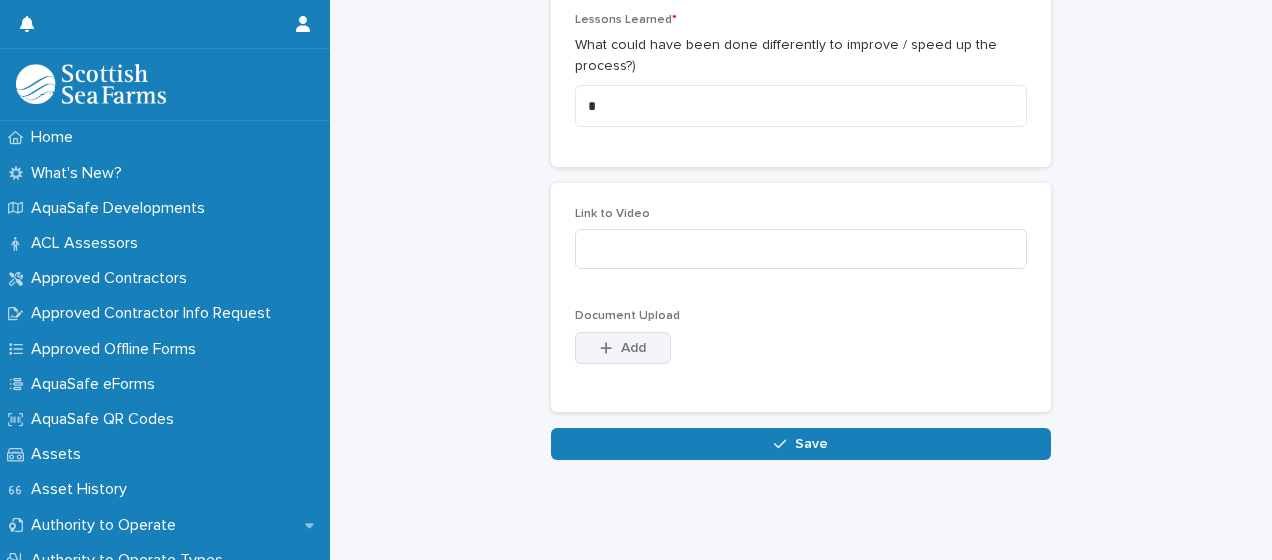 click on "Add" at bounding box center (623, 348) 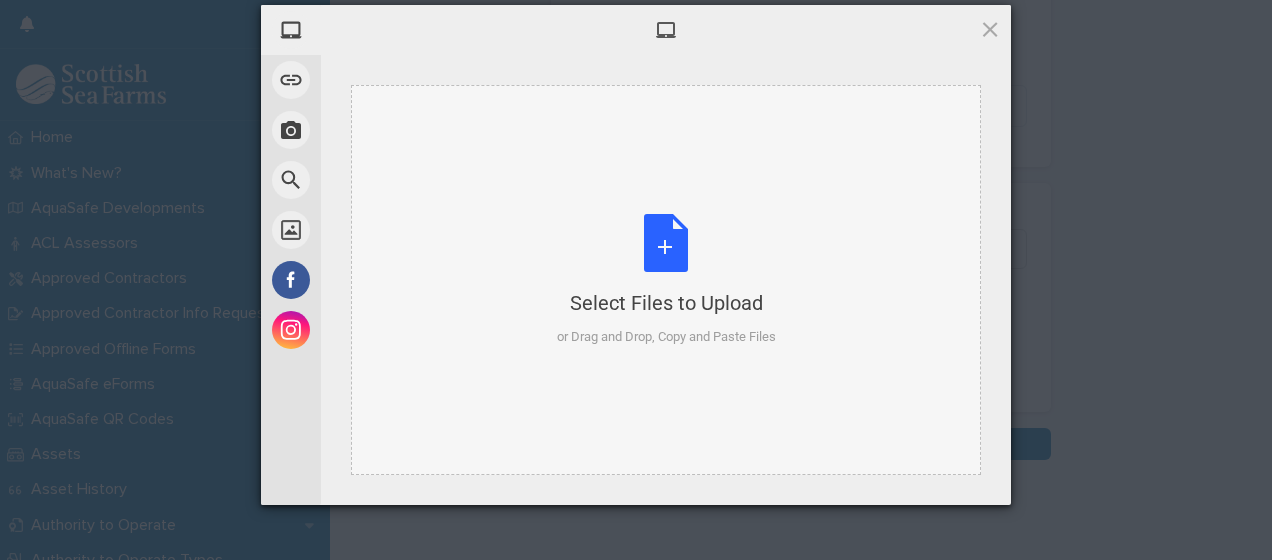 click on "Select Files to Upload
or Drag and Drop, Copy and Paste Files" at bounding box center [666, 280] 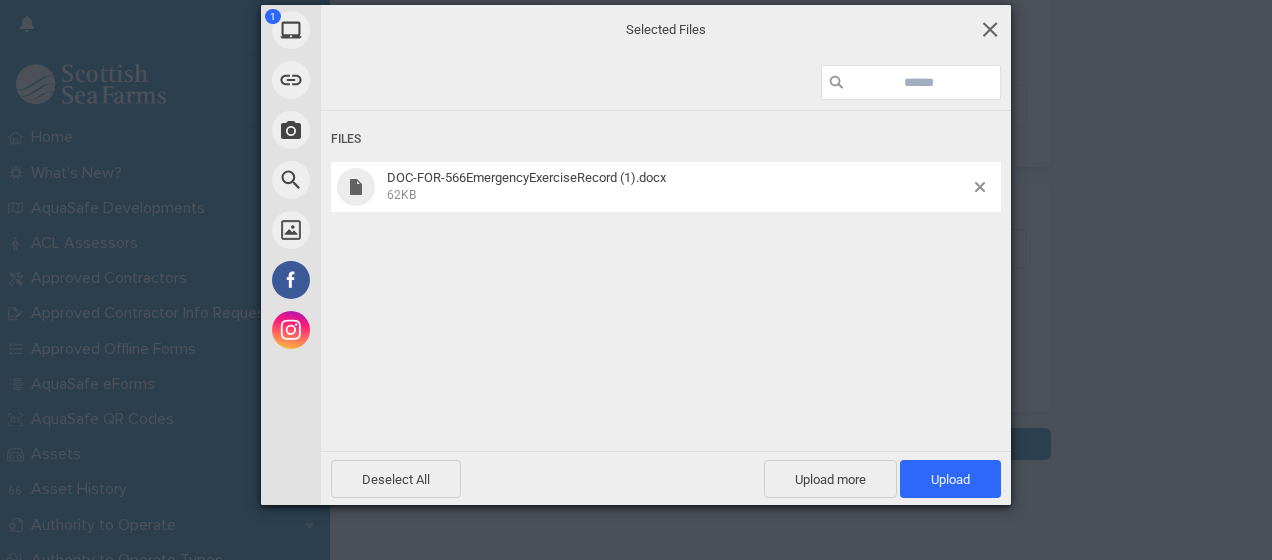 click at bounding box center (990, 29) 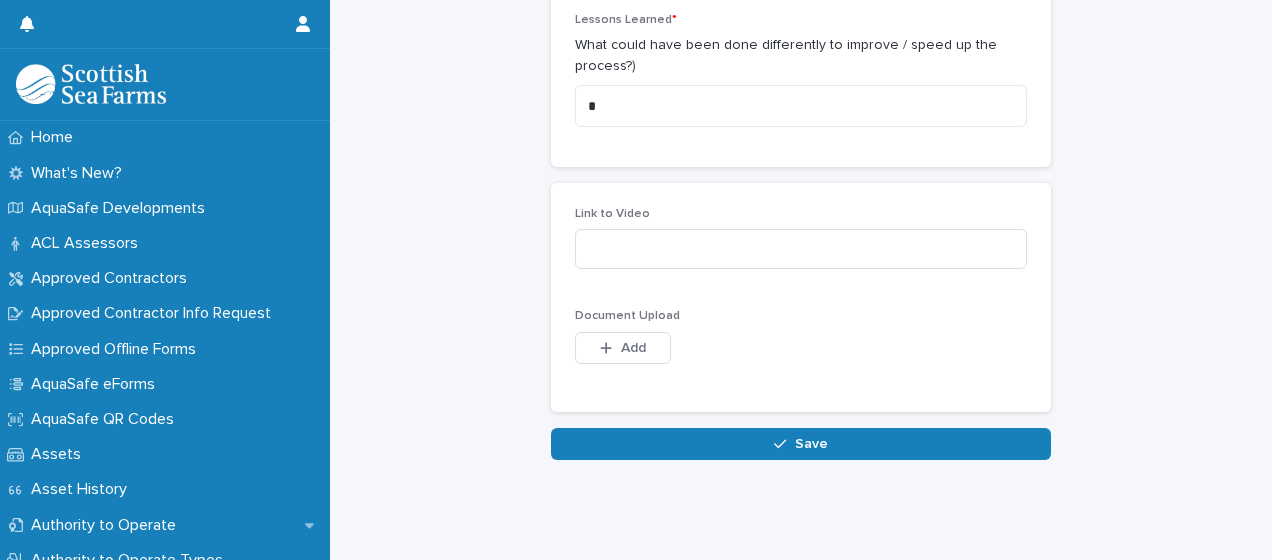 scroll, scrollTop: 1415, scrollLeft: 0, axis: vertical 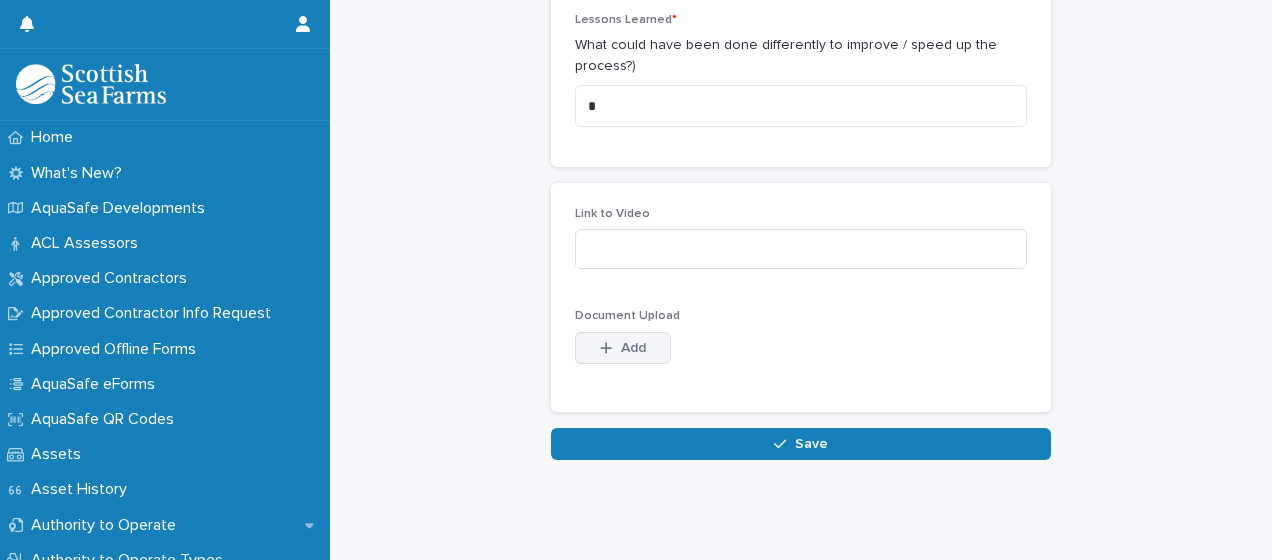 click on "Add" at bounding box center [633, 348] 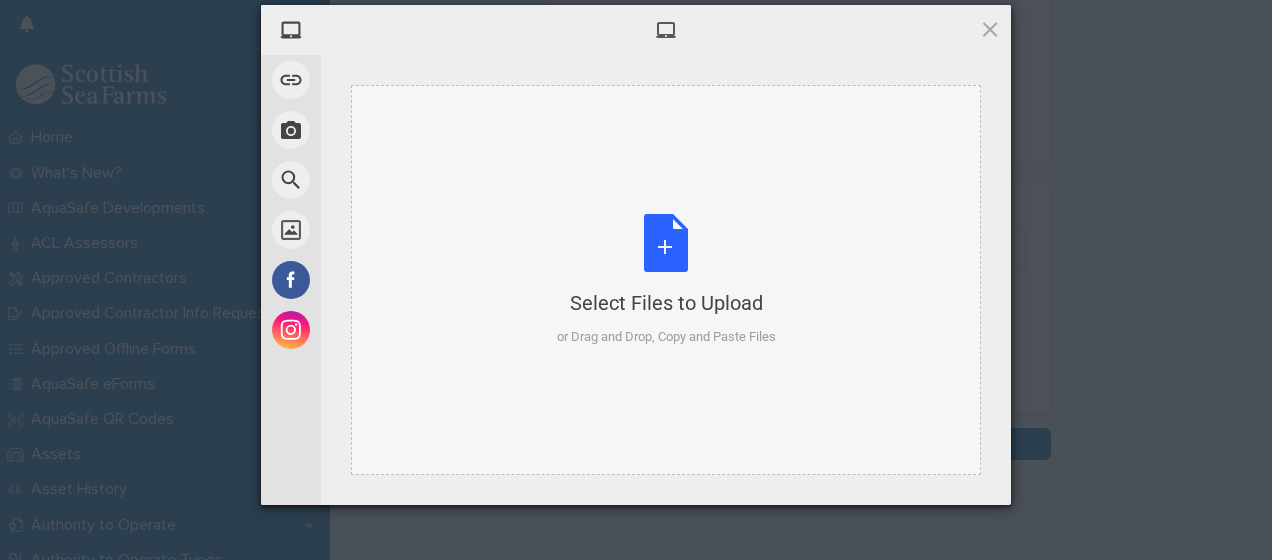 click on "Select Files to Upload
or Drag and Drop, Copy and Paste Files" at bounding box center (666, 280) 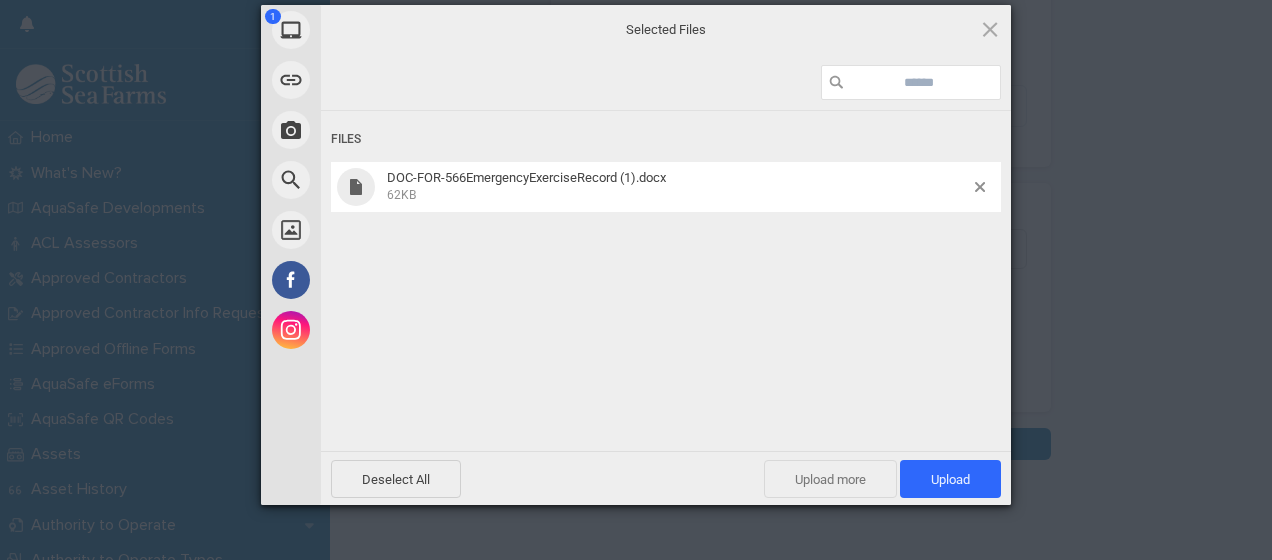 click on "Upload more" at bounding box center [830, 479] 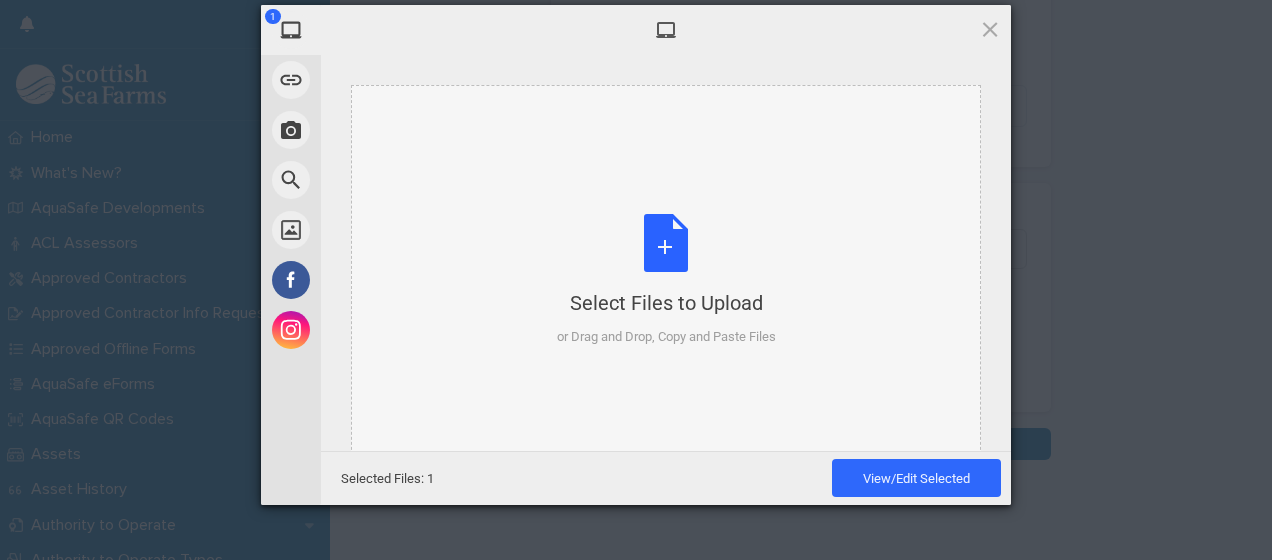 click on "Select Files to Upload
or Drag and Drop, Copy and Paste Files" at bounding box center [666, 280] 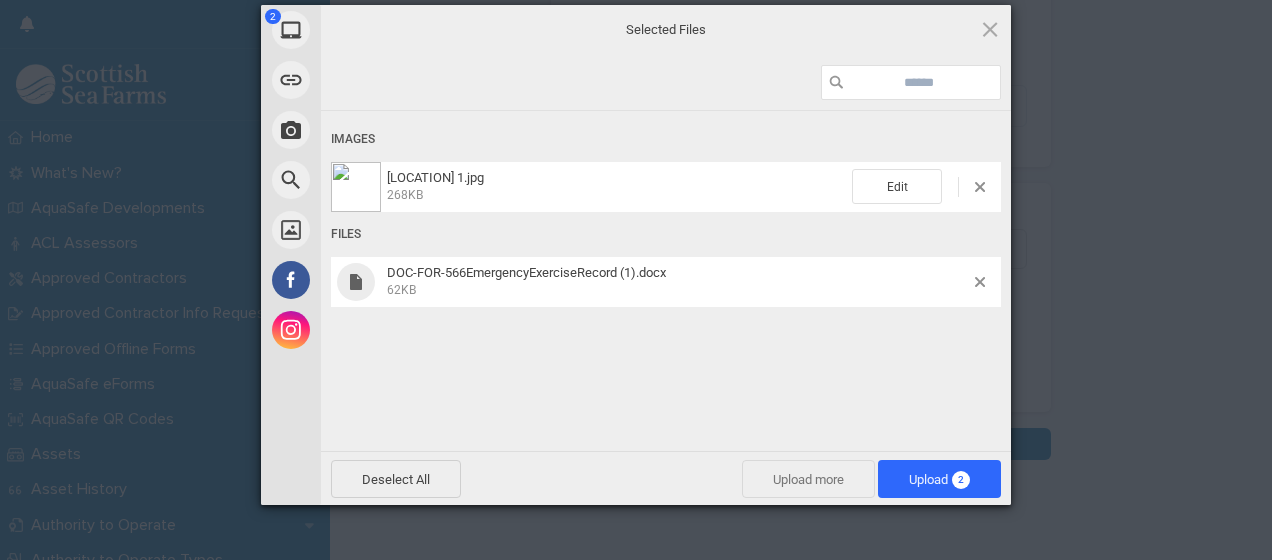 click on "Upload more" at bounding box center (808, 479) 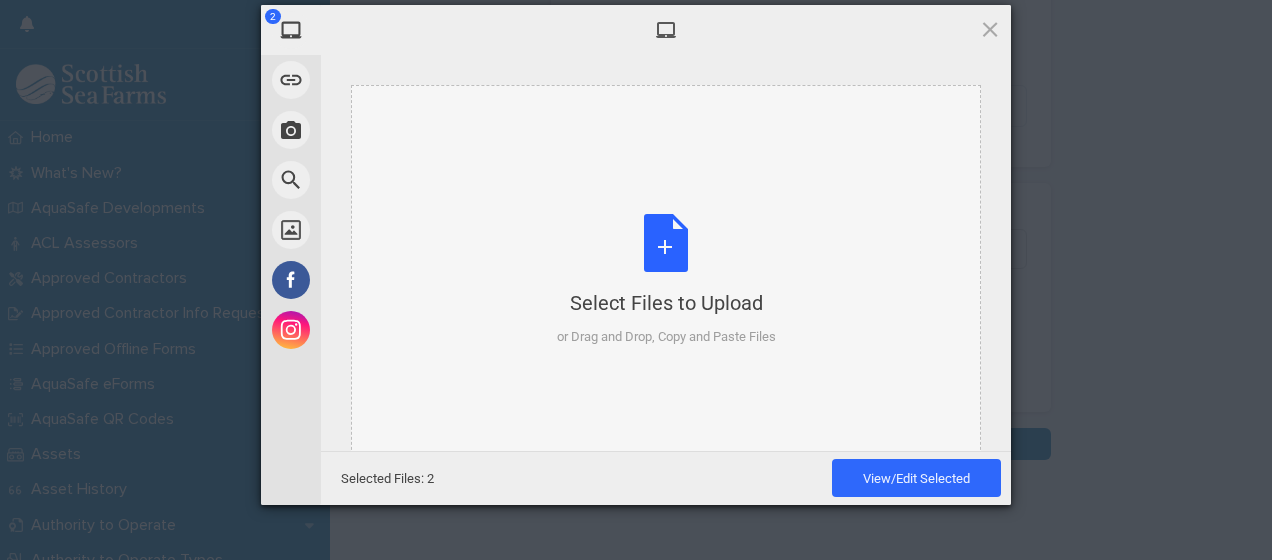 click on "Select Files to Upload
or Drag and Drop, Copy and Paste Files" at bounding box center (666, 280) 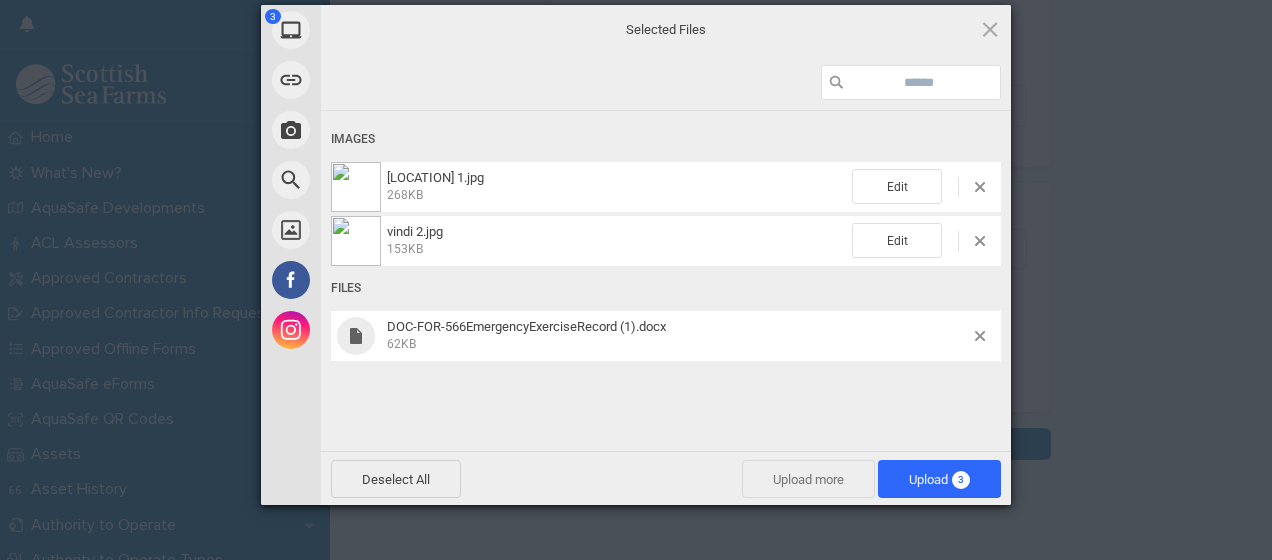 click on "Upload more" at bounding box center [808, 479] 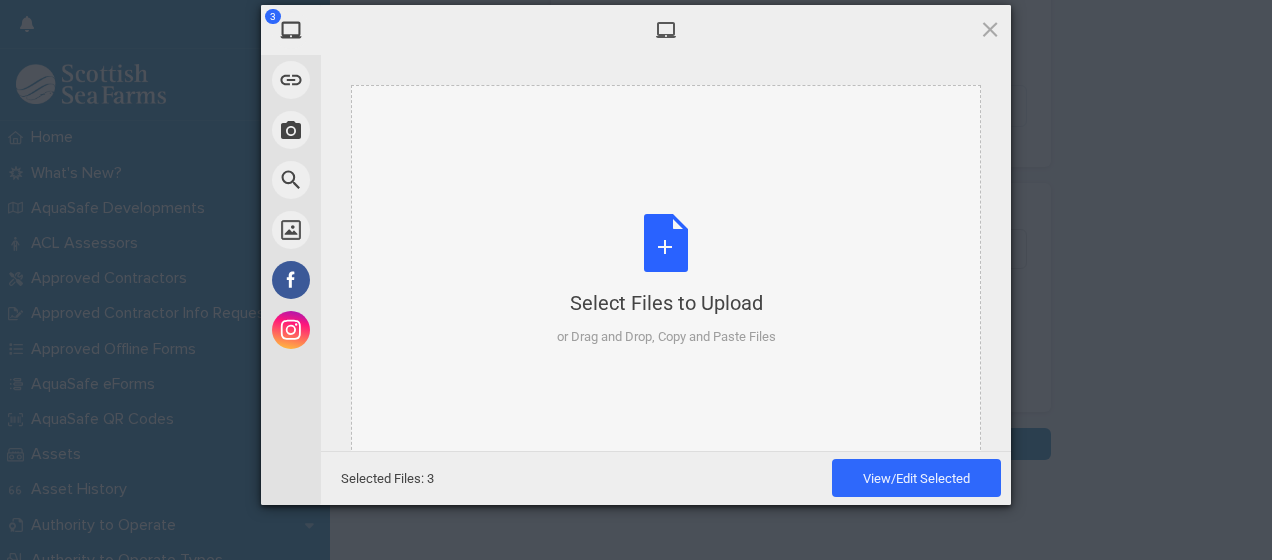 click on "Select Files to Upload
or Drag and Drop, Copy and Paste Files" at bounding box center (666, 280) 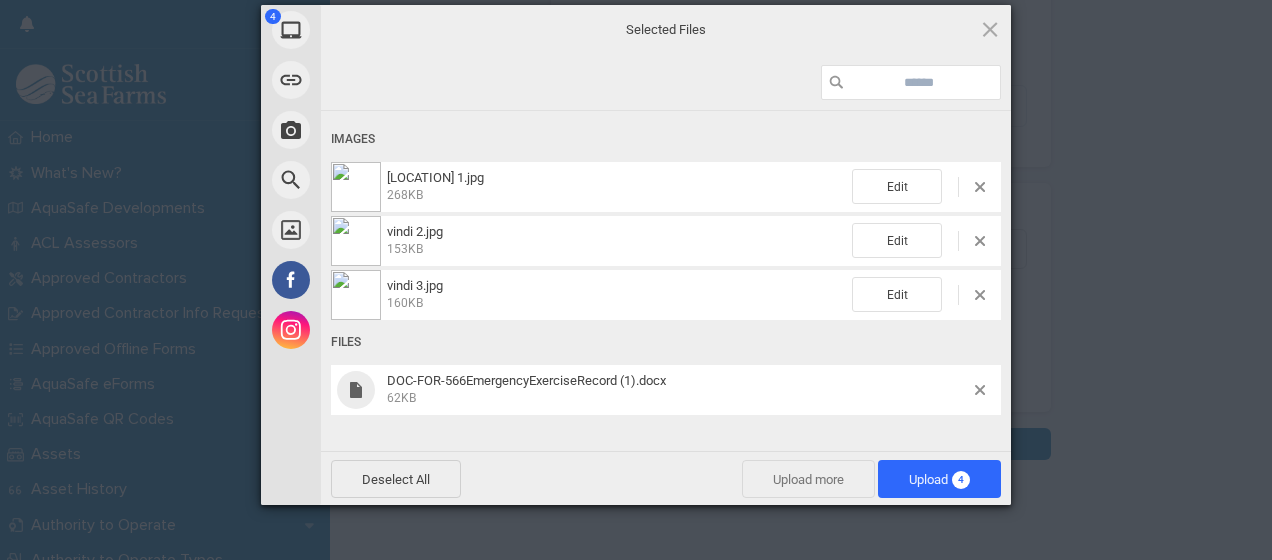 click on "Upload more" at bounding box center (808, 479) 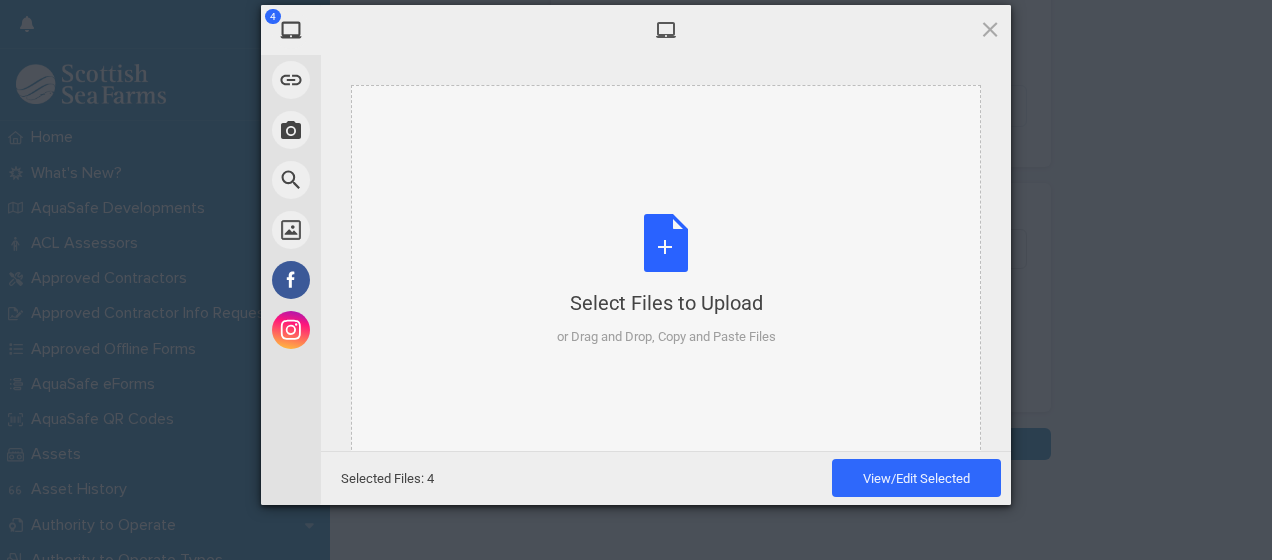 click on "Select Files to Upload
or Drag and Drop, Copy and Paste Files" at bounding box center [666, 280] 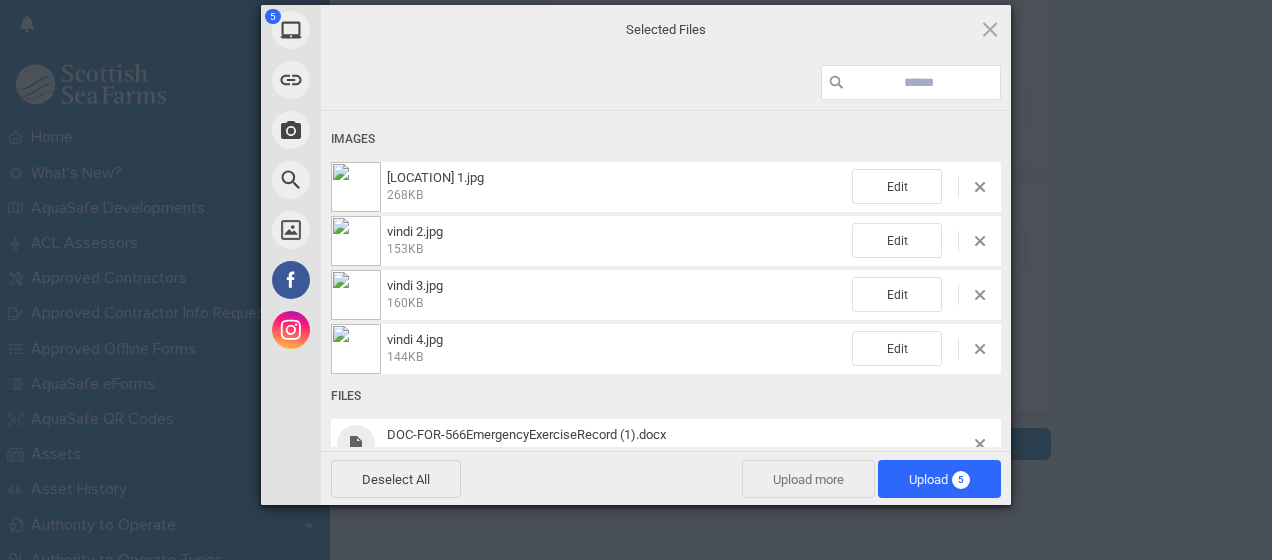 click on "Upload more" at bounding box center [808, 479] 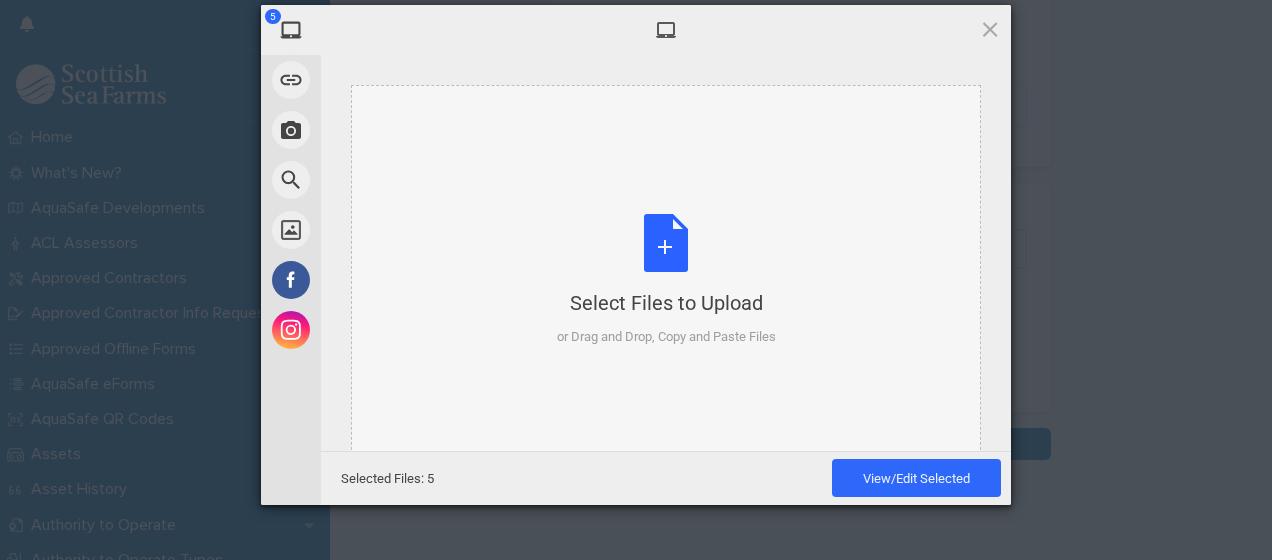 click on "Select Files to Upload
or Drag and Drop, Copy and Paste Files" at bounding box center (666, 280) 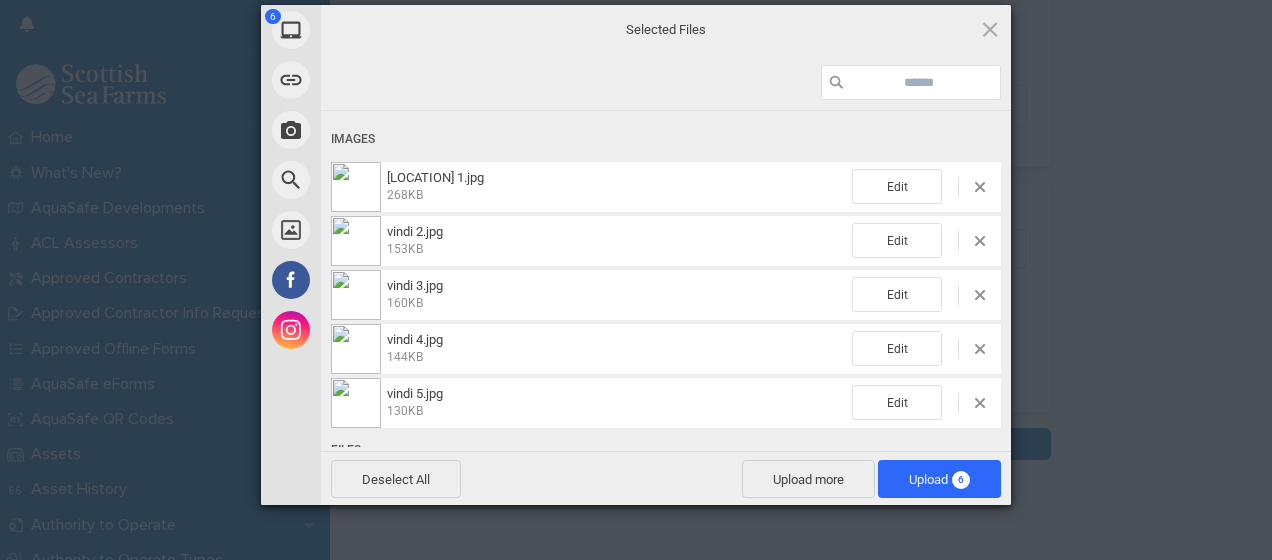 scroll, scrollTop: 89, scrollLeft: 0, axis: vertical 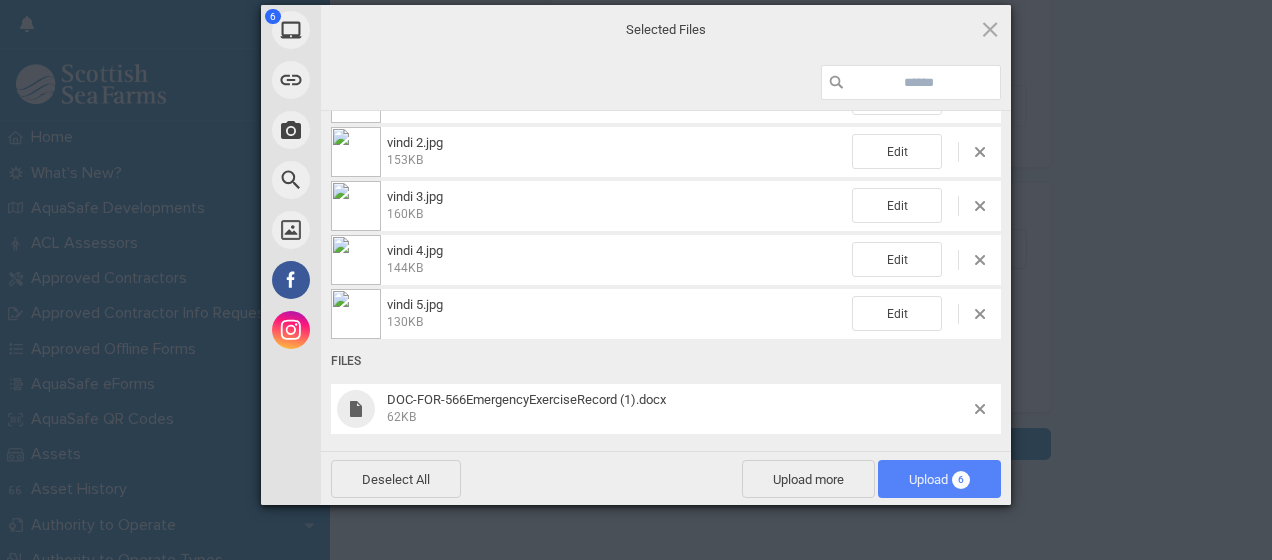 click on "Upload
[NUMBER]" at bounding box center (939, 479) 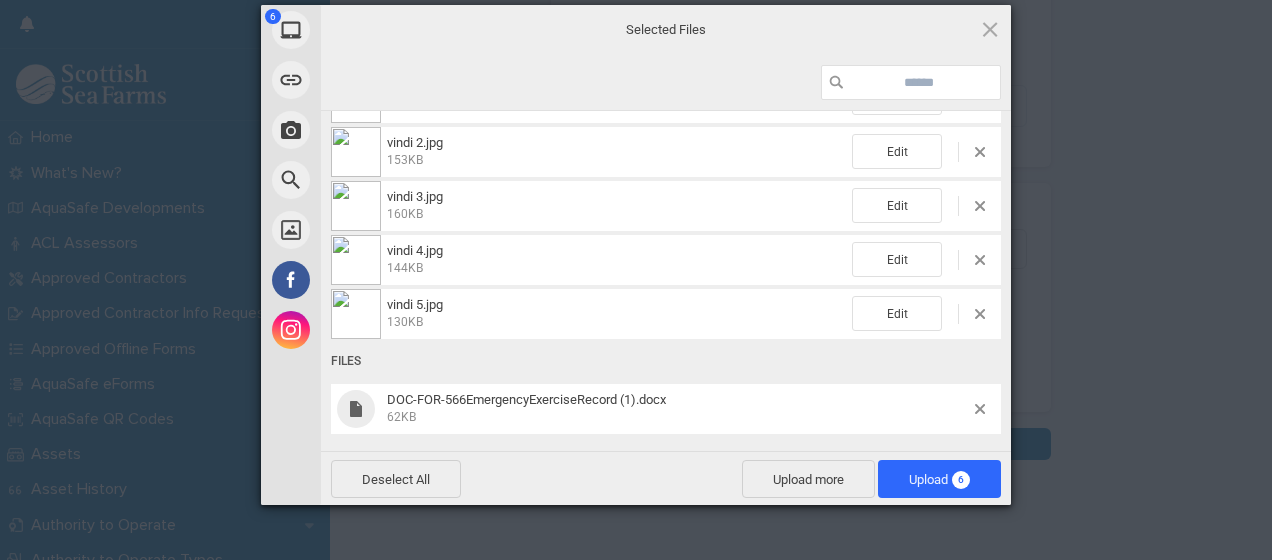 scroll, scrollTop: 0, scrollLeft: 0, axis: both 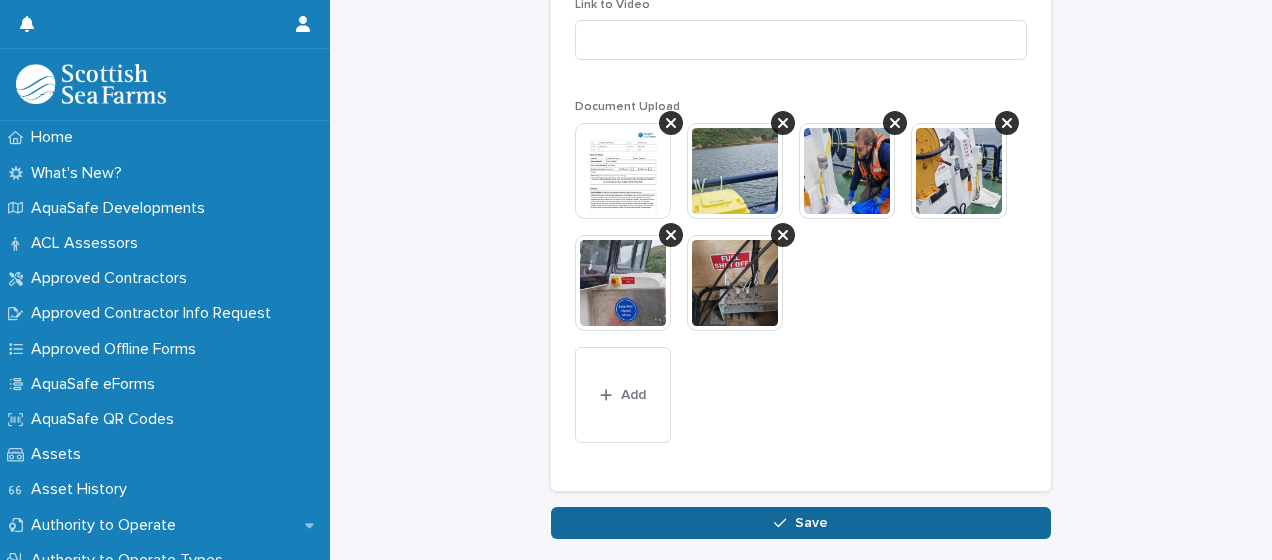 click on "Save" at bounding box center (811, 523) 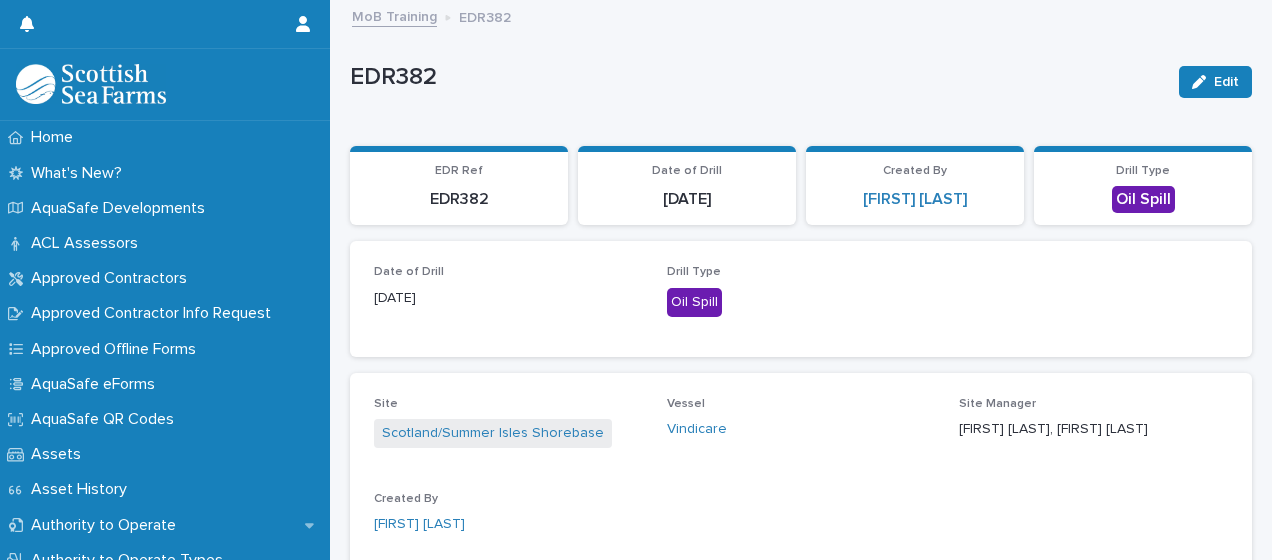 scroll, scrollTop: 100, scrollLeft: 0, axis: vertical 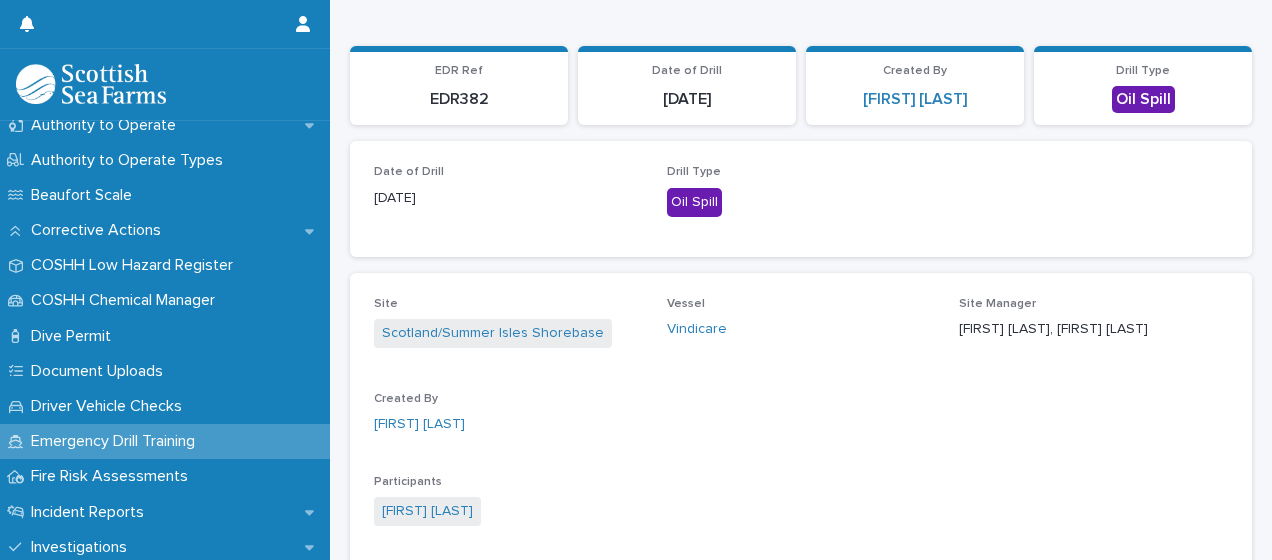 click on "Emergency Drill Training" at bounding box center [117, 441] 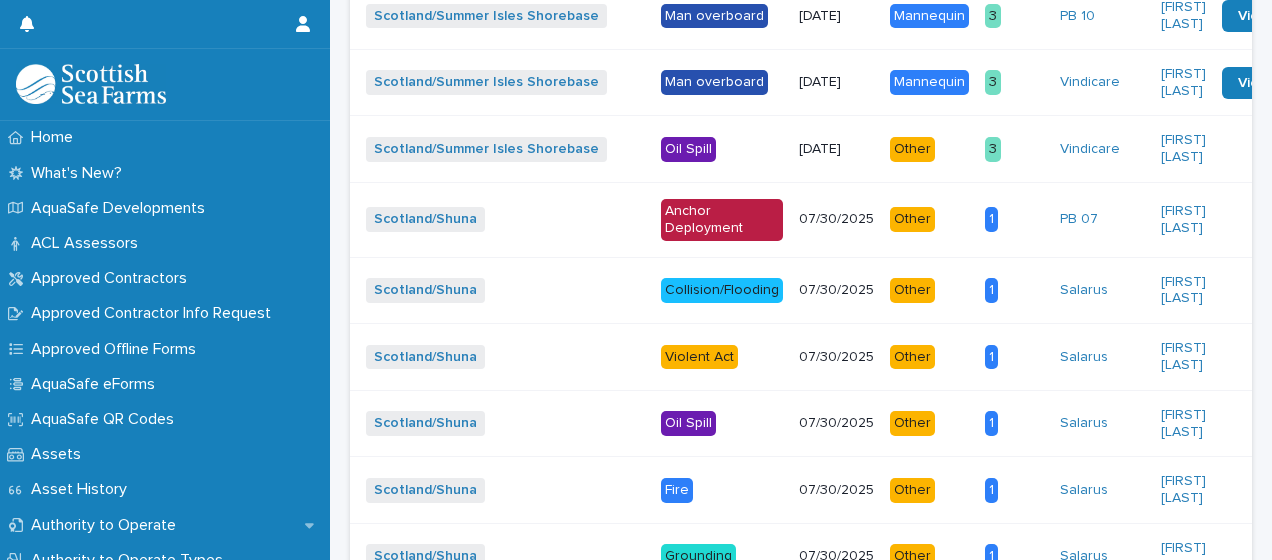 scroll, scrollTop: 800, scrollLeft: 0, axis: vertical 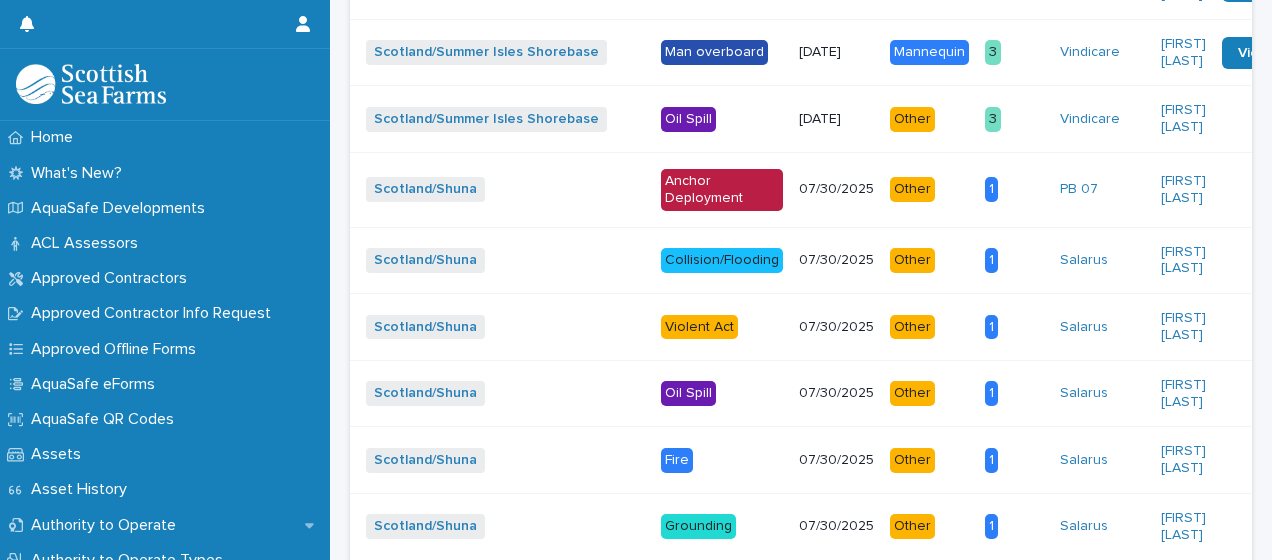 click on "Anchor Deployment" at bounding box center [722, 190] 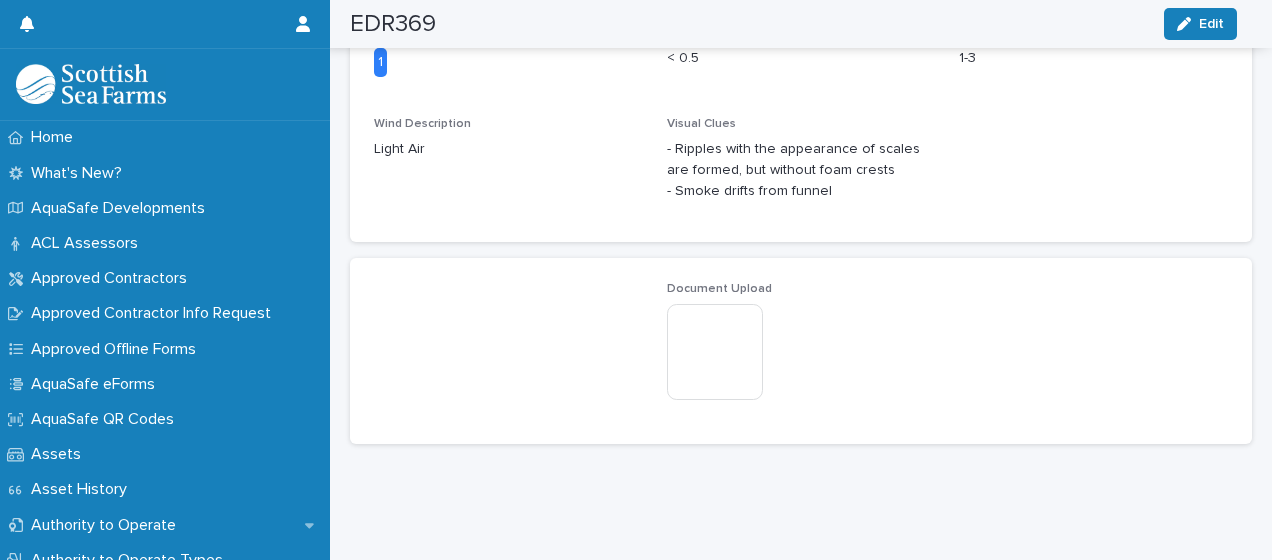 scroll, scrollTop: 1028, scrollLeft: 0, axis: vertical 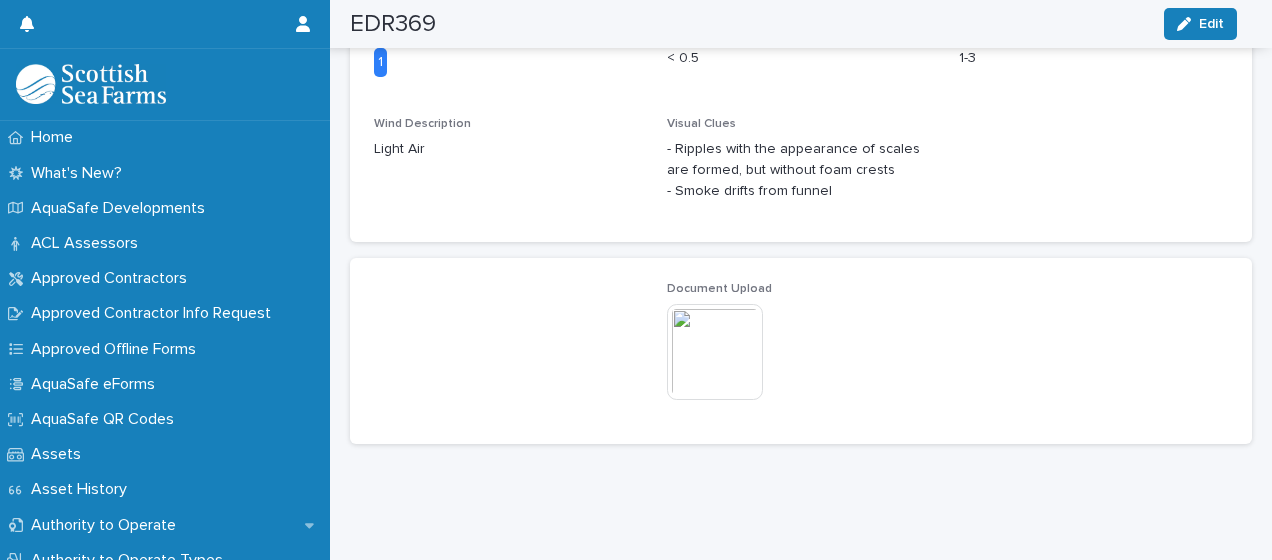click at bounding box center [715, 352] 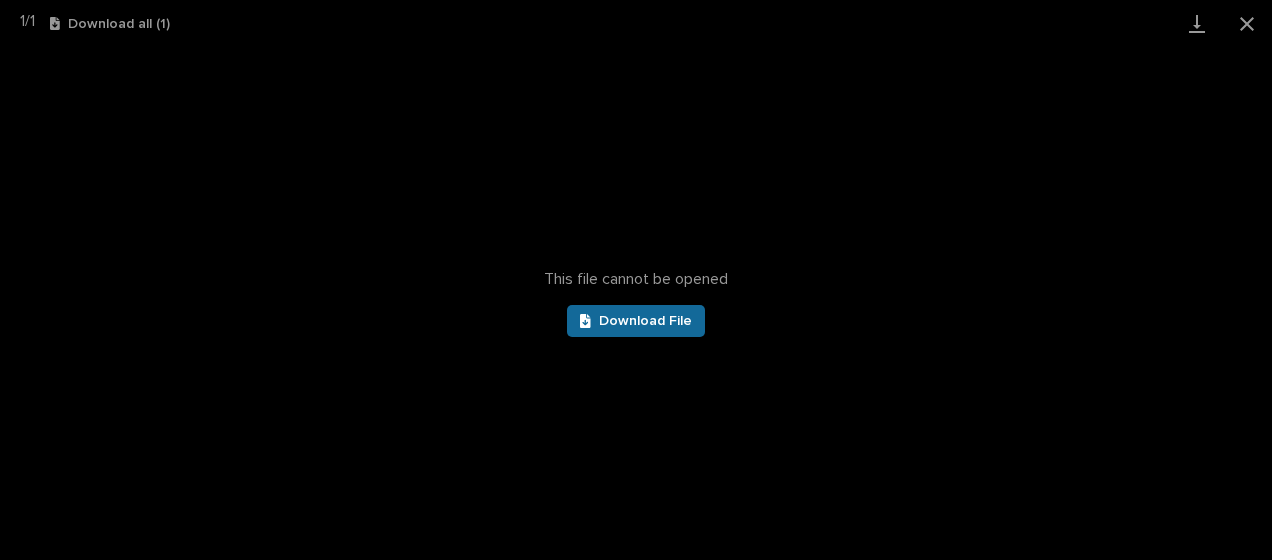 click on "Download File" at bounding box center (645, 321) 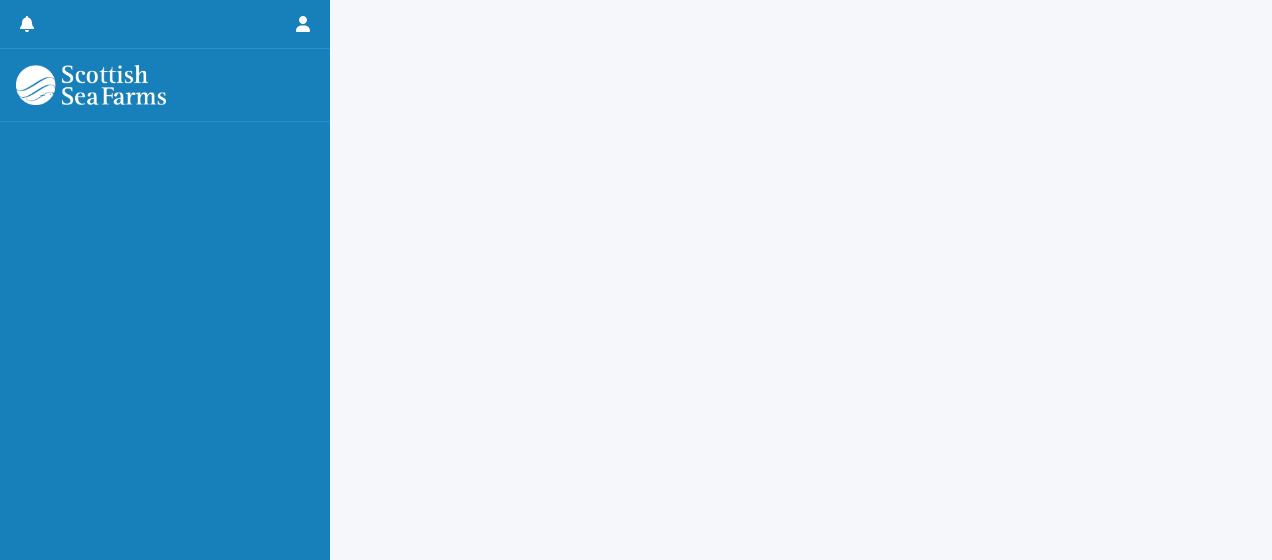 scroll, scrollTop: 0, scrollLeft: 0, axis: both 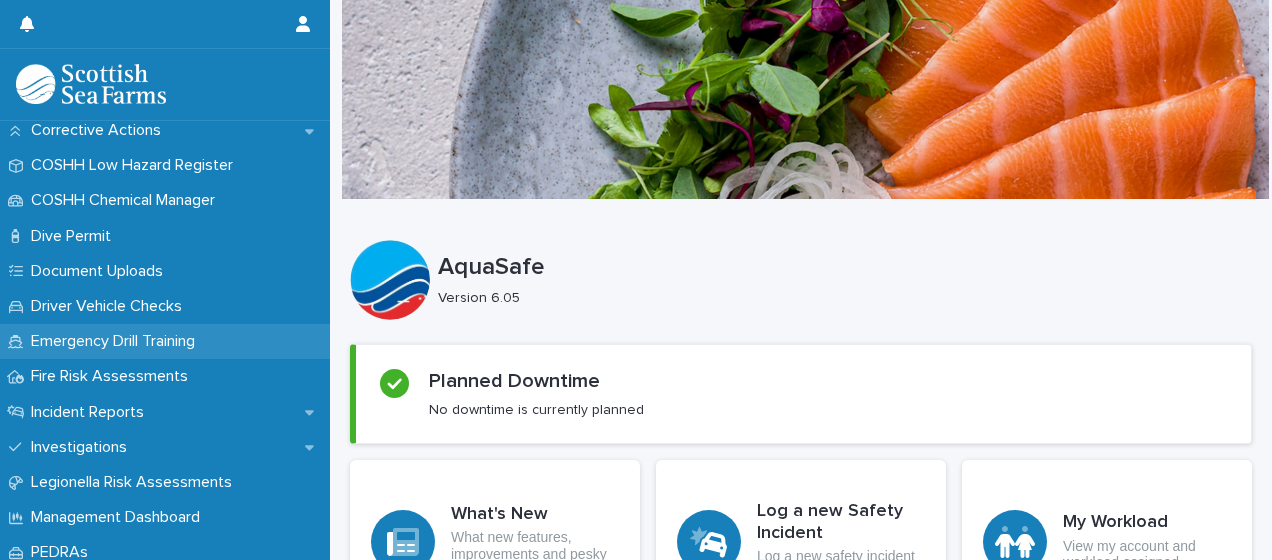 click on "Emergency Drill Training" at bounding box center (117, 341) 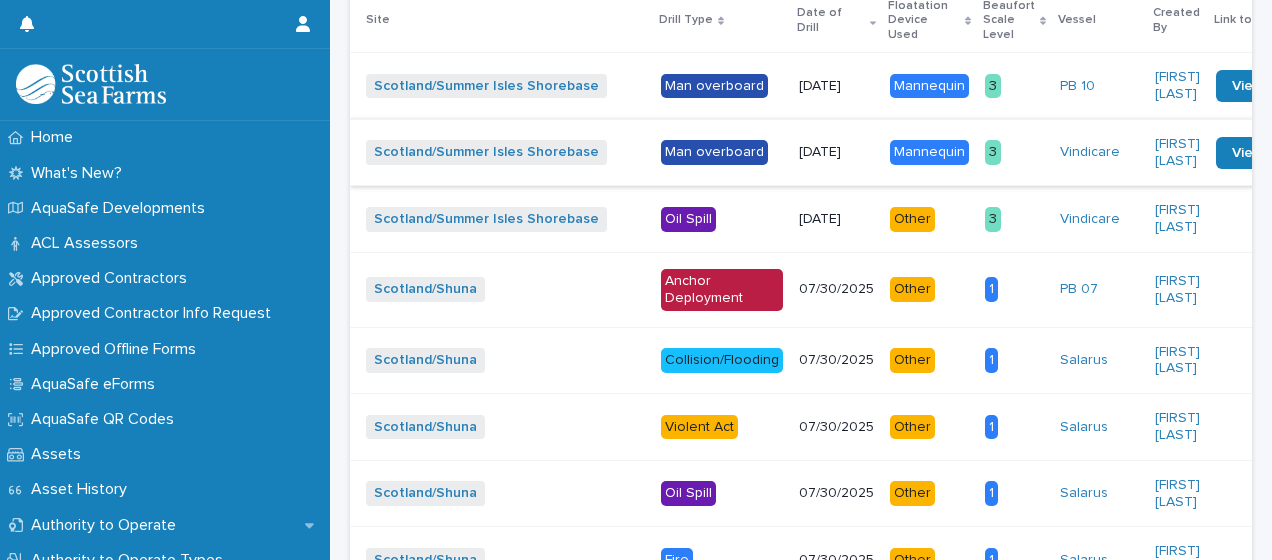 scroll, scrollTop: 600, scrollLeft: 0, axis: vertical 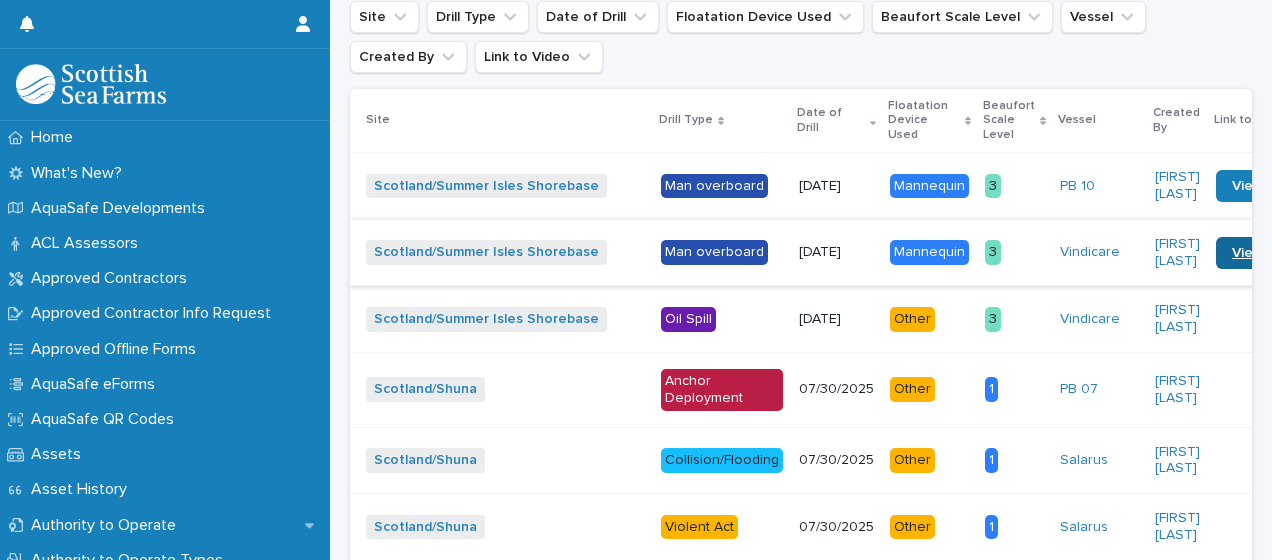 click on "View Video" at bounding box center [1269, 253] 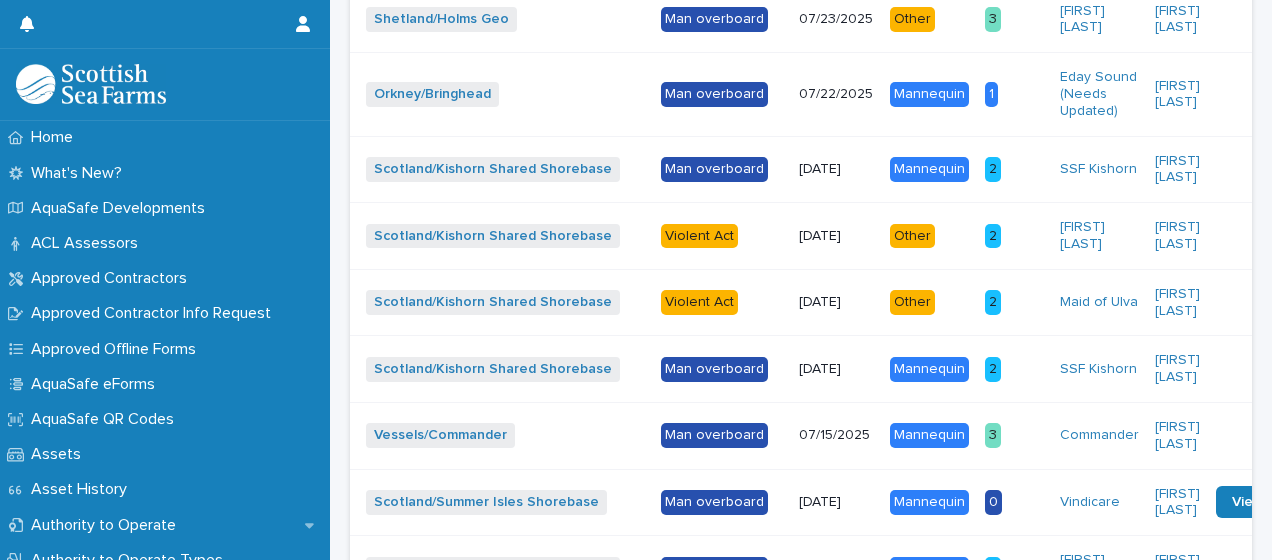 scroll, scrollTop: 2488, scrollLeft: 0, axis: vertical 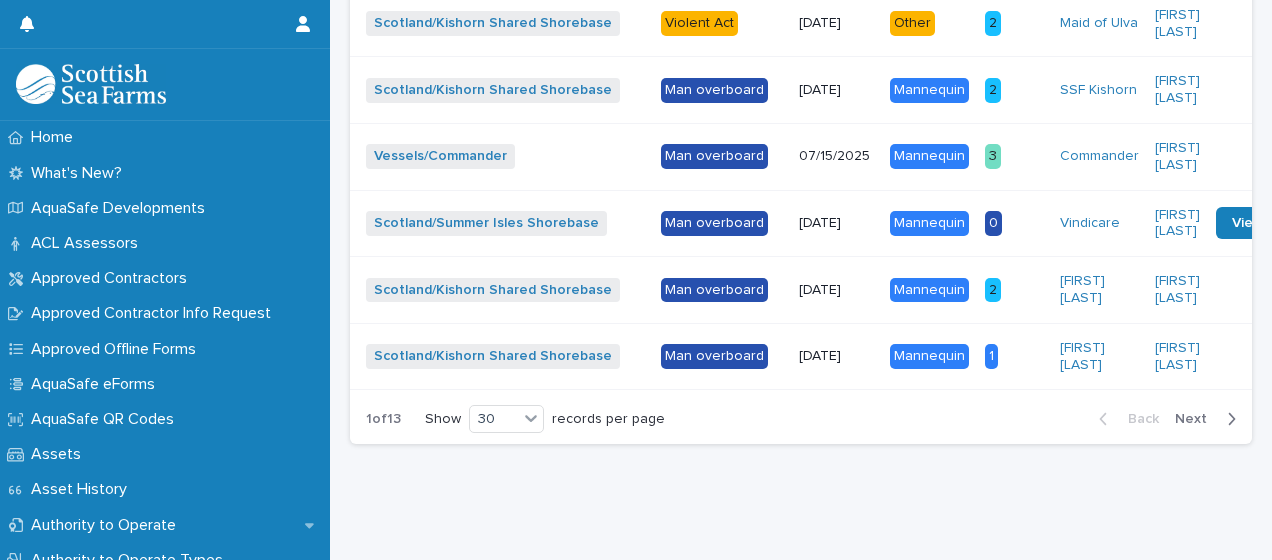 click on "Next" at bounding box center [1197, 419] 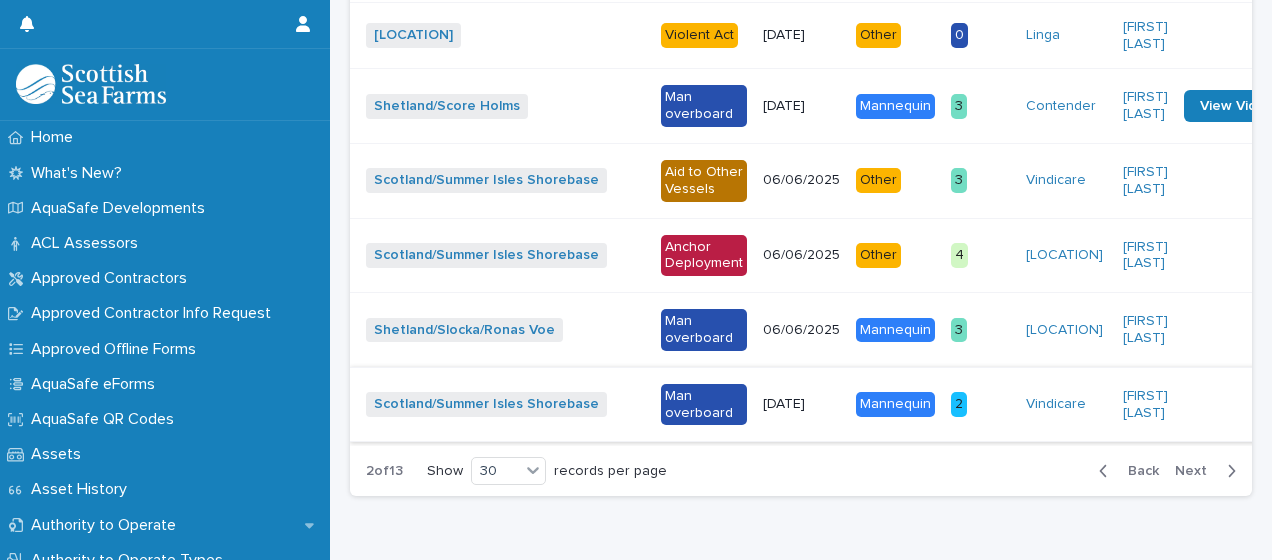 scroll, scrollTop: 2709, scrollLeft: 0, axis: vertical 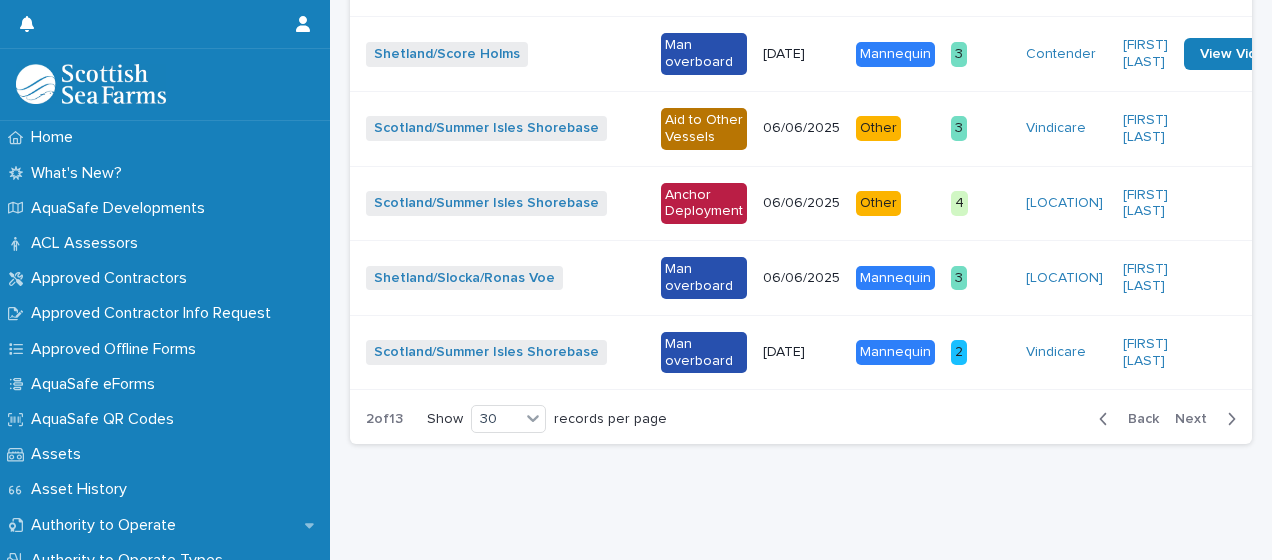 drag, startPoint x: 1115, startPoint y: 396, endPoint x: 757, endPoint y: 401, distance: 358.0349 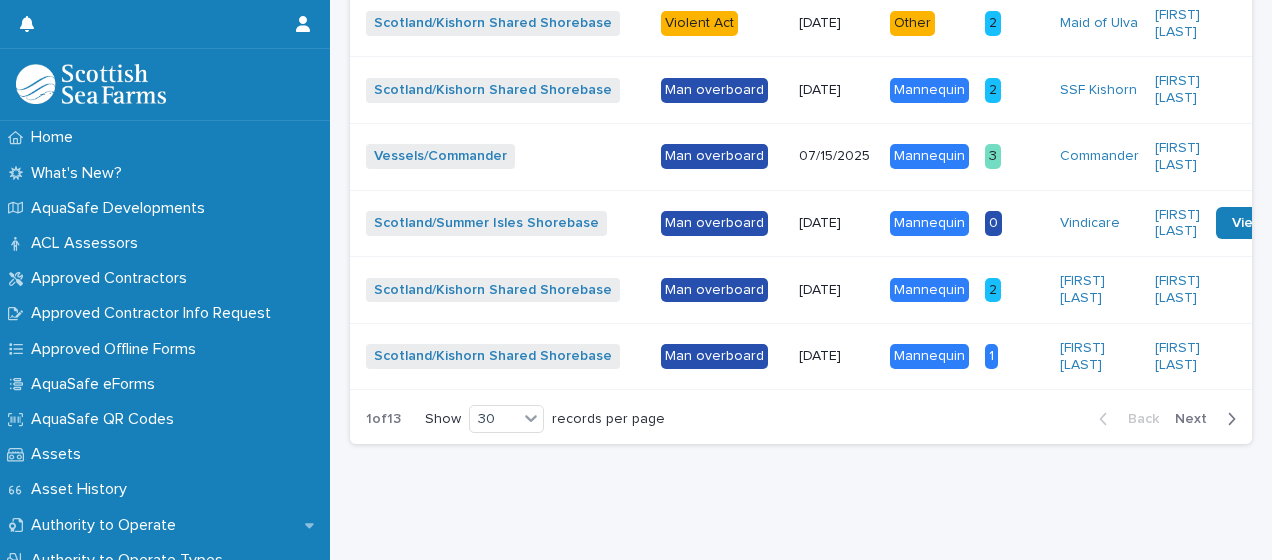 scroll, scrollTop: 2488, scrollLeft: 0, axis: vertical 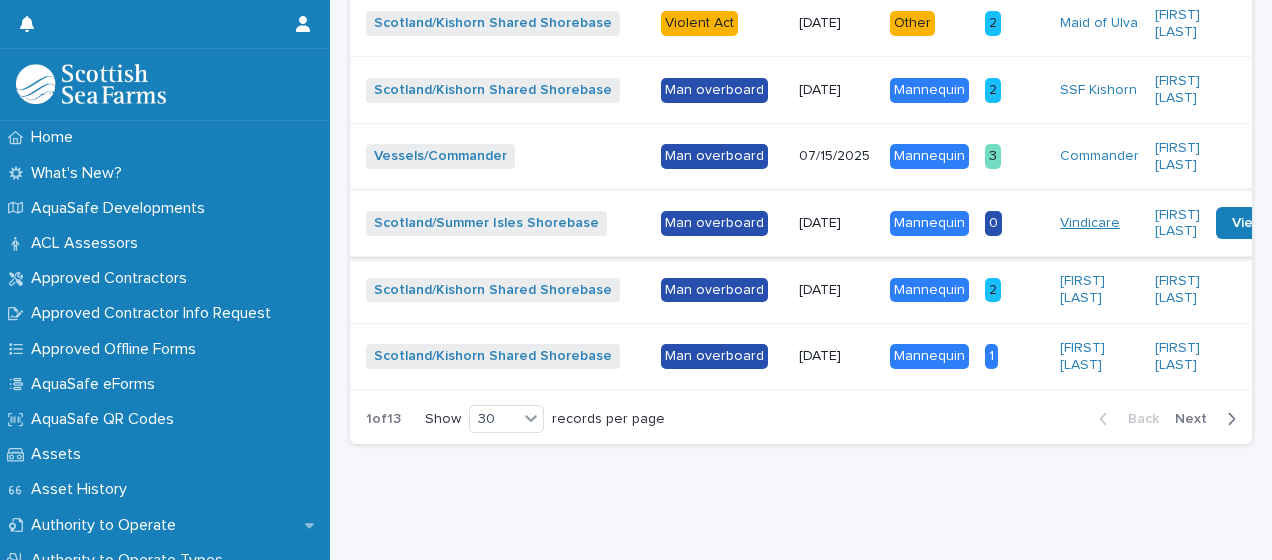 click on "Vindicare" at bounding box center (1090, 223) 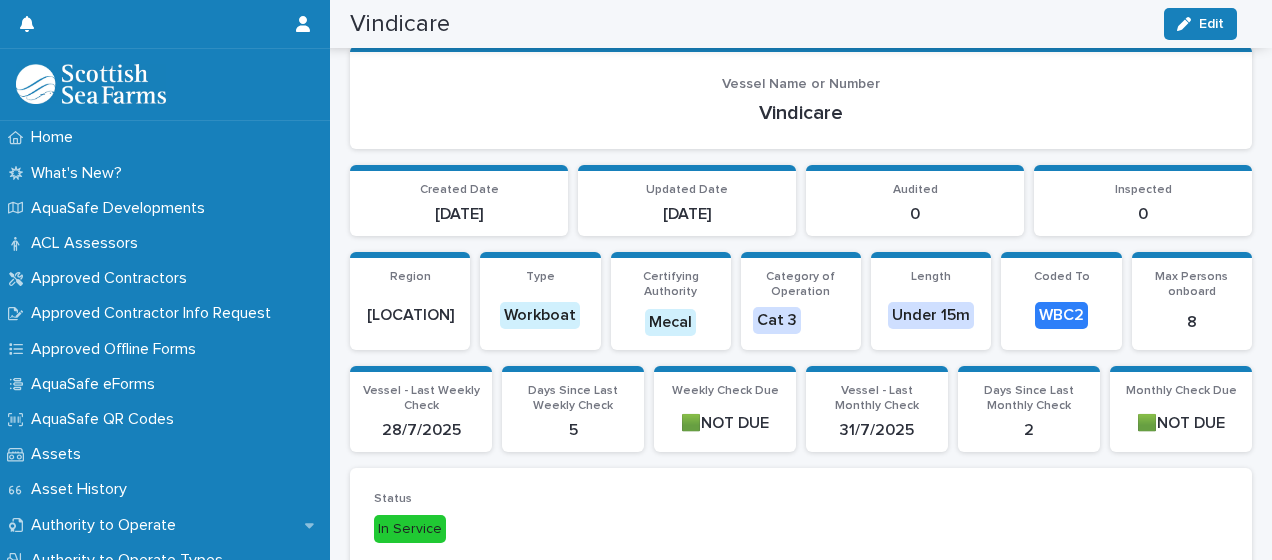 scroll, scrollTop: 0, scrollLeft: 0, axis: both 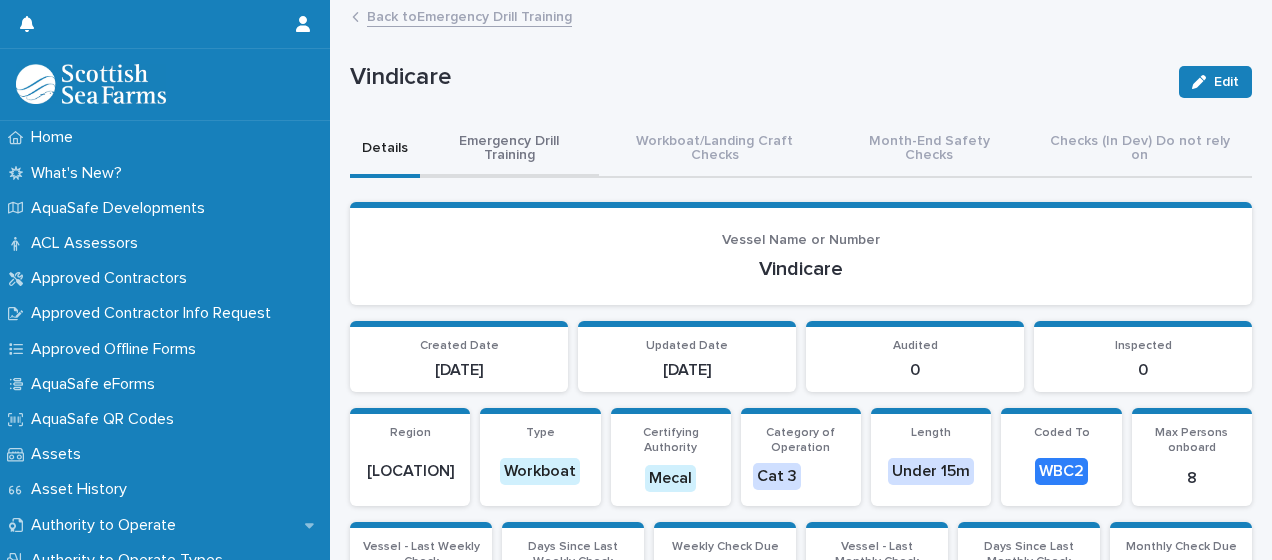 click on "Emergency Drill Training" at bounding box center [509, 150] 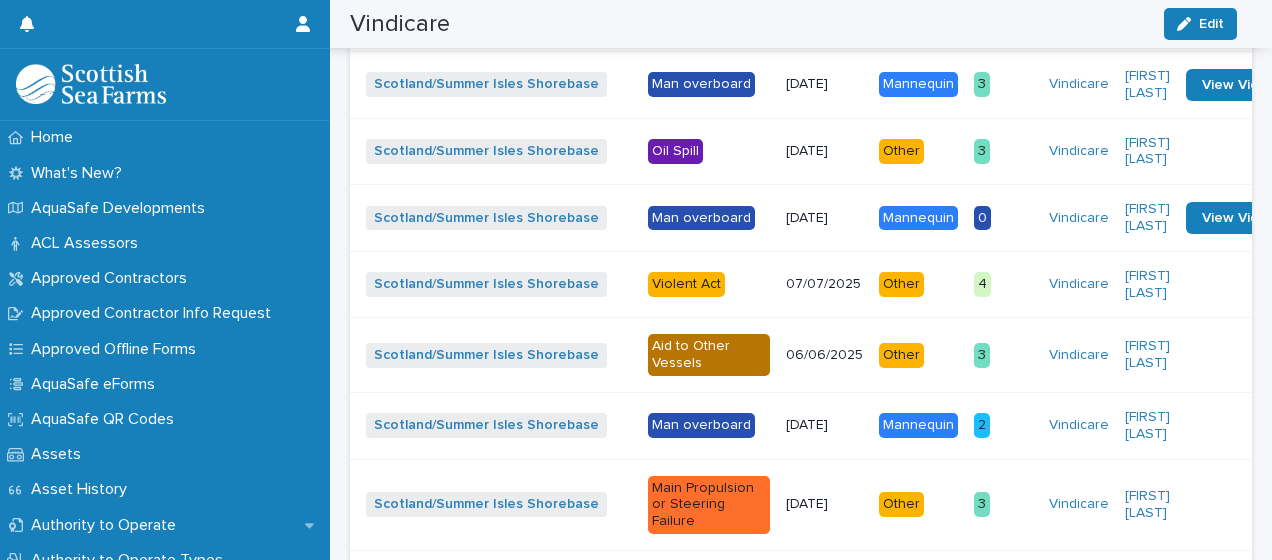 scroll, scrollTop: 0, scrollLeft: 0, axis: both 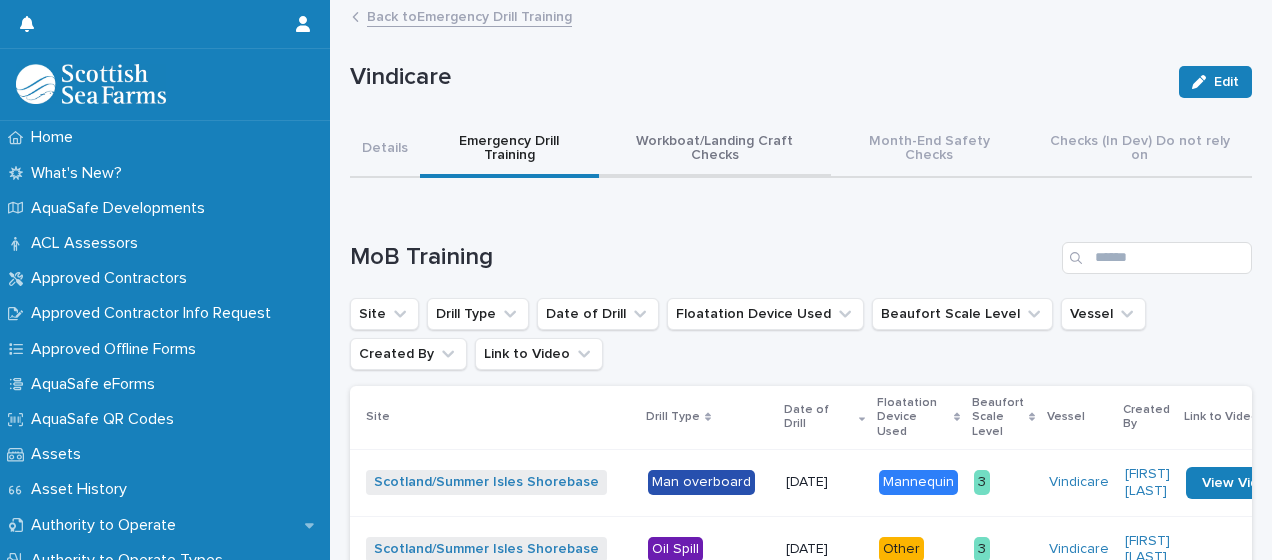 click on "Workboat/Landing Craft Checks" at bounding box center [715, 150] 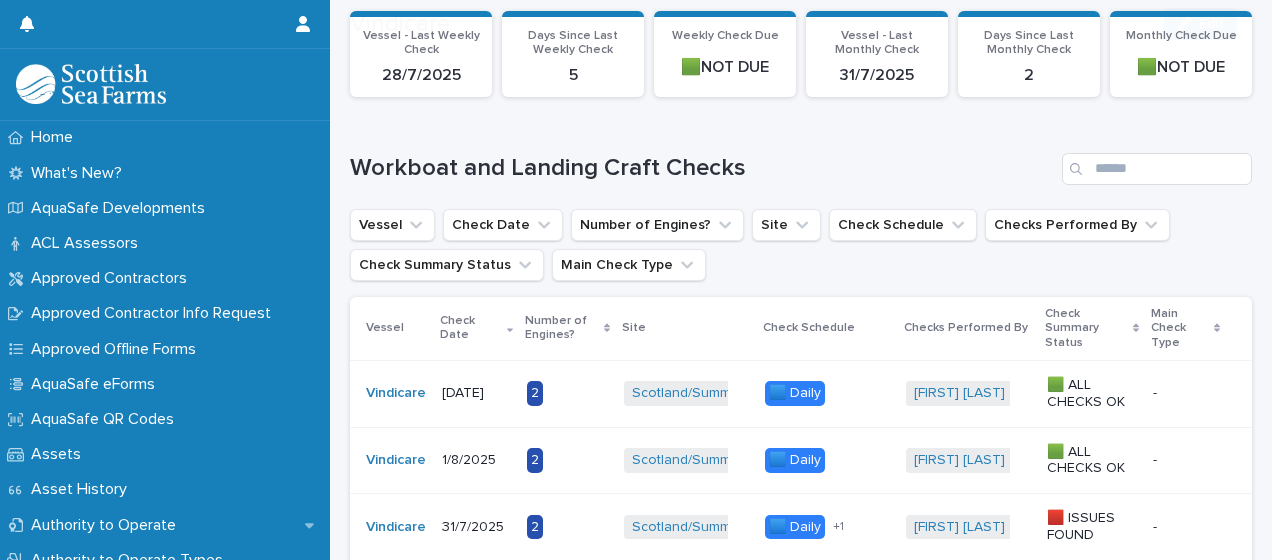 scroll, scrollTop: 200, scrollLeft: 0, axis: vertical 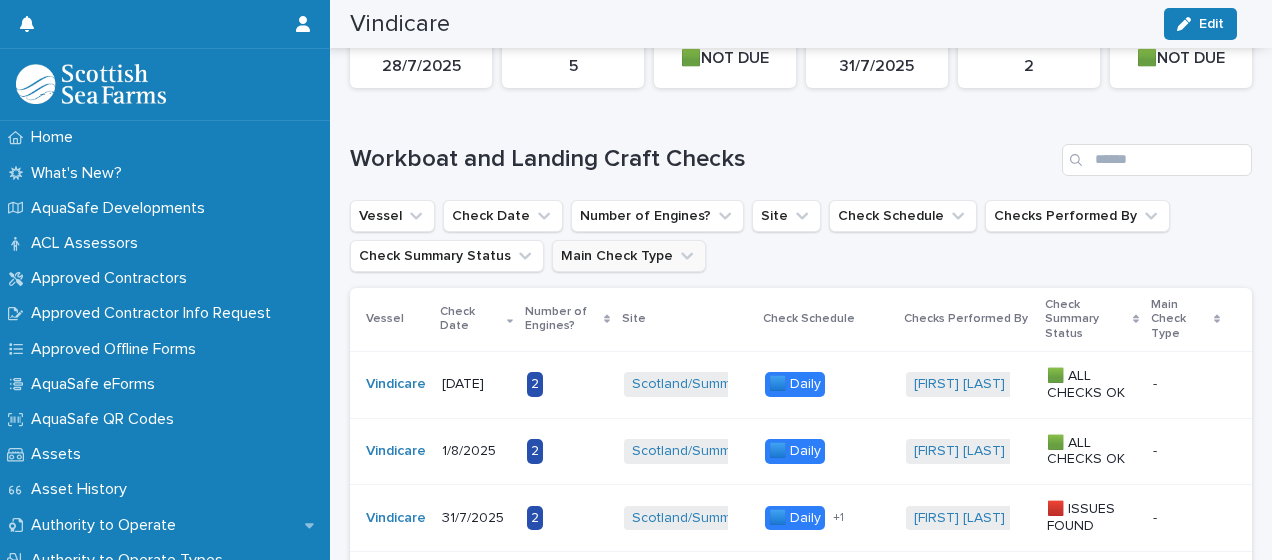 click 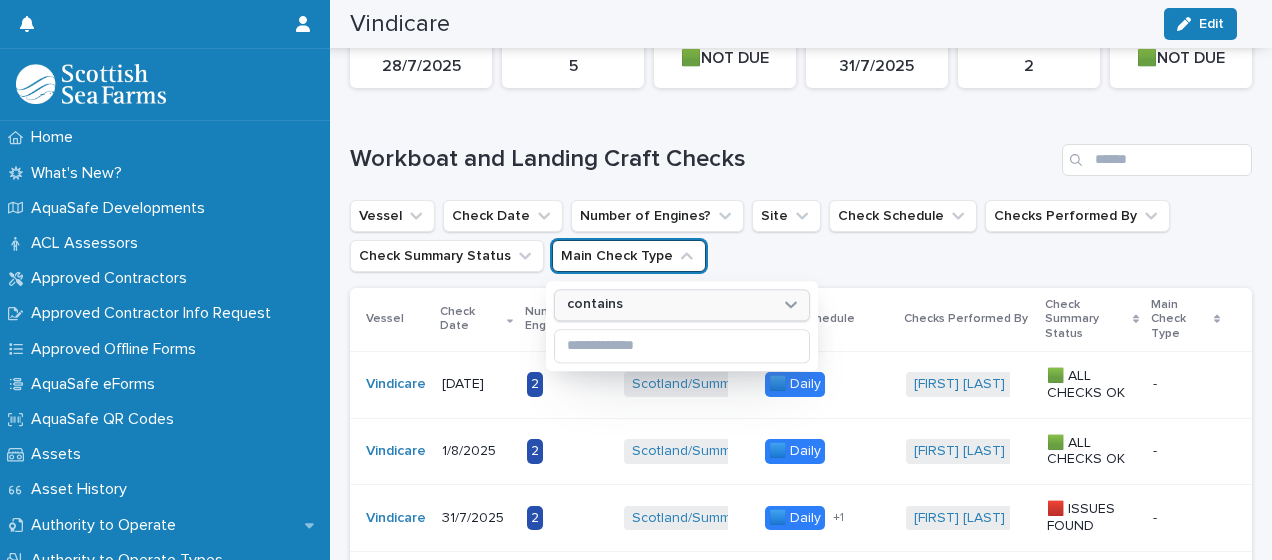 click 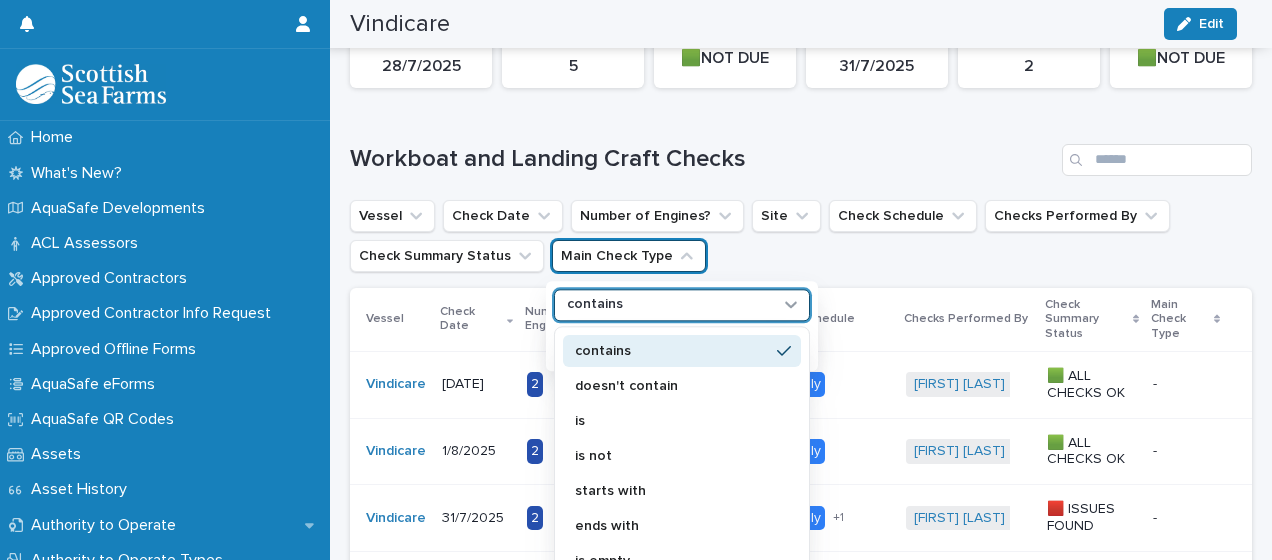 click on "Vessel Check Date Number of Engines? Site Check Schedule Checks Performed By Check Summary Status Main Check Type      option contains focused, 1 of 8. 8 results available. Use Up and Down to choose options, press Enter to select the currently focused option, press Escape to exit the menu, press Tab to select the option and exit the menu. contains contains doesn't contain is is not starts with ends with is empty is not empty" at bounding box center (801, 236) 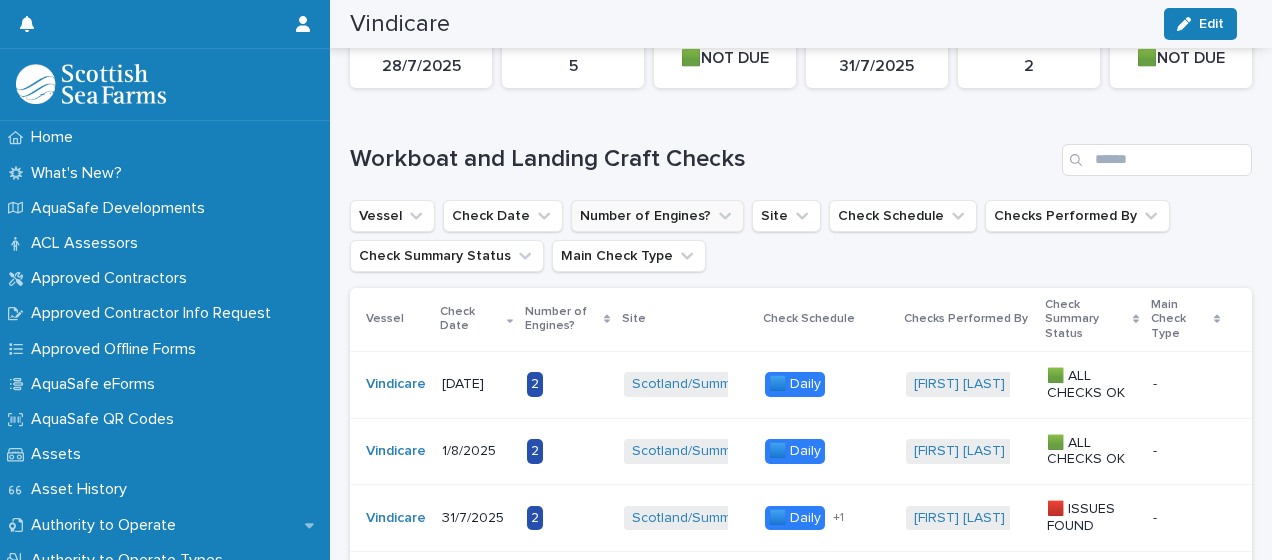 click on "Number of Engines?" at bounding box center (657, 216) 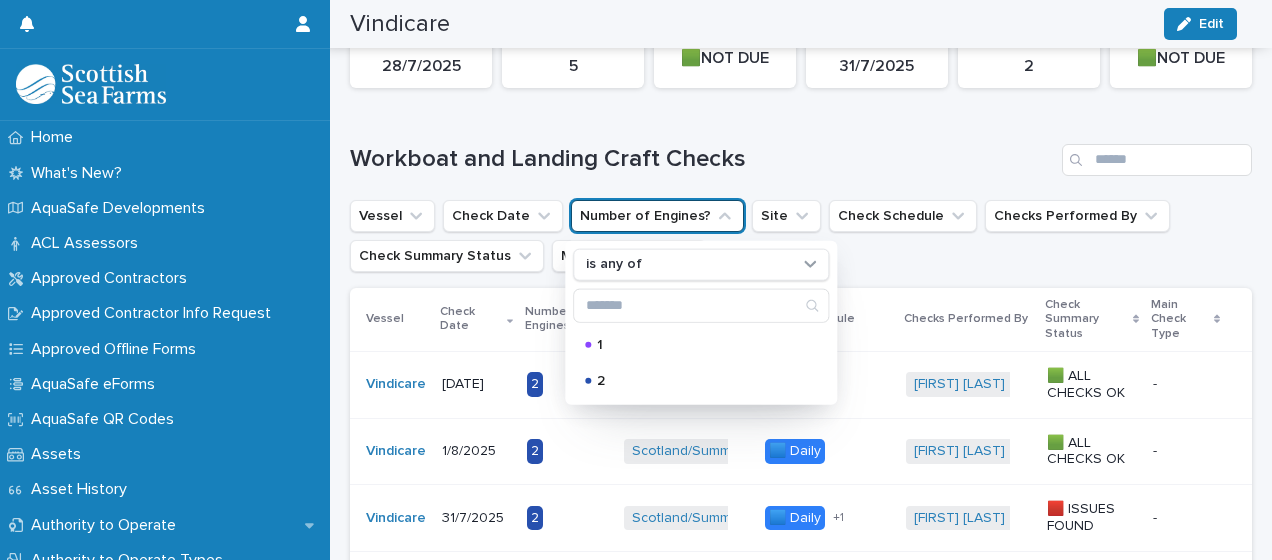 click on "Vessel Check Date Number of Engines? is any of 1 2 Site Check Schedule Checks Performed By Check Summary Status Main Check Type" at bounding box center (801, 236) 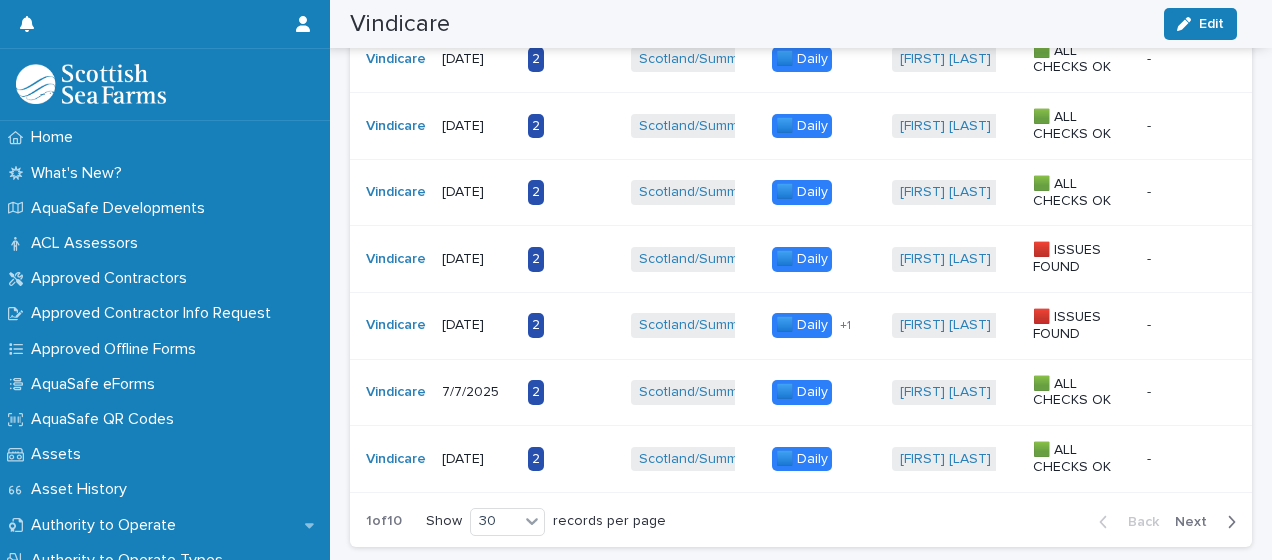 scroll, scrollTop: 2100, scrollLeft: 0, axis: vertical 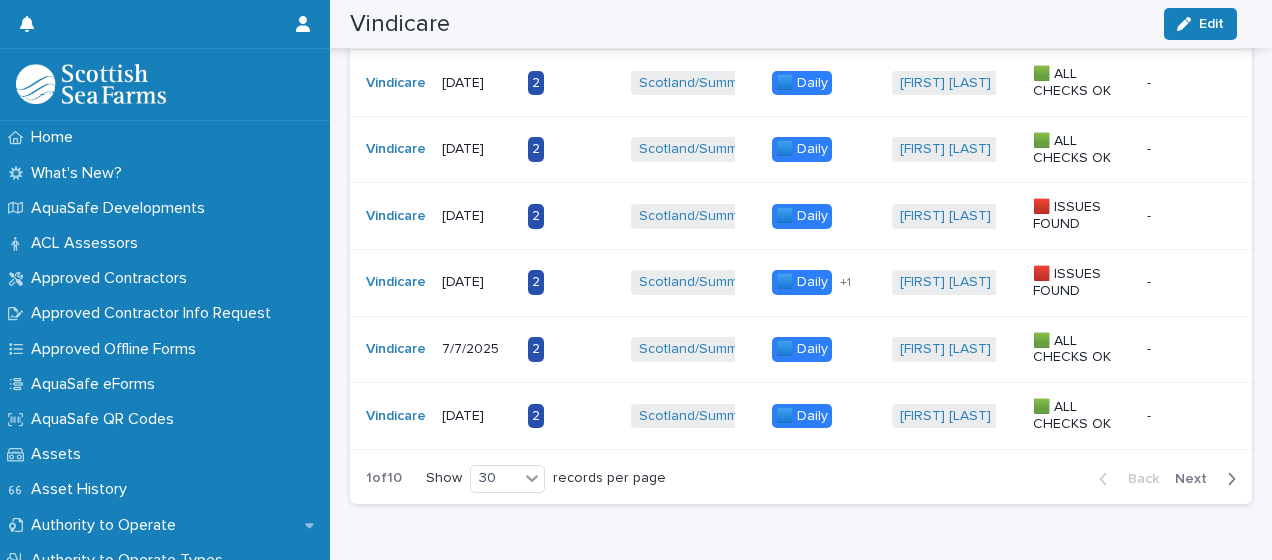 click on "Next" at bounding box center (1197, 479) 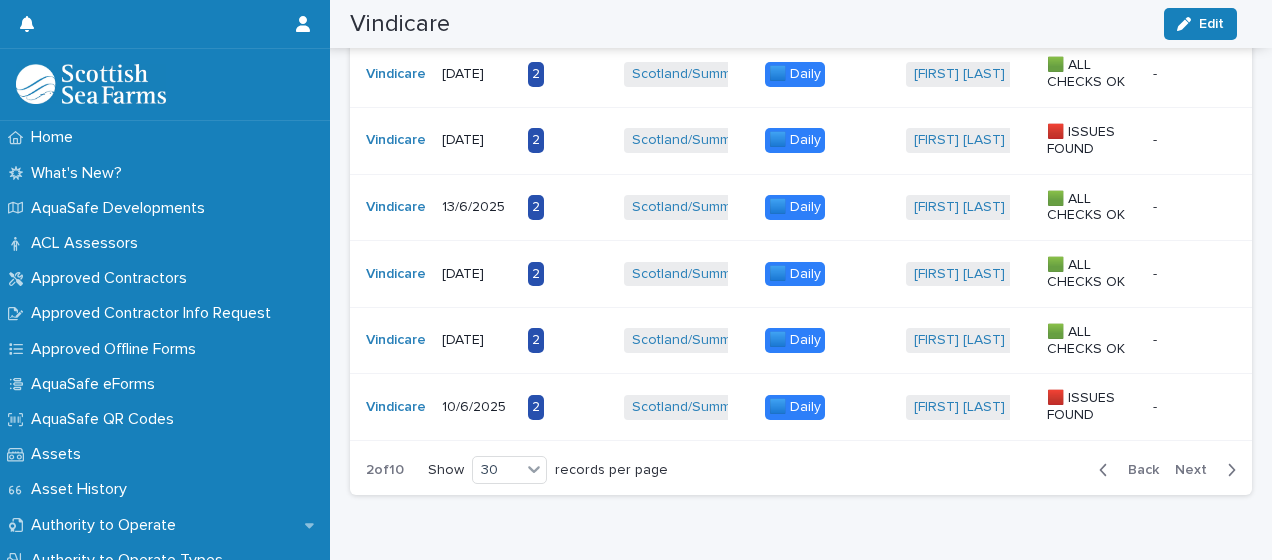 click 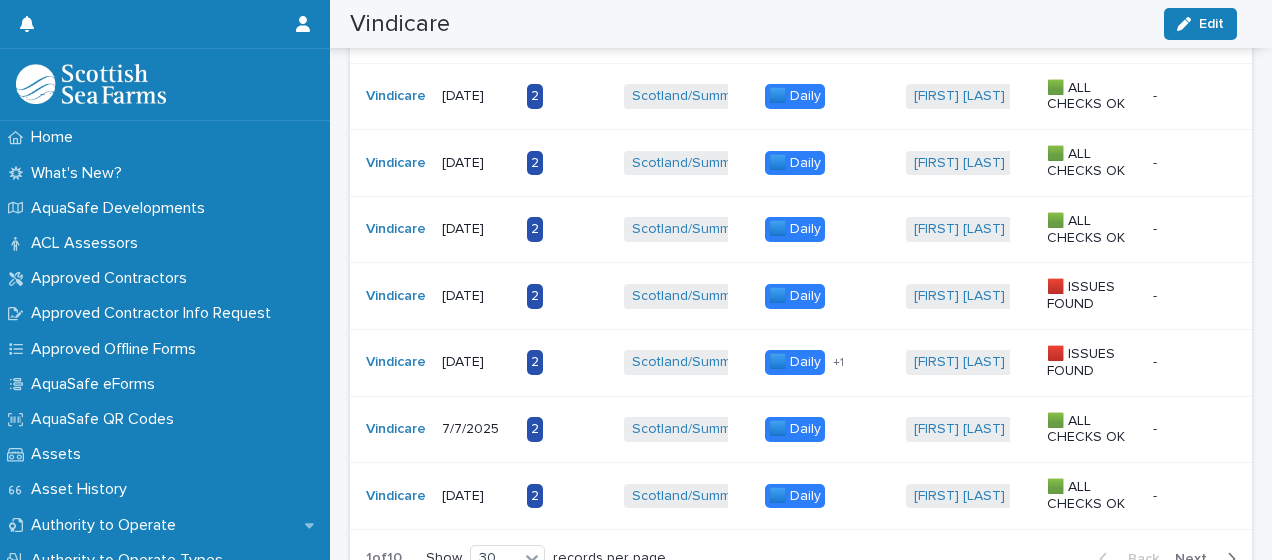 scroll, scrollTop: 2051, scrollLeft: 0, axis: vertical 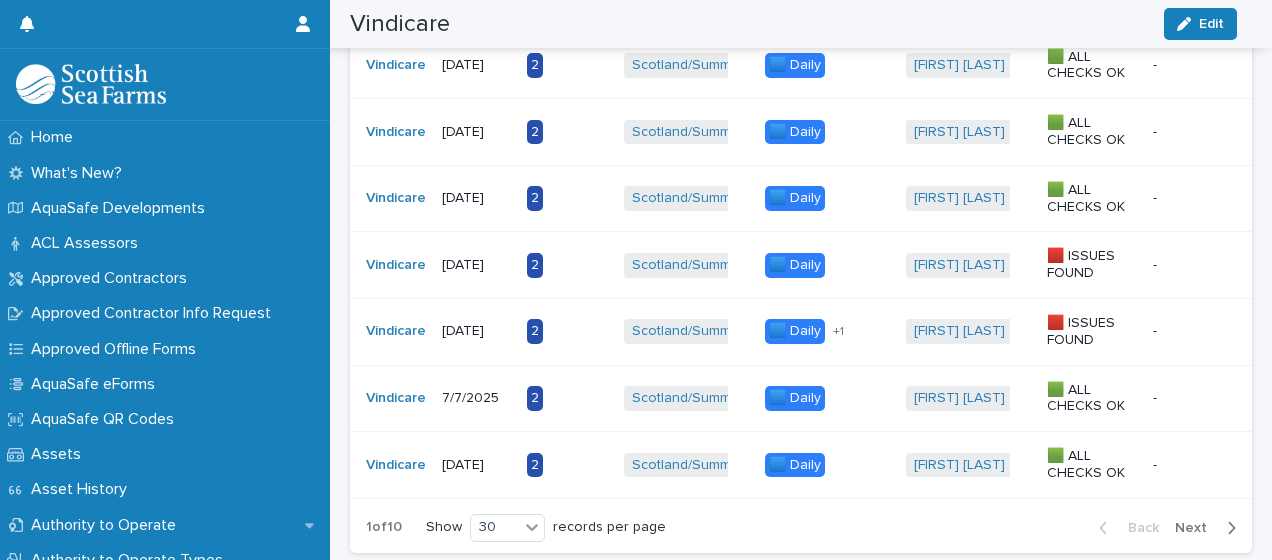 click on "Next" at bounding box center [1197, 528] 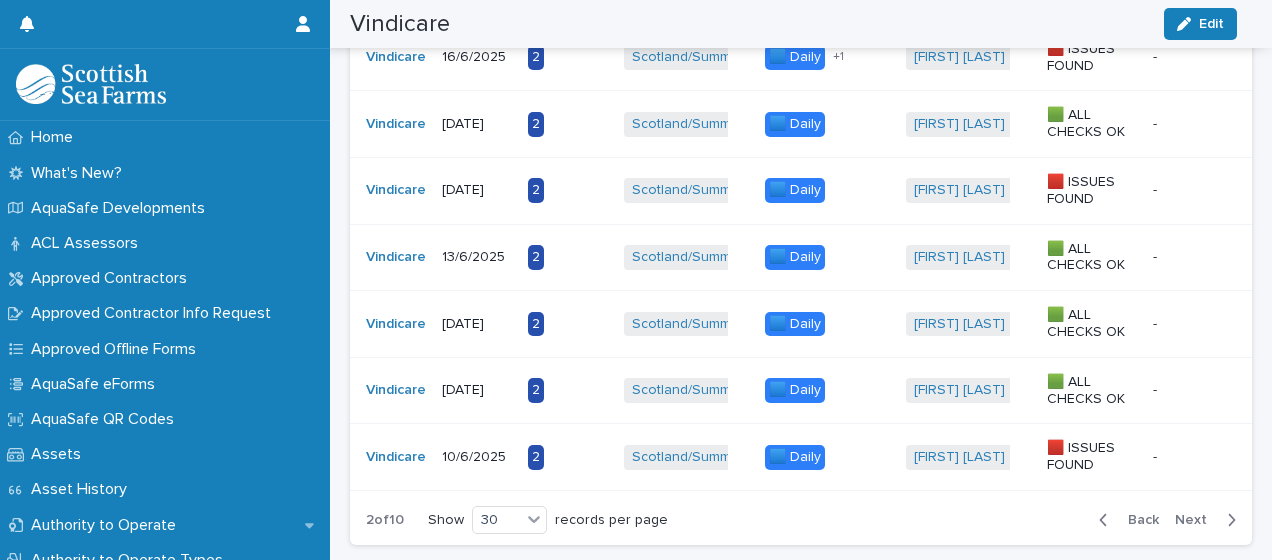 scroll, scrollTop: 2142, scrollLeft: 0, axis: vertical 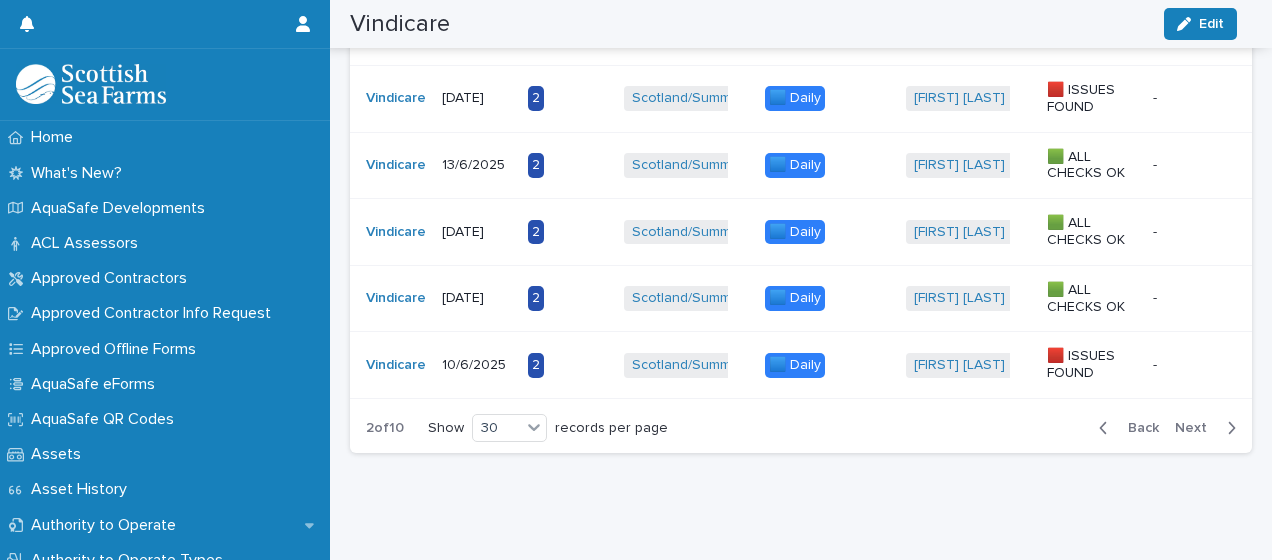 drag, startPoint x: 1090, startPoint y: 399, endPoint x: 686, endPoint y: 393, distance: 404.04456 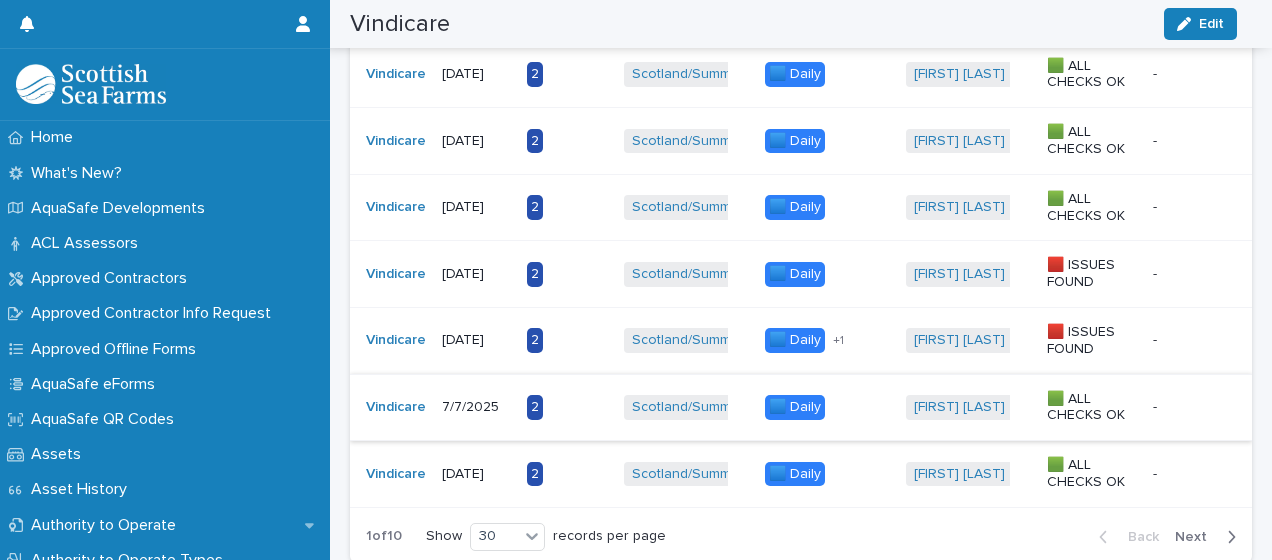 scroll, scrollTop: 1942, scrollLeft: 0, axis: vertical 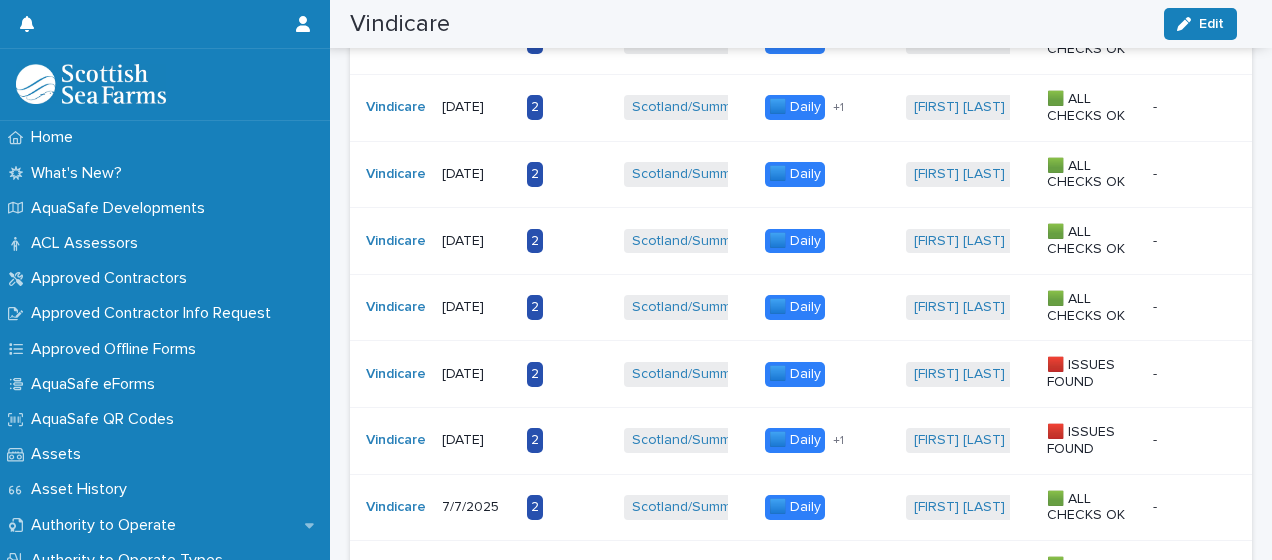 click on "+ 1" at bounding box center [838, 441] 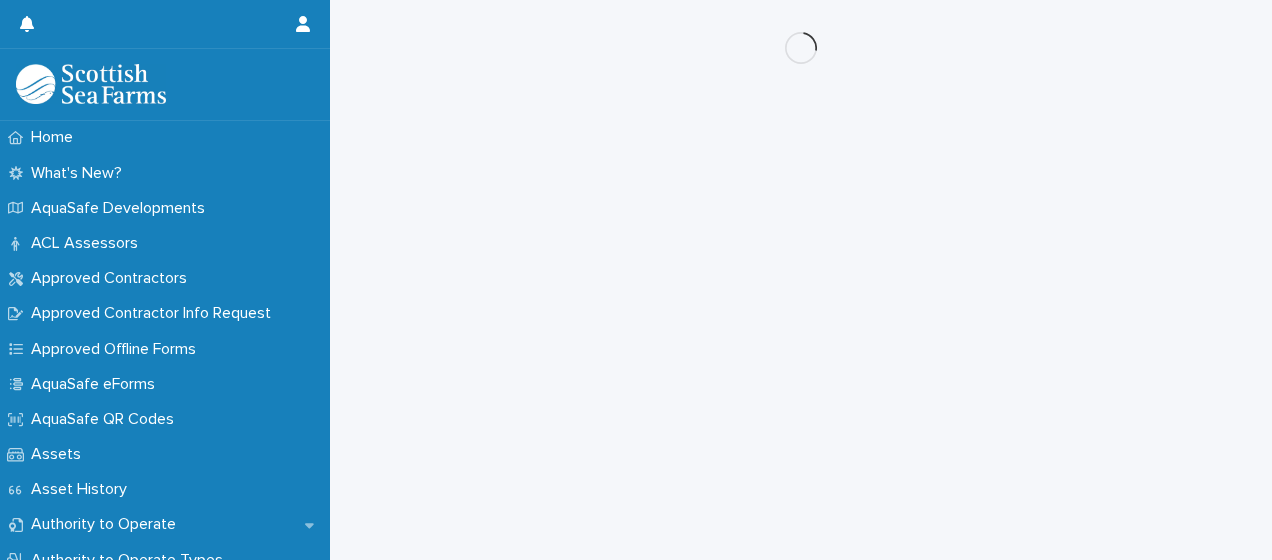 scroll, scrollTop: 0, scrollLeft: 0, axis: both 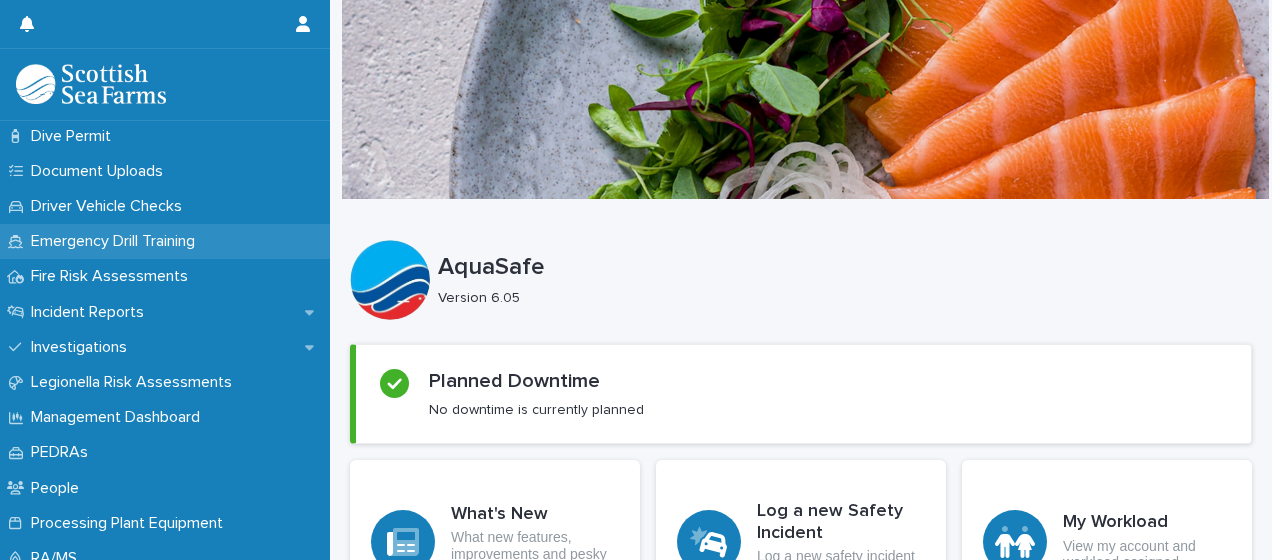 click on "Emergency Drill Training" at bounding box center [117, 241] 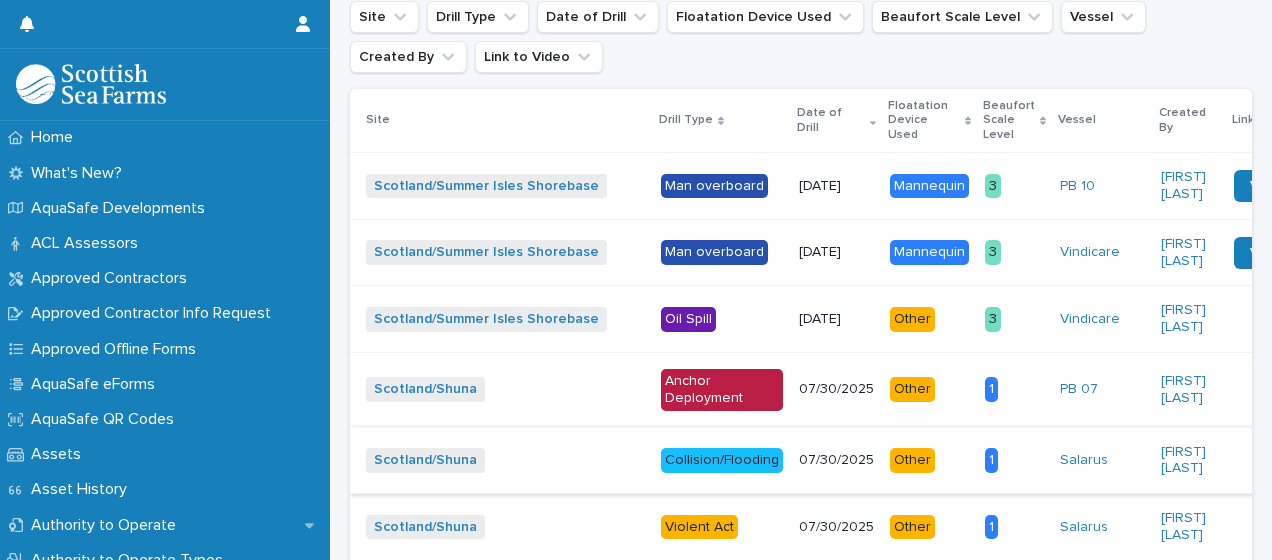 scroll, scrollTop: 200, scrollLeft: 0, axis: vertical 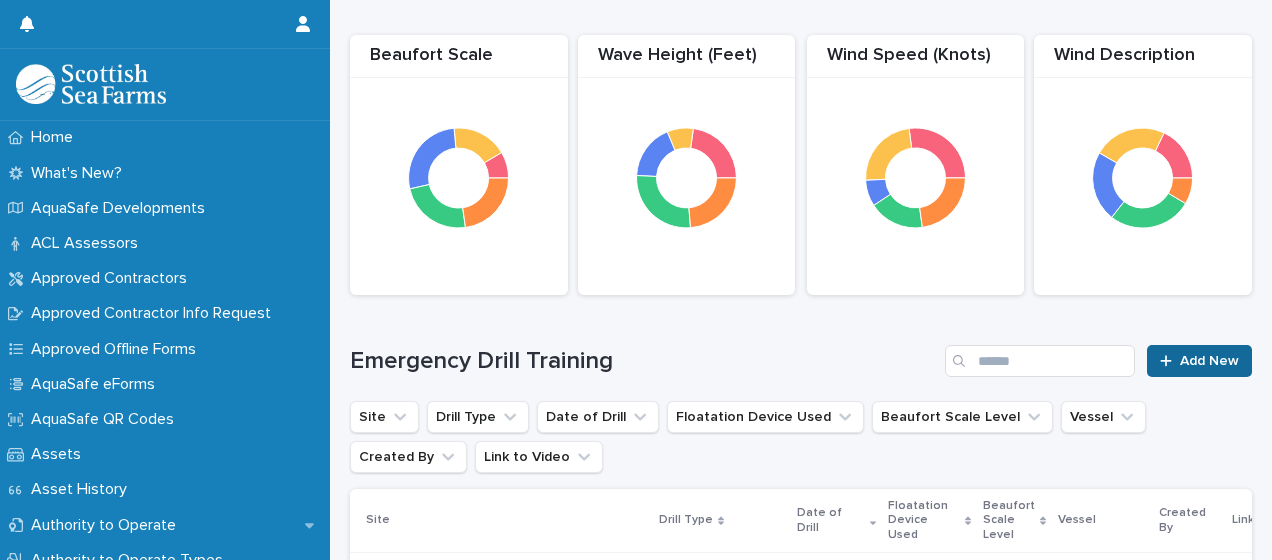 click 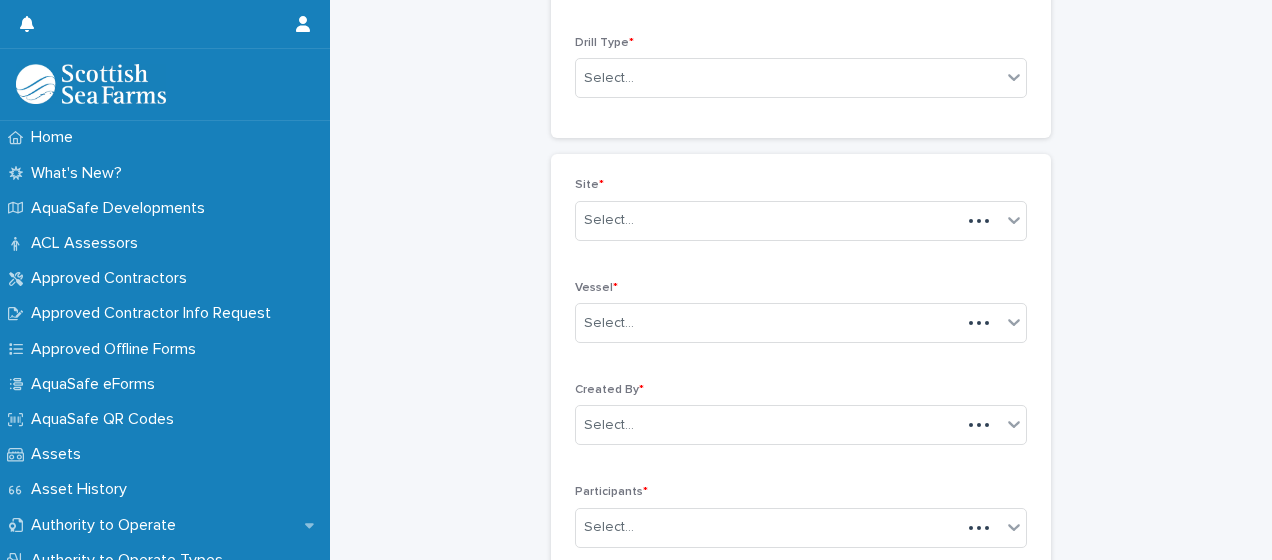scroll, scrollTop: 0, scrollLeft: 0, axis: both 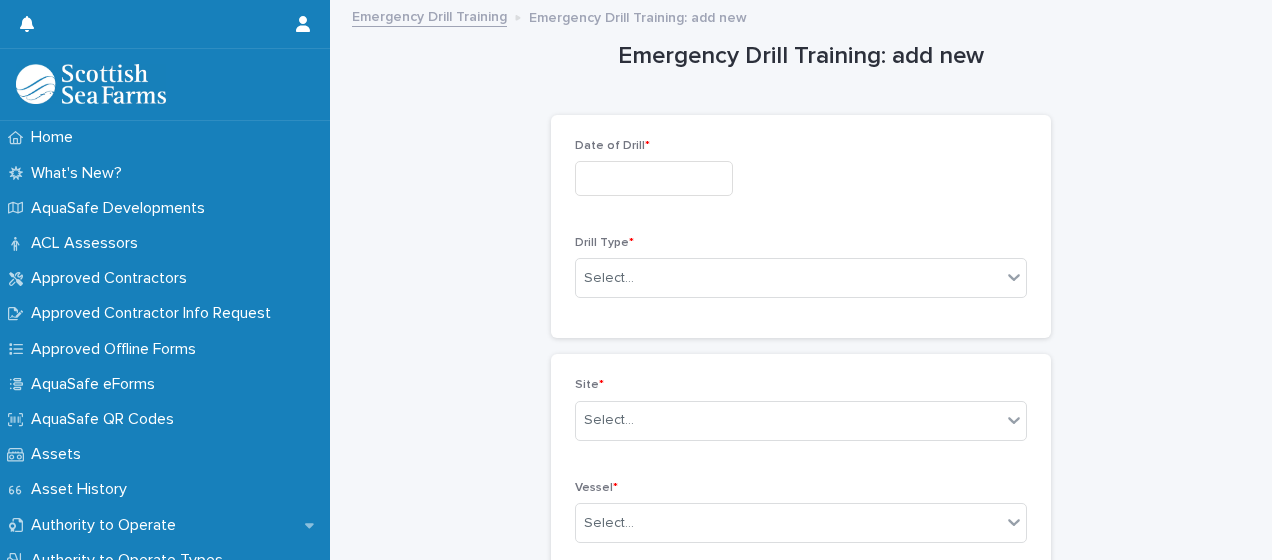 click at bounding box center [654, 178] 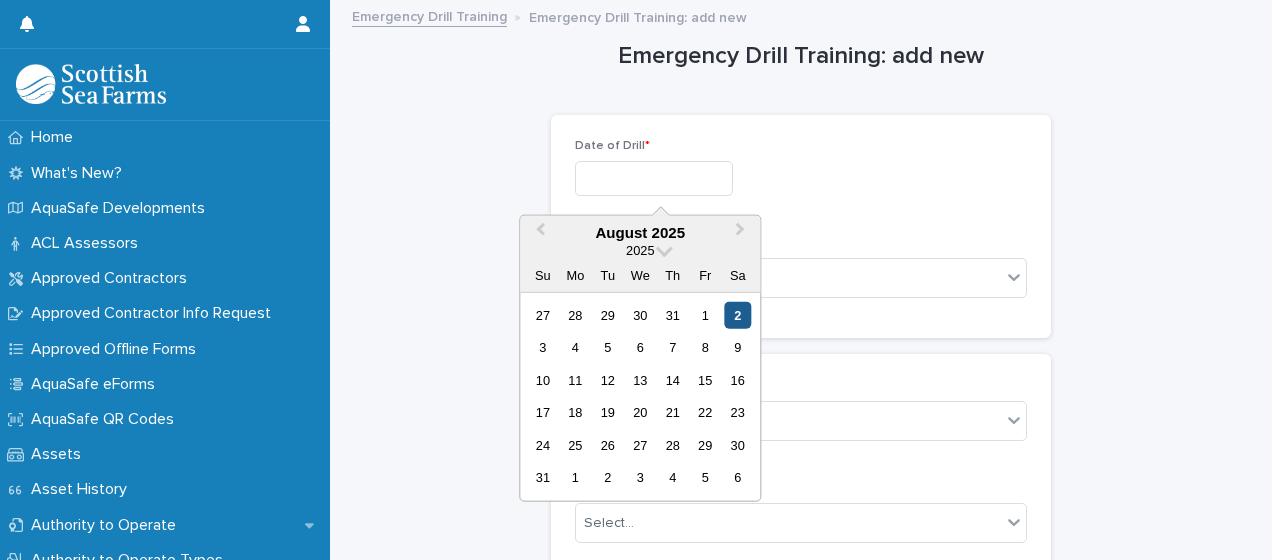 click on "2" at bounding box center [737, 315] 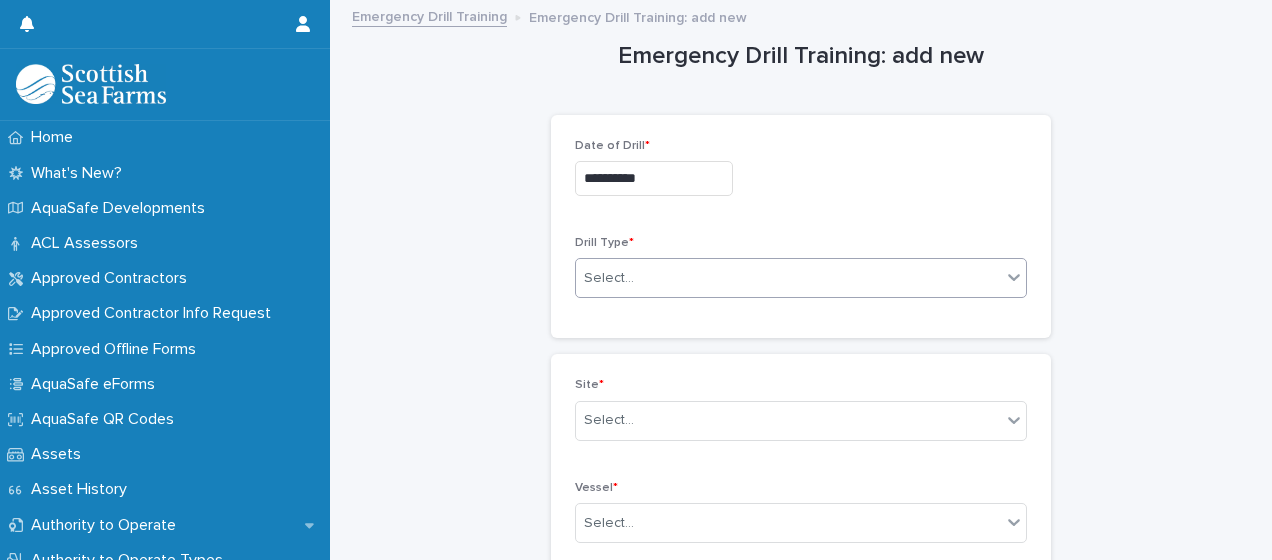 click on "Select..." at bounding box center [788, 278] 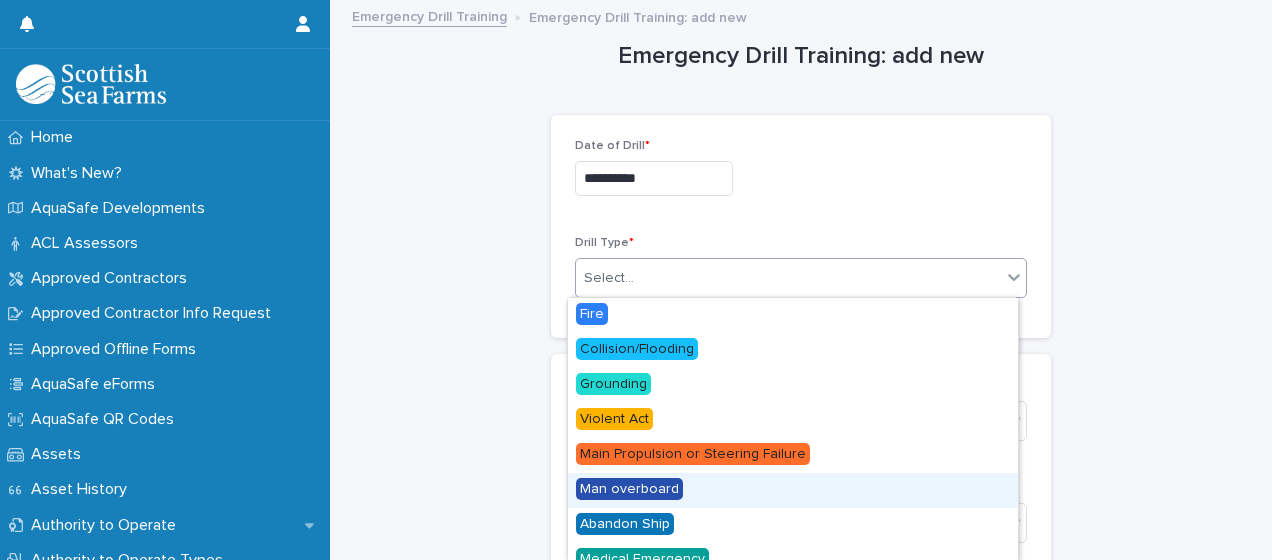 click on "Man overboard" at bounding box center (629, 489) 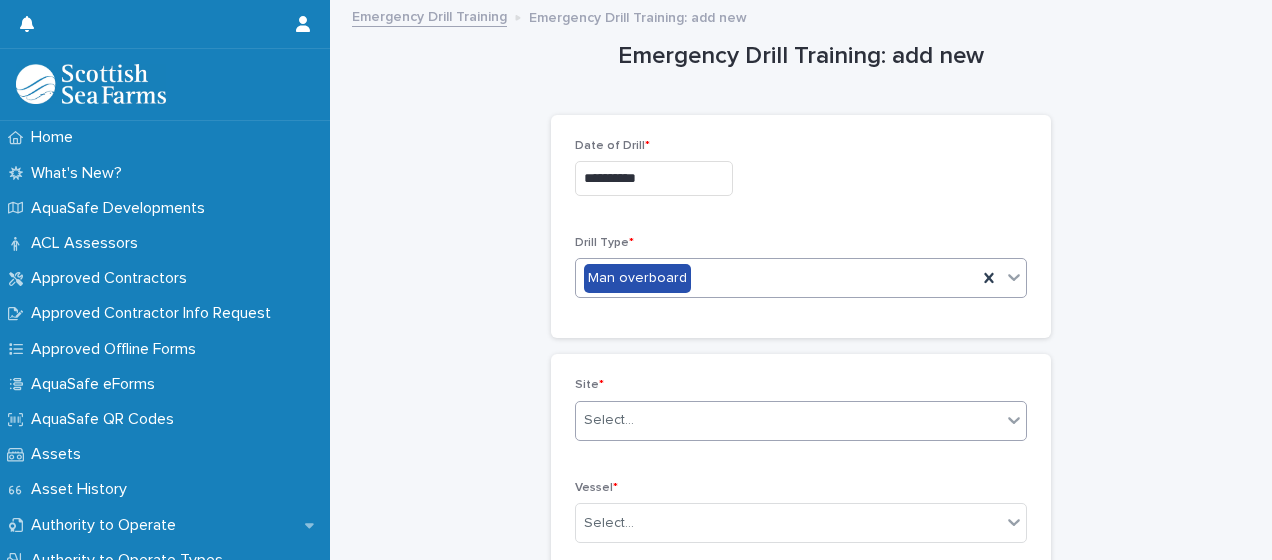 click on "Select..." at bounding box center (788, 420) 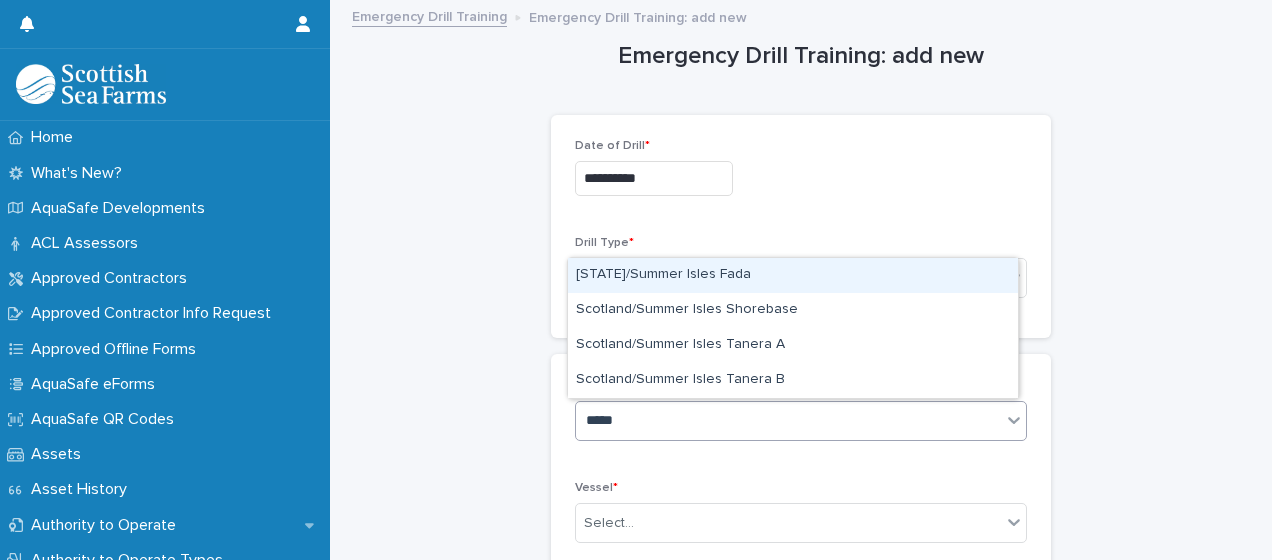 type on "******" 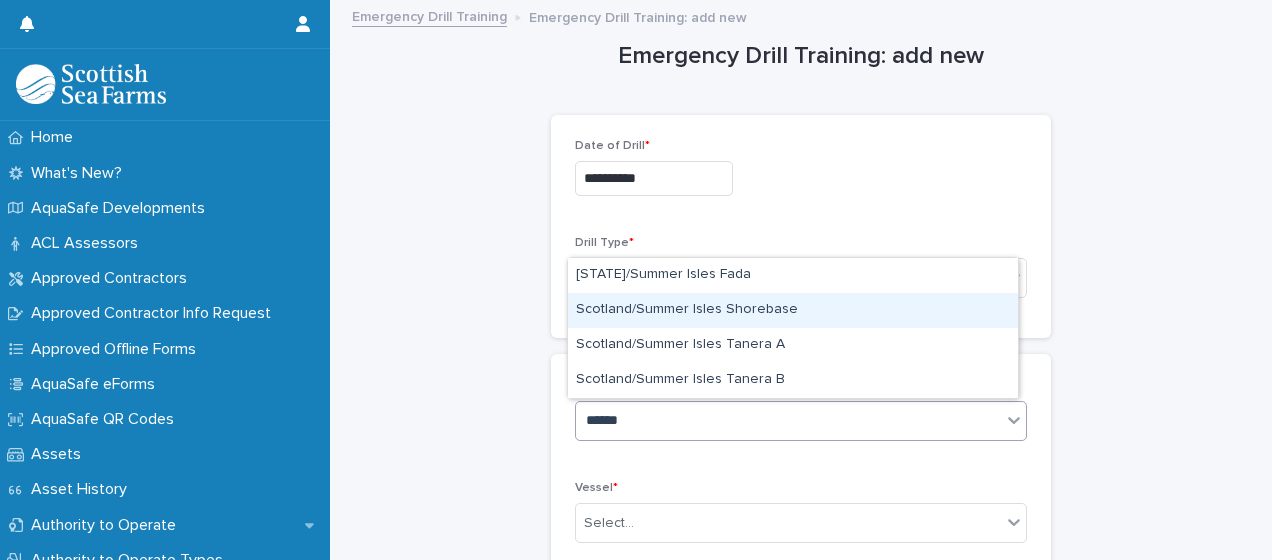 click on "Scotland/Summer Isles Shorebase" at bounding box center [793, 310] 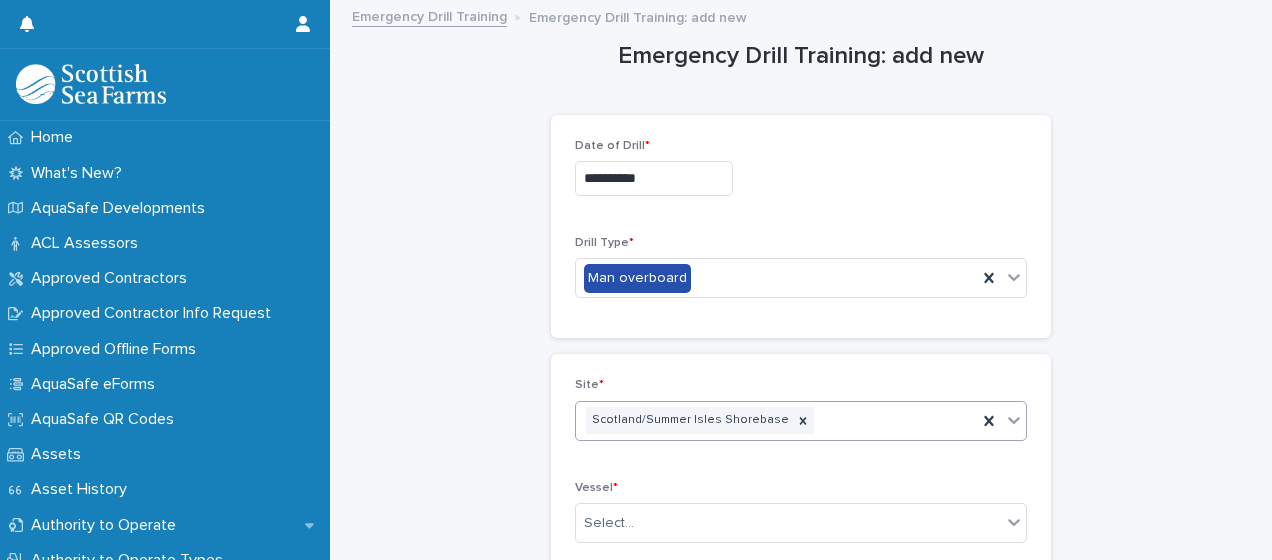 scroll, scrollTop: 100, scrollLeft: 0, axis: vertical 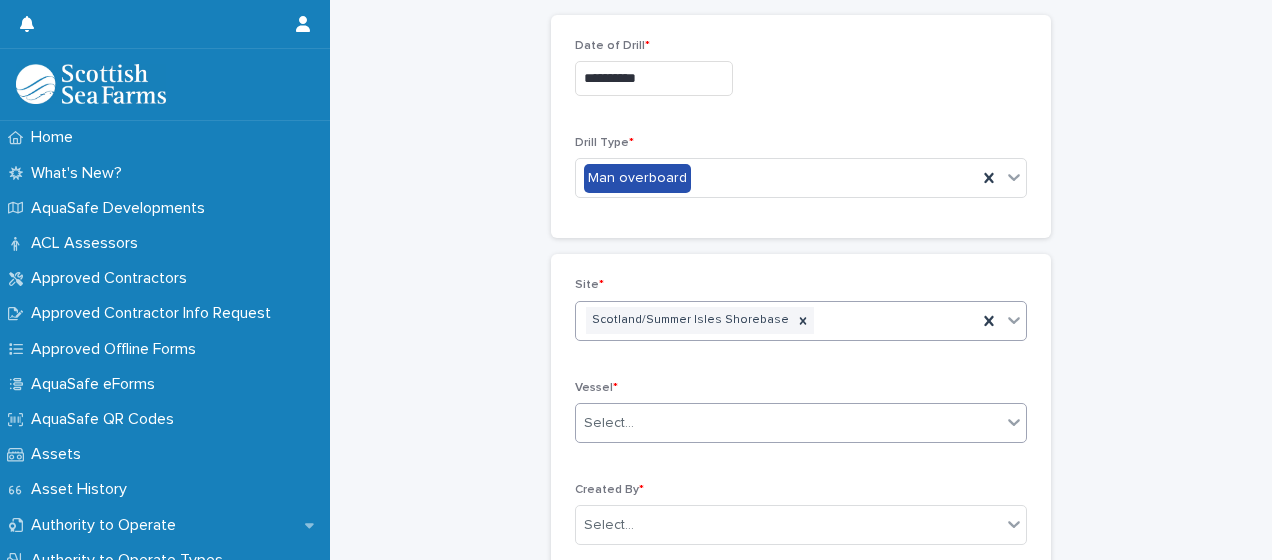 click on "Select..." at bounding box center (788, 423) 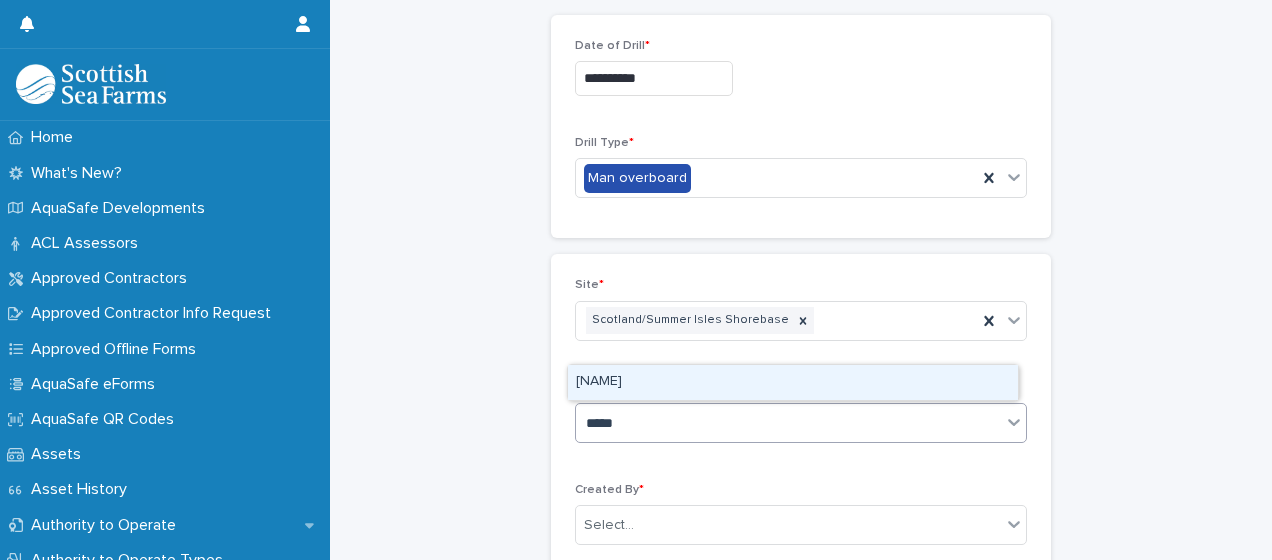type on "******" 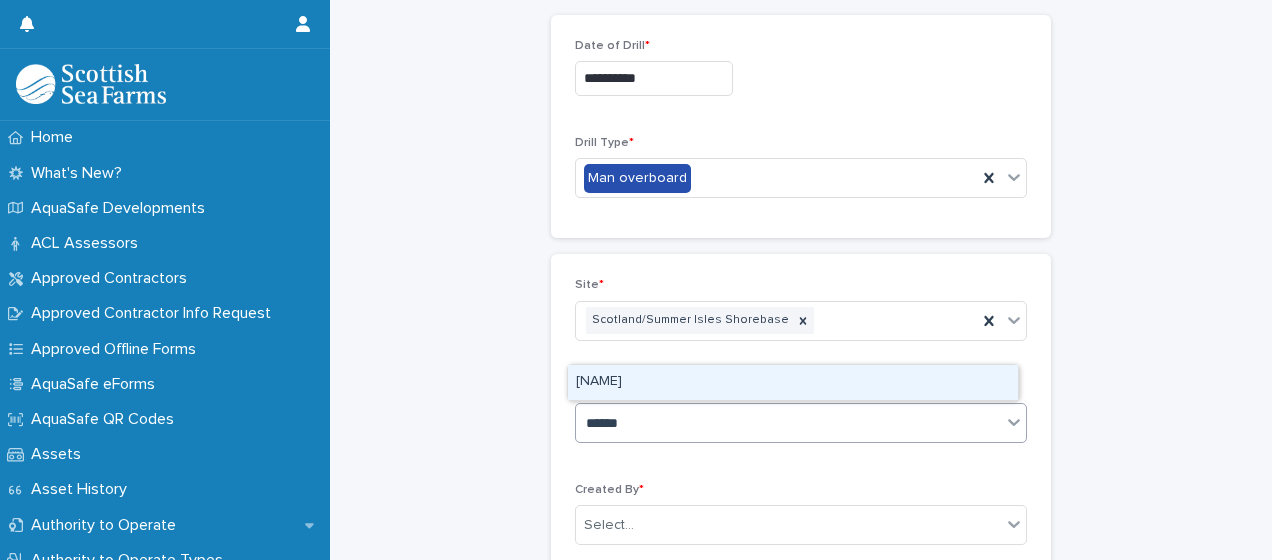 click on "Ossian" at bounding box center [793, 382] 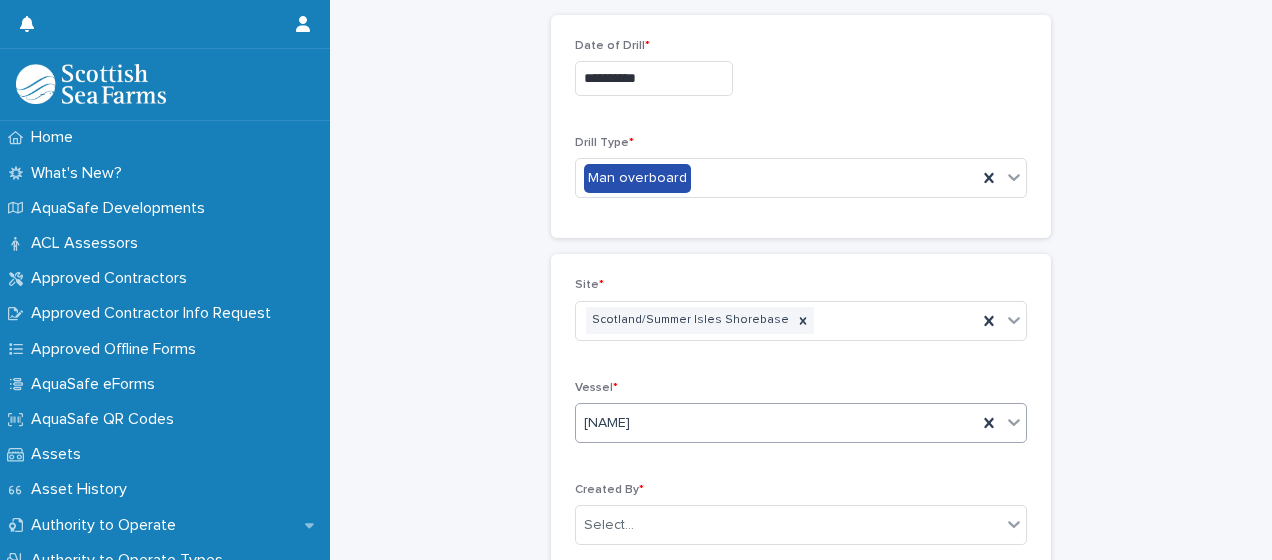 scroll, scrollTop: 200, scrollLeft: 0, axis: vertical 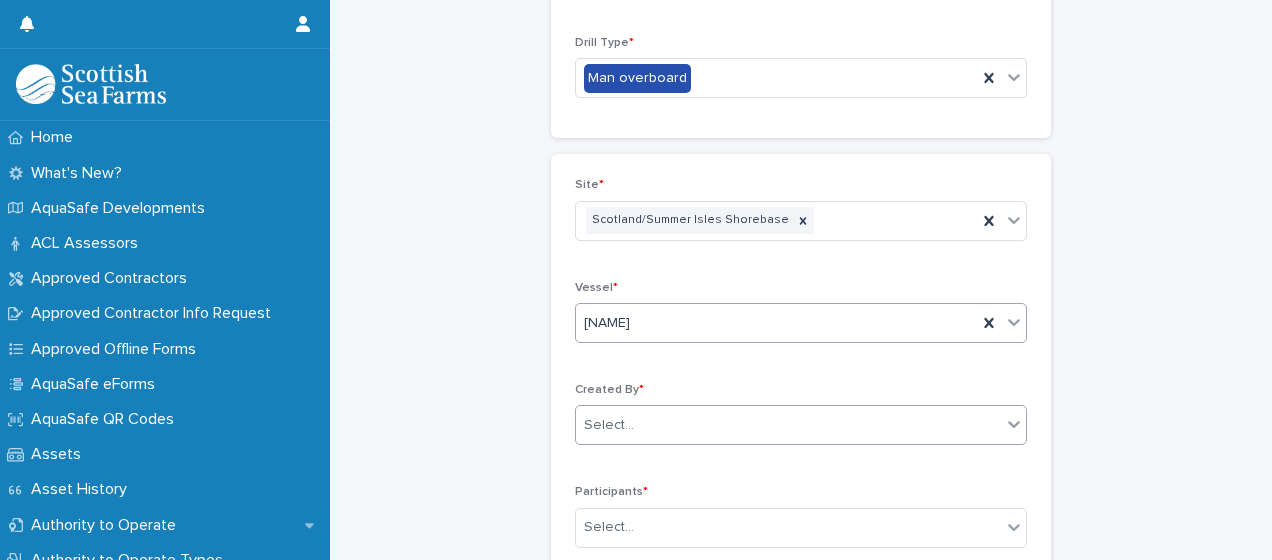 click on "Select..." at bounding box center [788, 425] 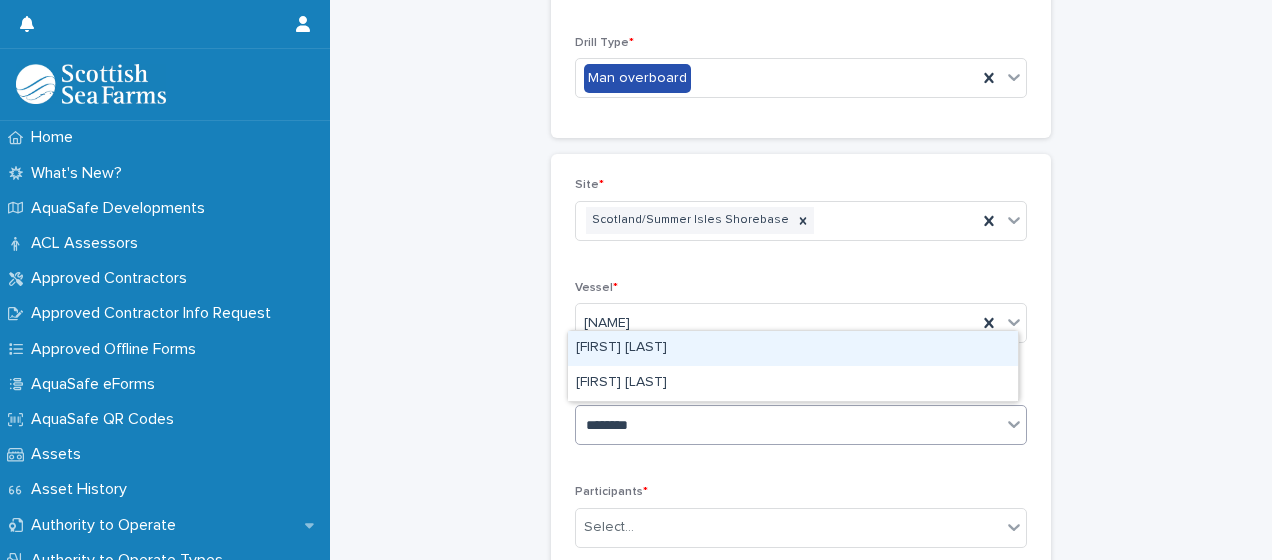 type on "*********" 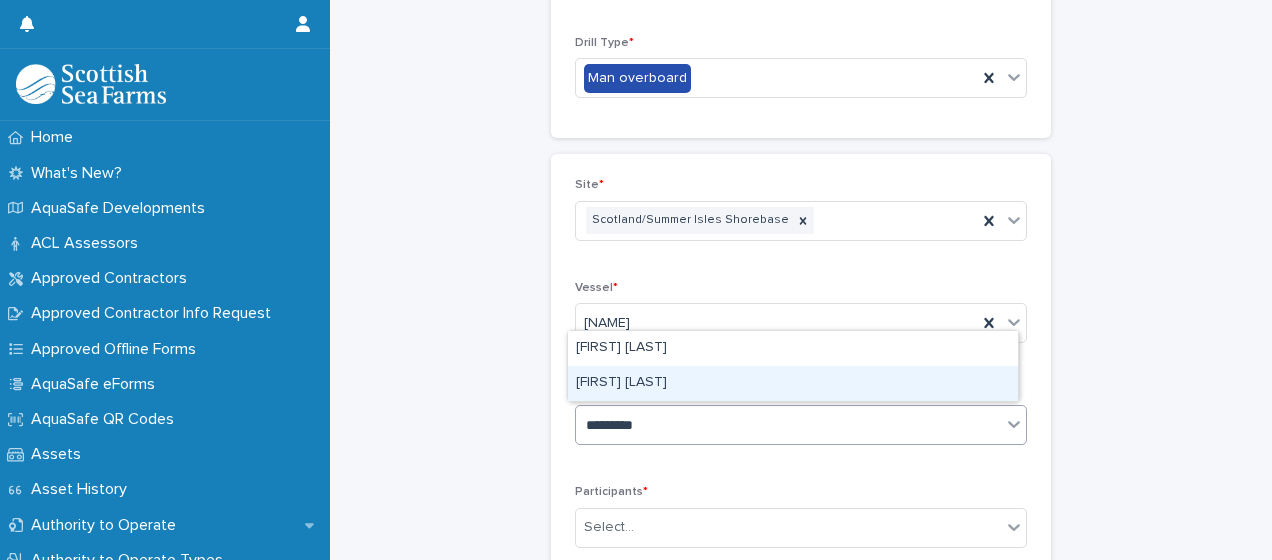 click on "[FIRST] [LAST]" at bounding box center [793, 383] 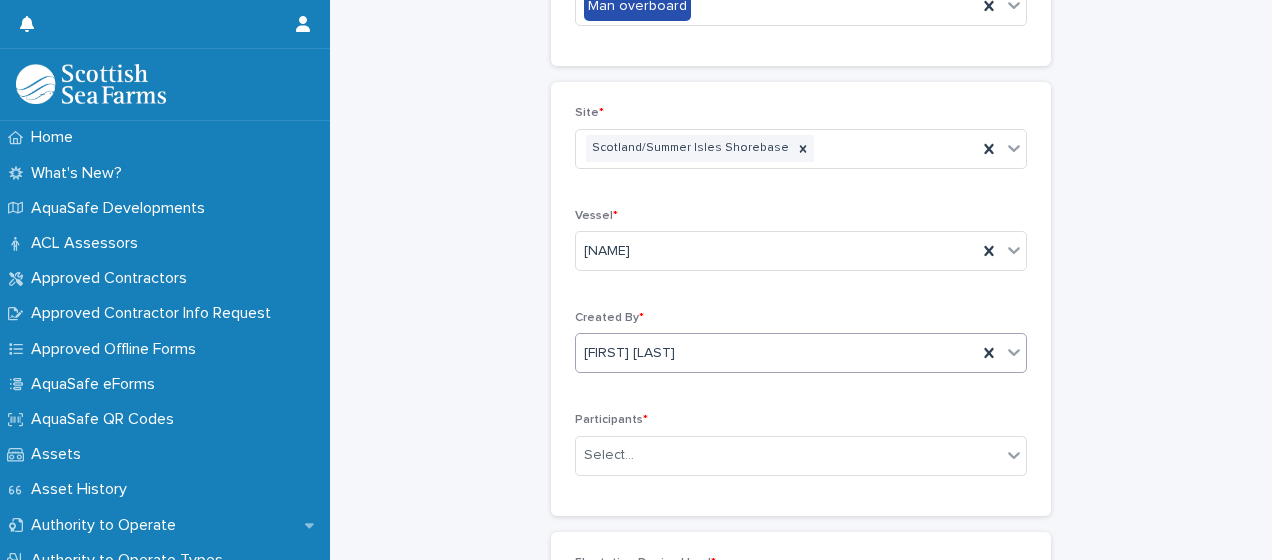 scroll, scrollTop: 300, scrollLeft: 0, axis: vertical 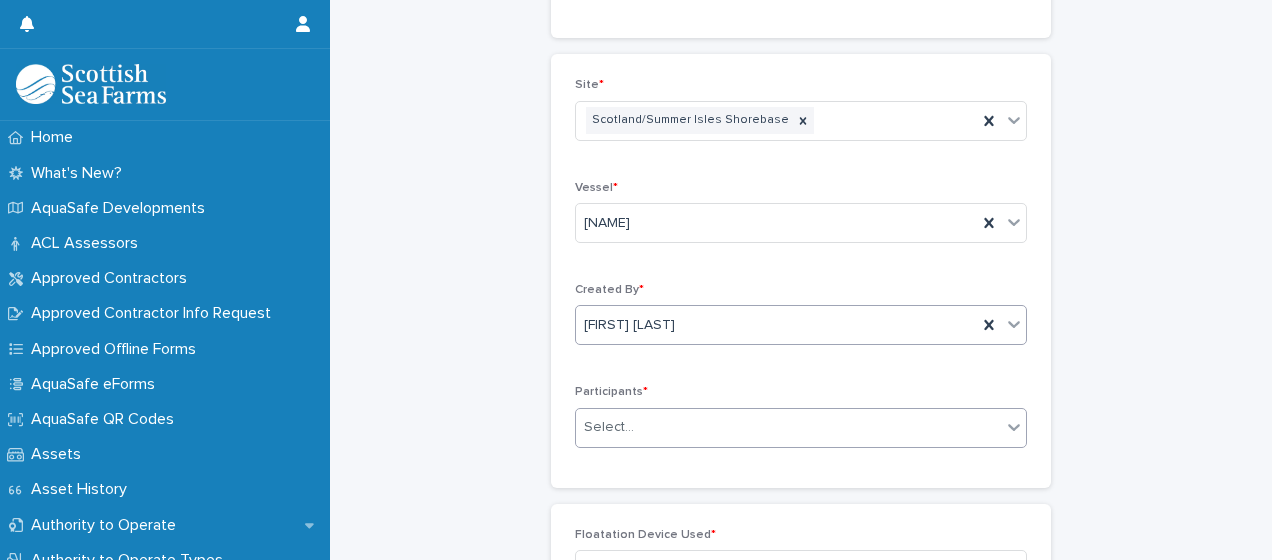 click on "Select..." at bounding box center [788, 427] 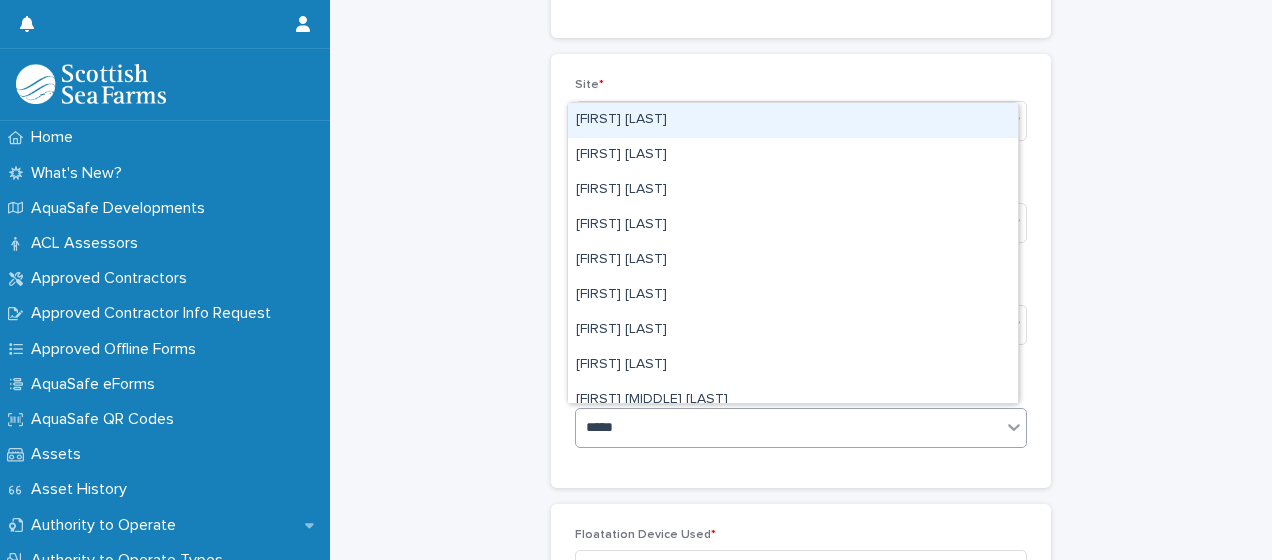 type on "******" 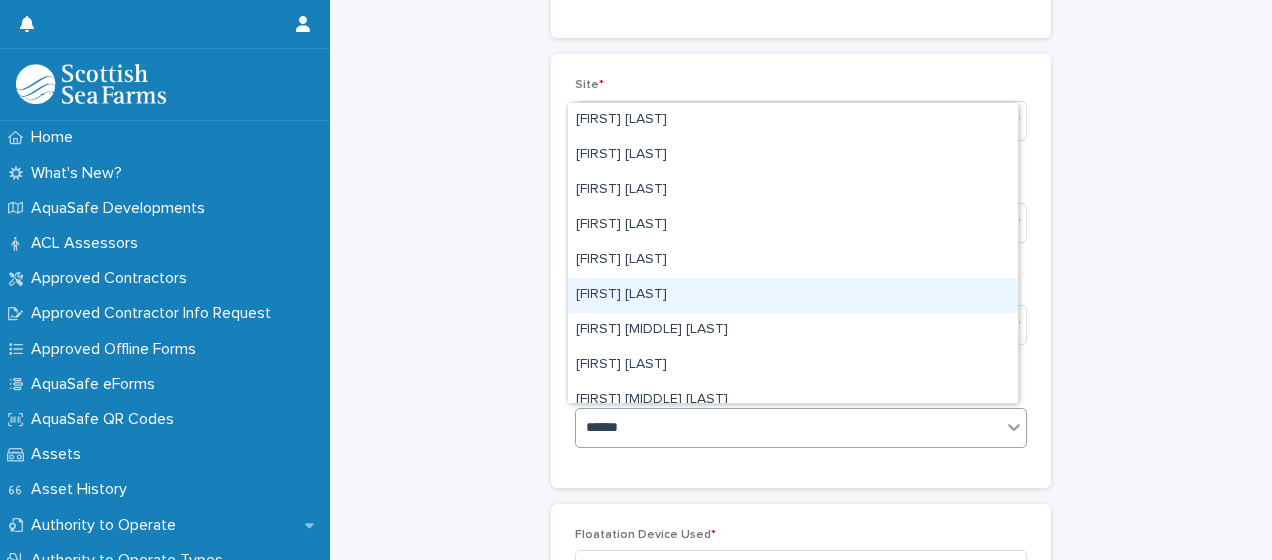click on "Stephen Husband" at bounding box center (793, 295) 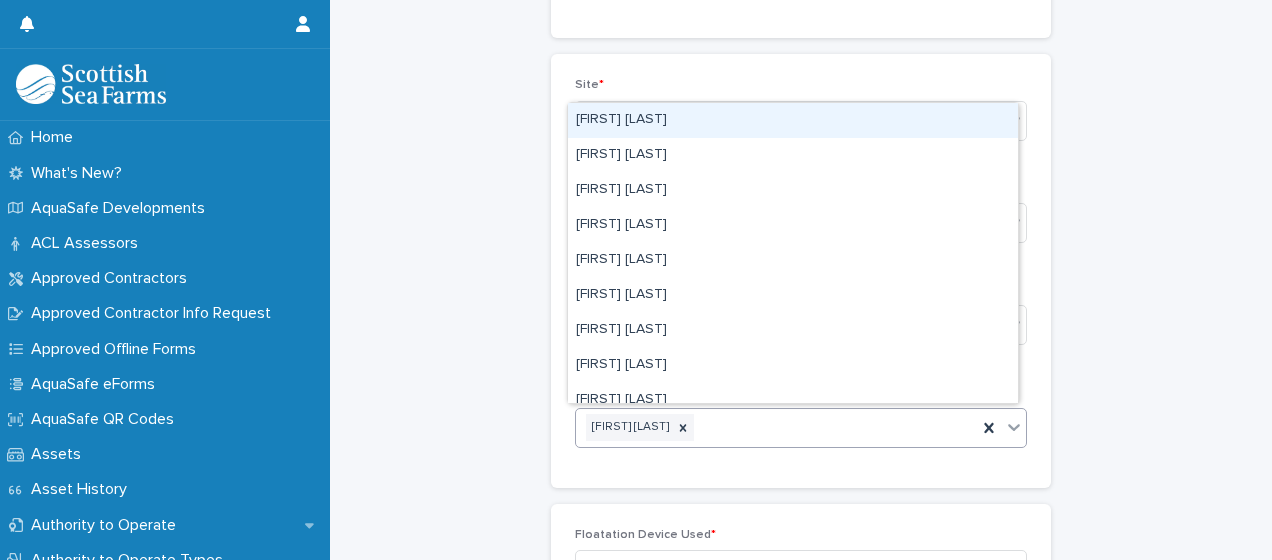 click on "Stephen Husband" at bounding box center [776, 427] 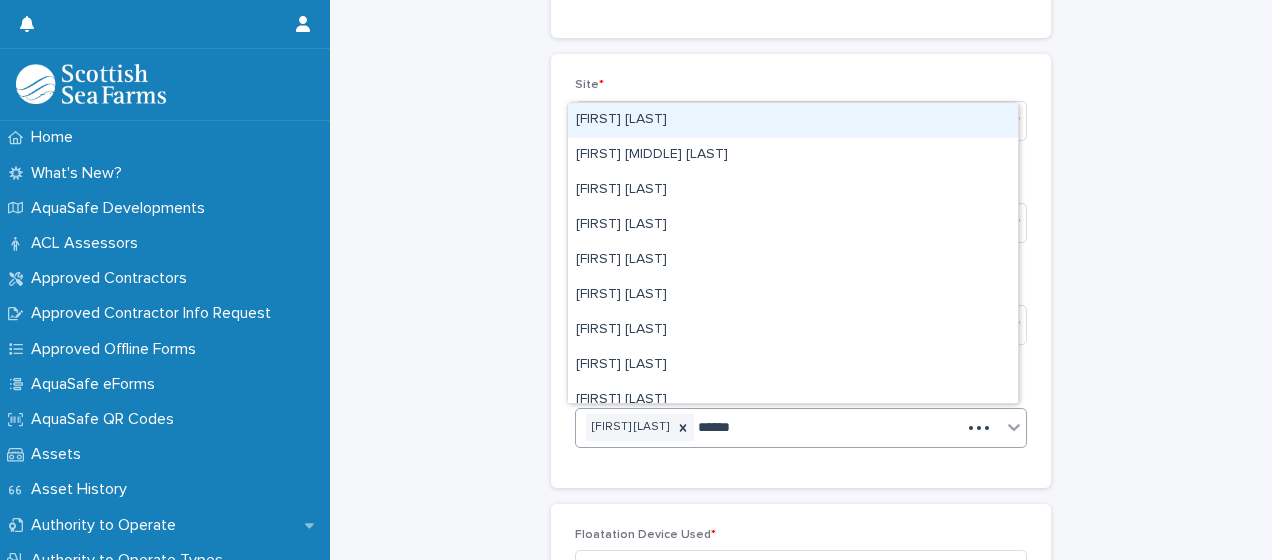 type on "*******" 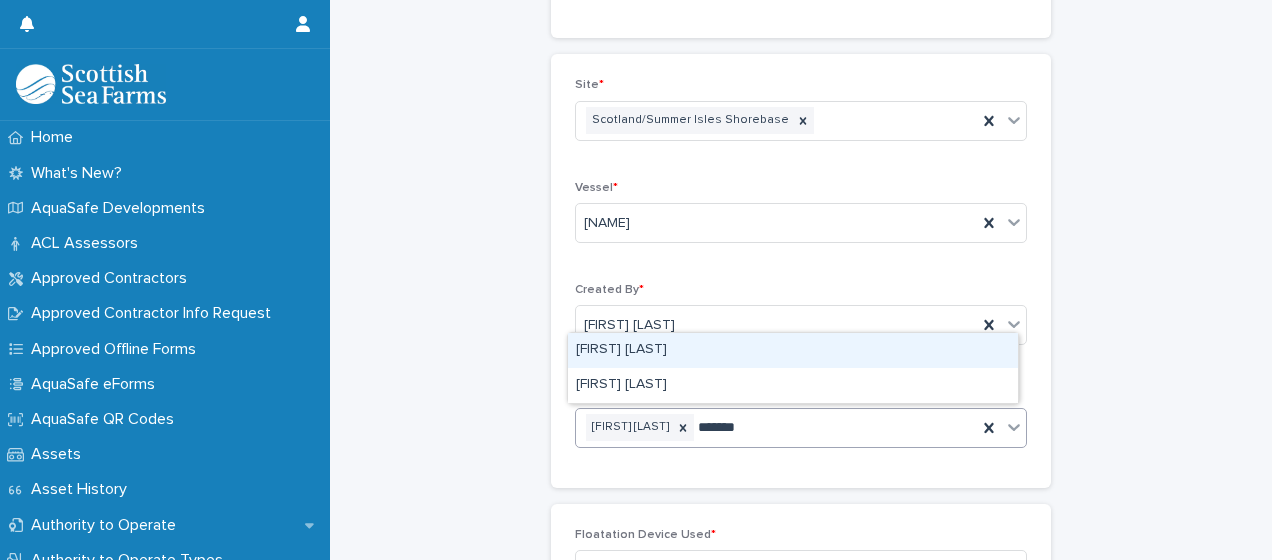 click on "David Barker" at bounding box center [793, 350] 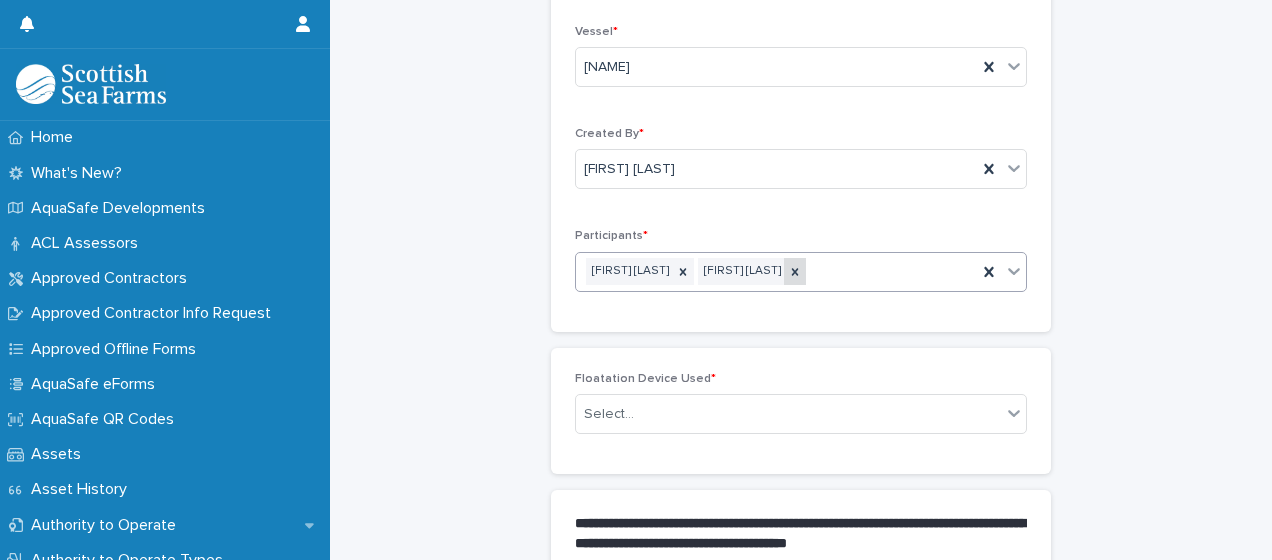 scroll, scrollTop: 500, scrollLeft: 0, axis: vertical 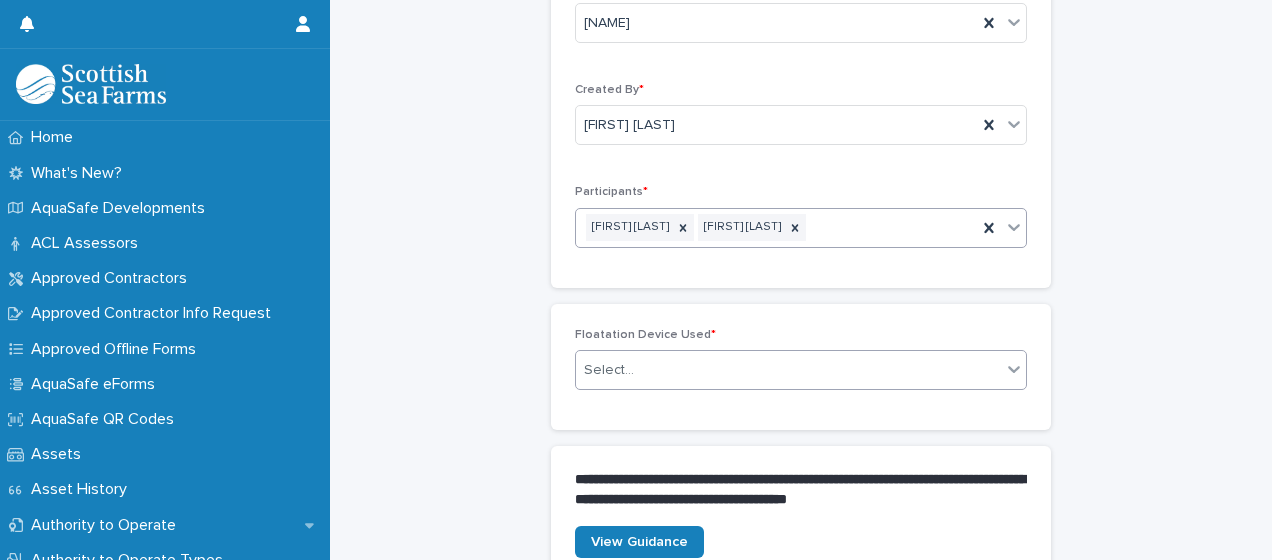 click on "Select..." at bounding box center [788, 370] 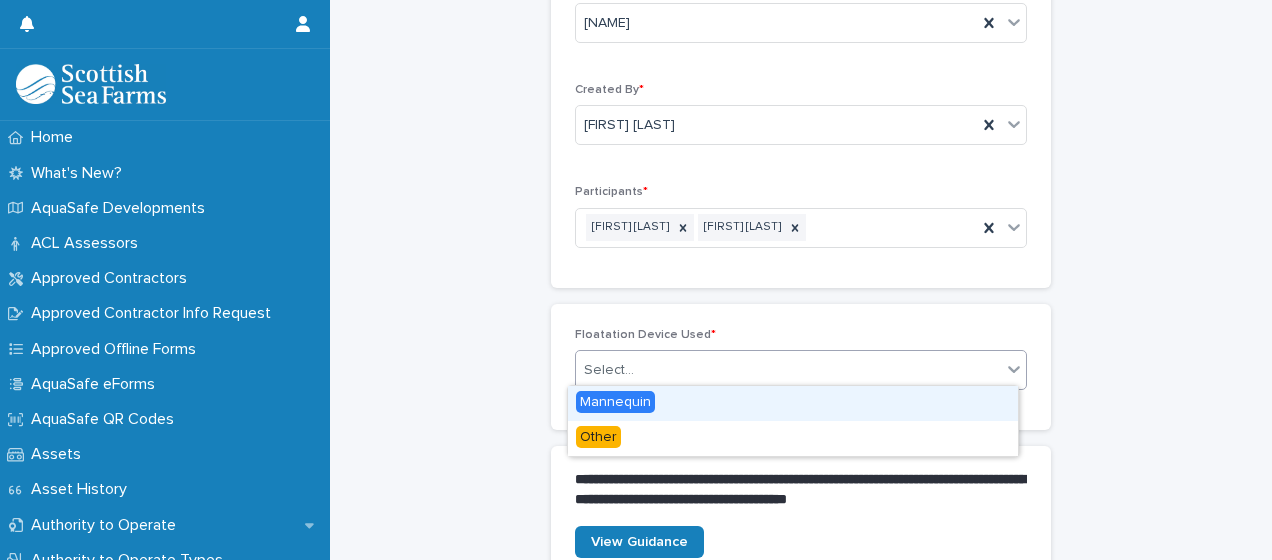 click on "Mannequin" at bounding box center [615, 402] 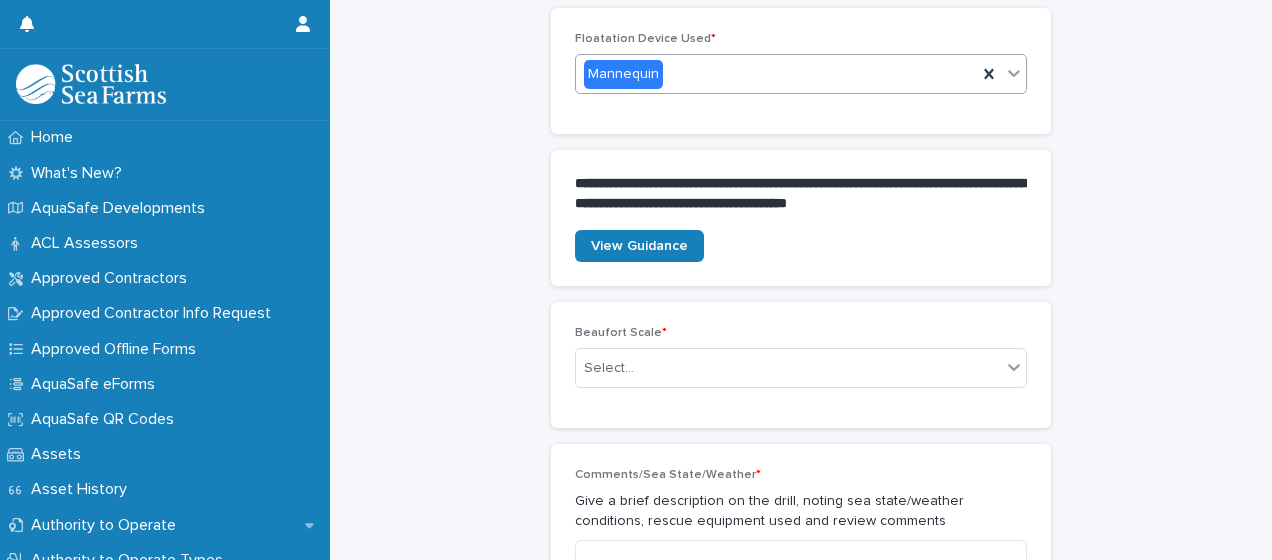 scroll, scrollTop: 800, scrollLeft: 0, axis: vertical 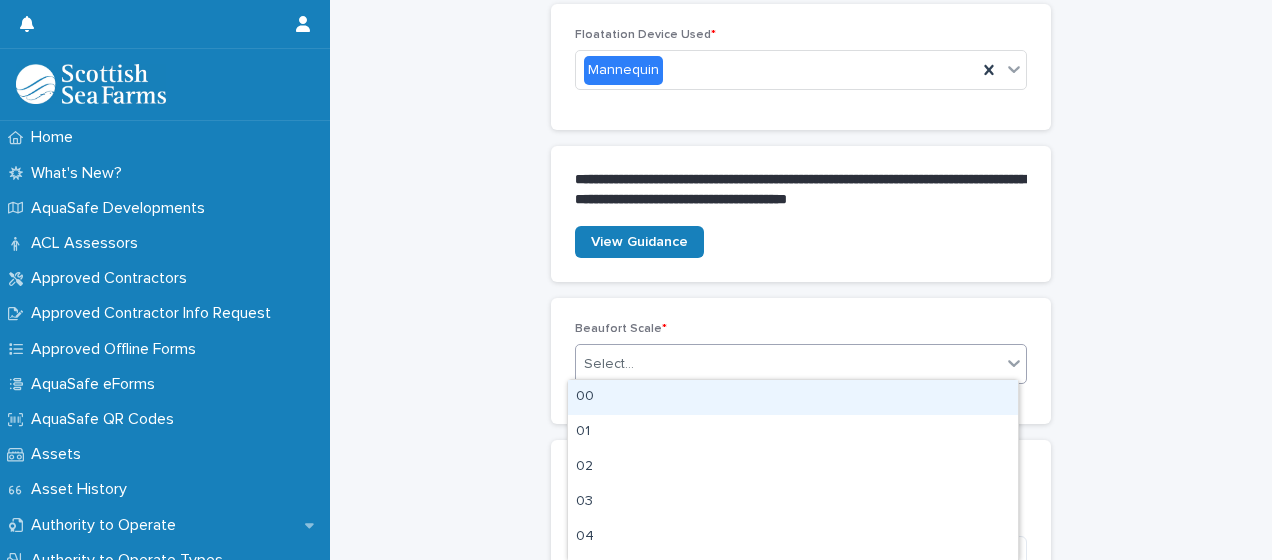click on "Select..." at bounding box center [788, 364] 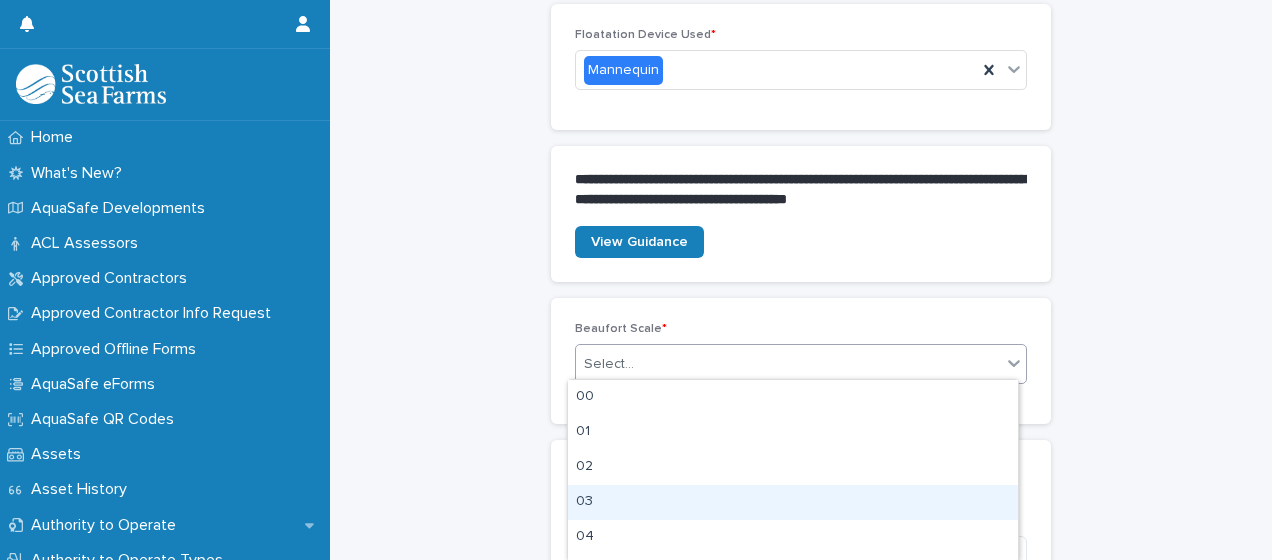 click on "03" at bounding box center [793, 502] 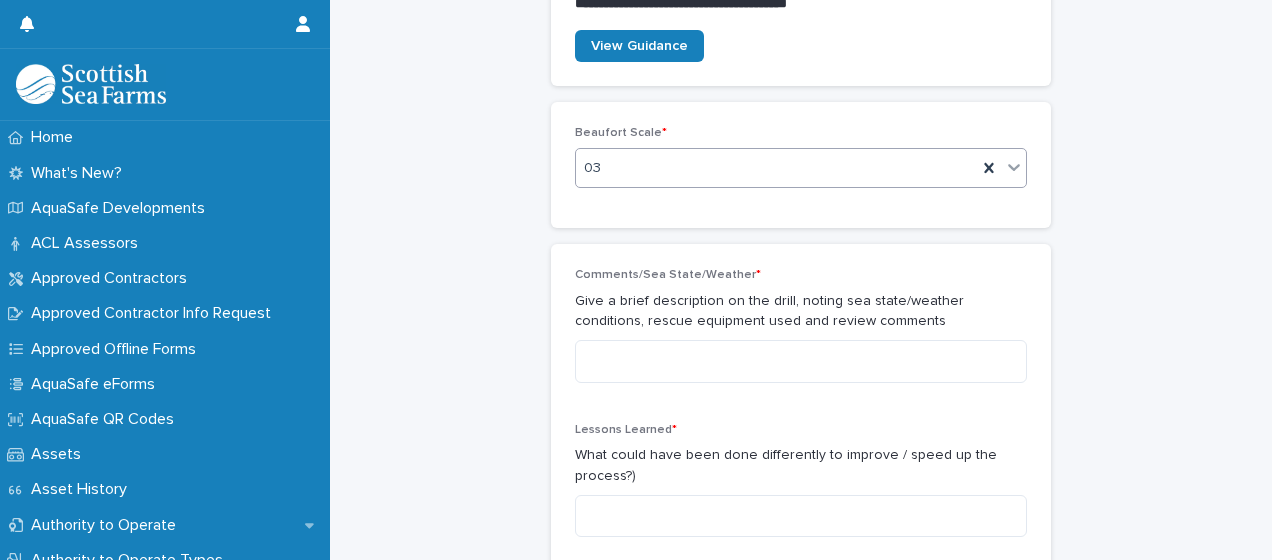 scroll, scrollTop: 1000, scrollLeft: 0, axis: vertical 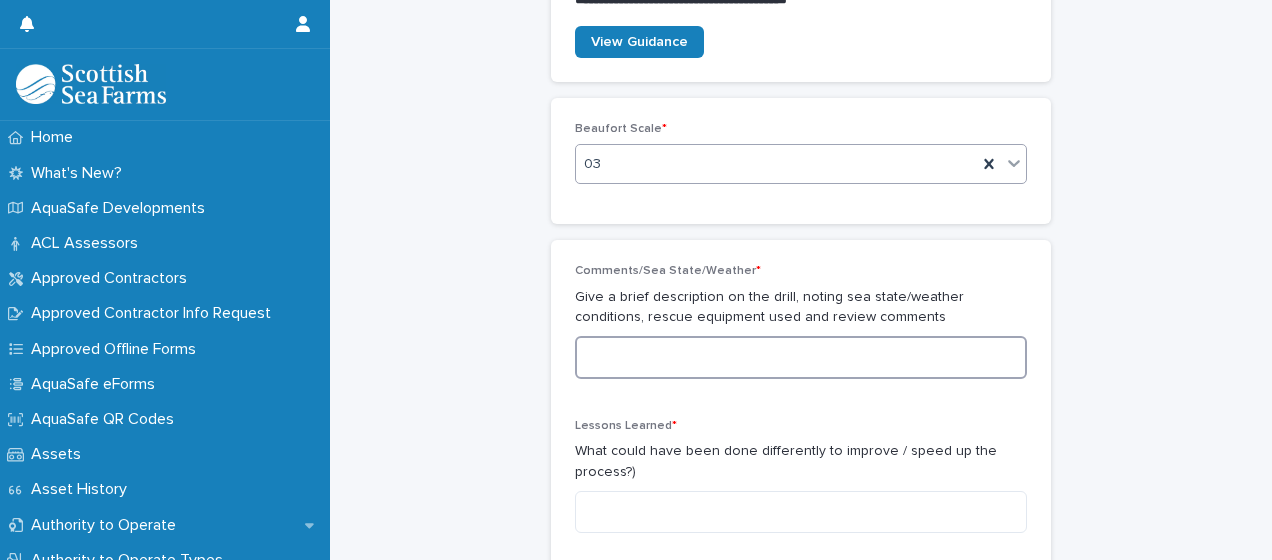 click at bounding box center (801, 357) 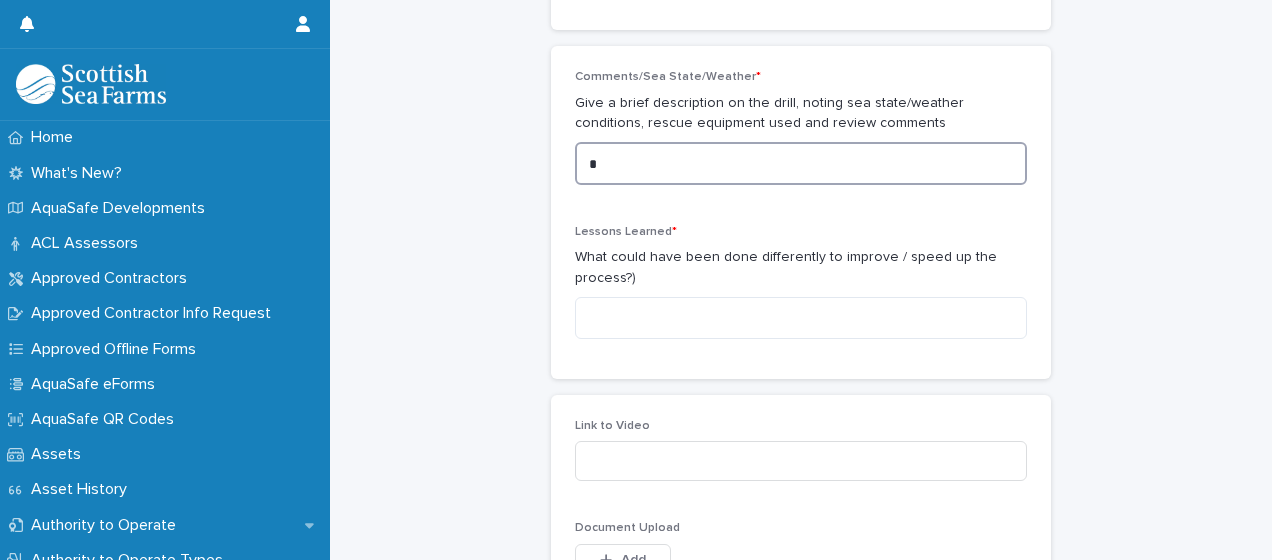 scroll, scrollTop: 1200, scrollLeft: 0, axis: vertical 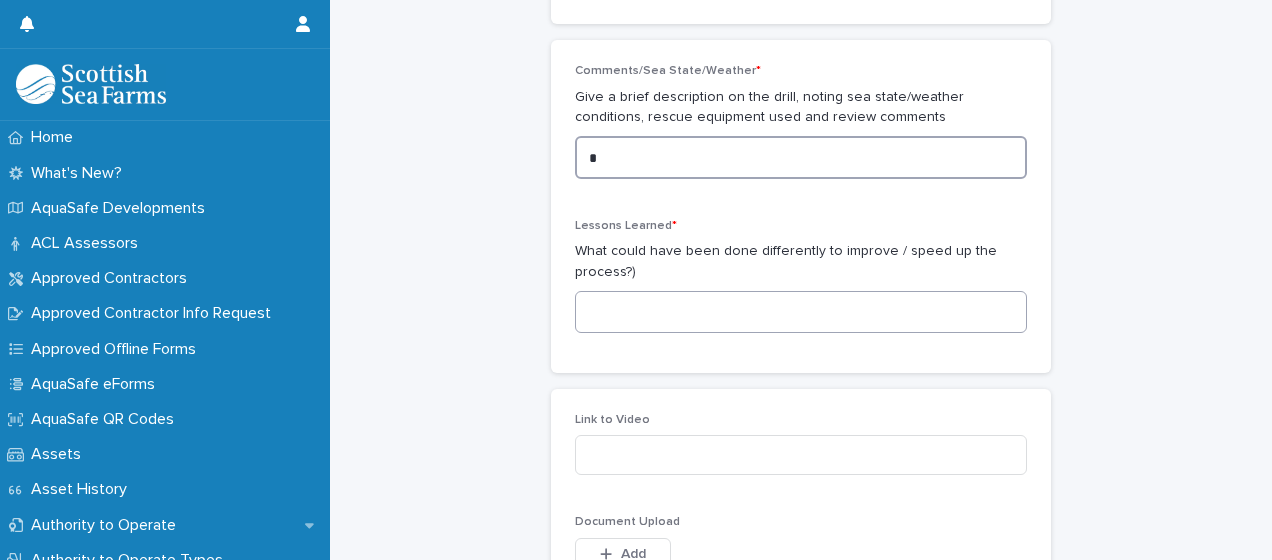 type on "*" 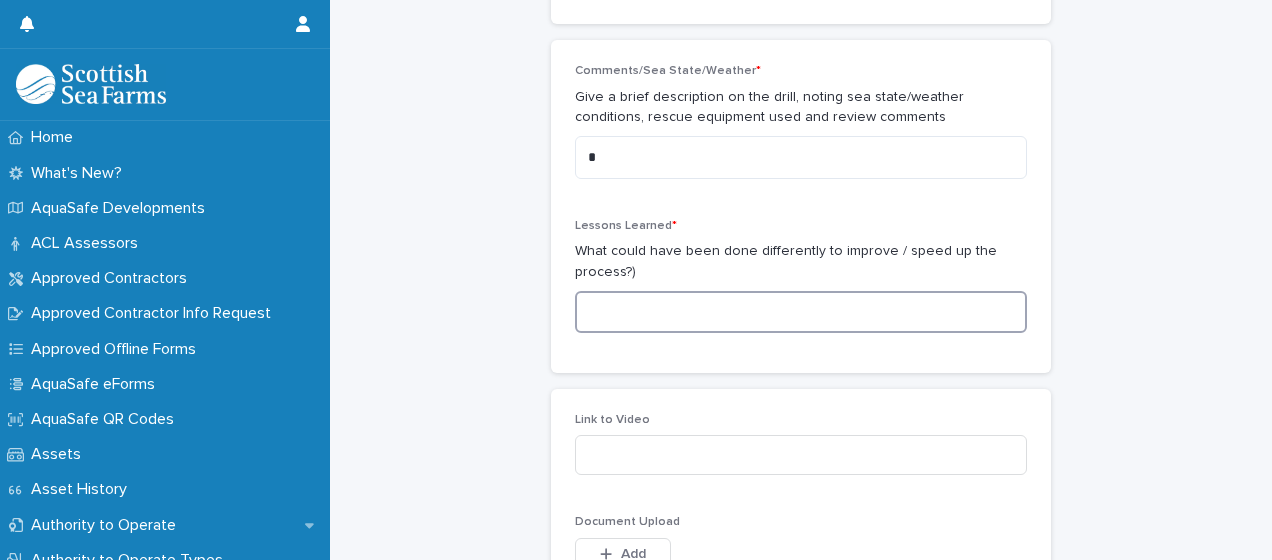 click at bounding box center [801, 312] 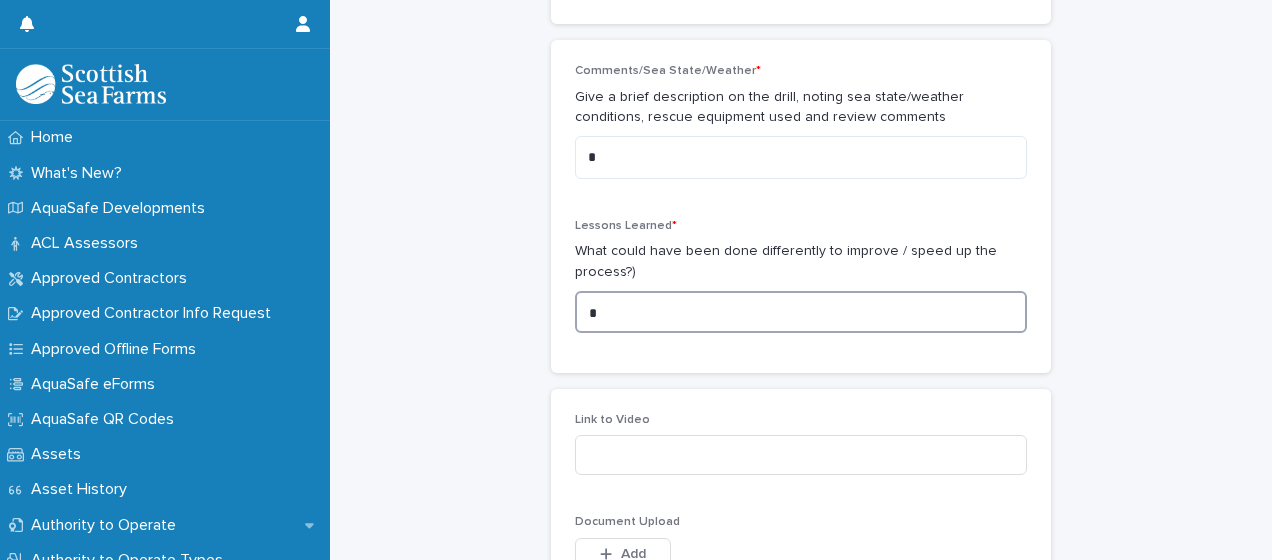 type on "*" 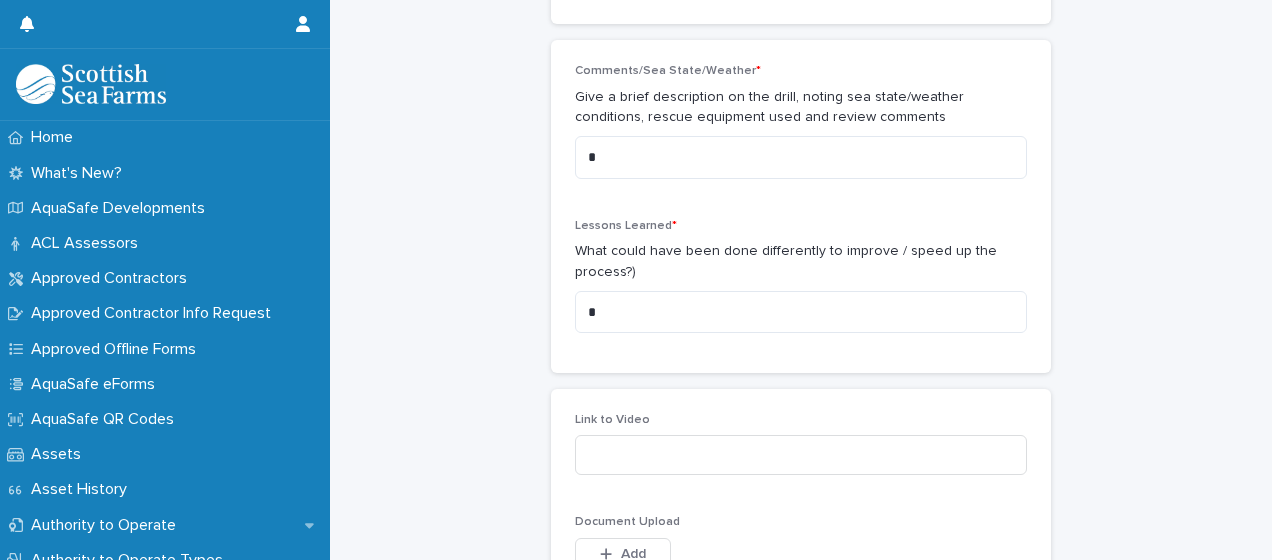 click on "**********" at bounding box center [801, -266] 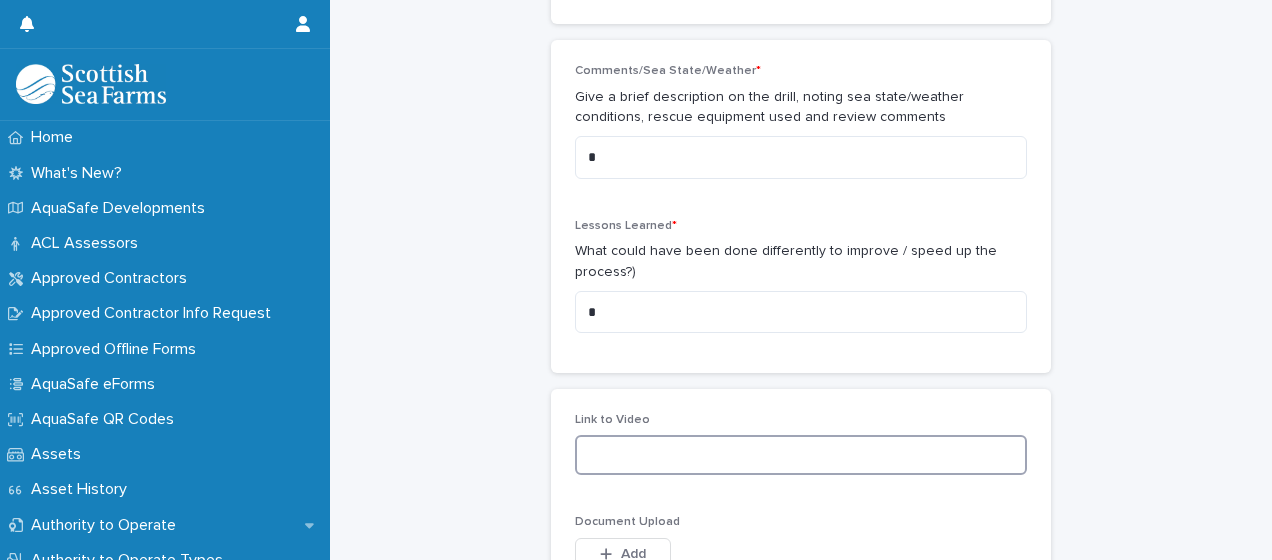 click at bounding box center [801, 455] 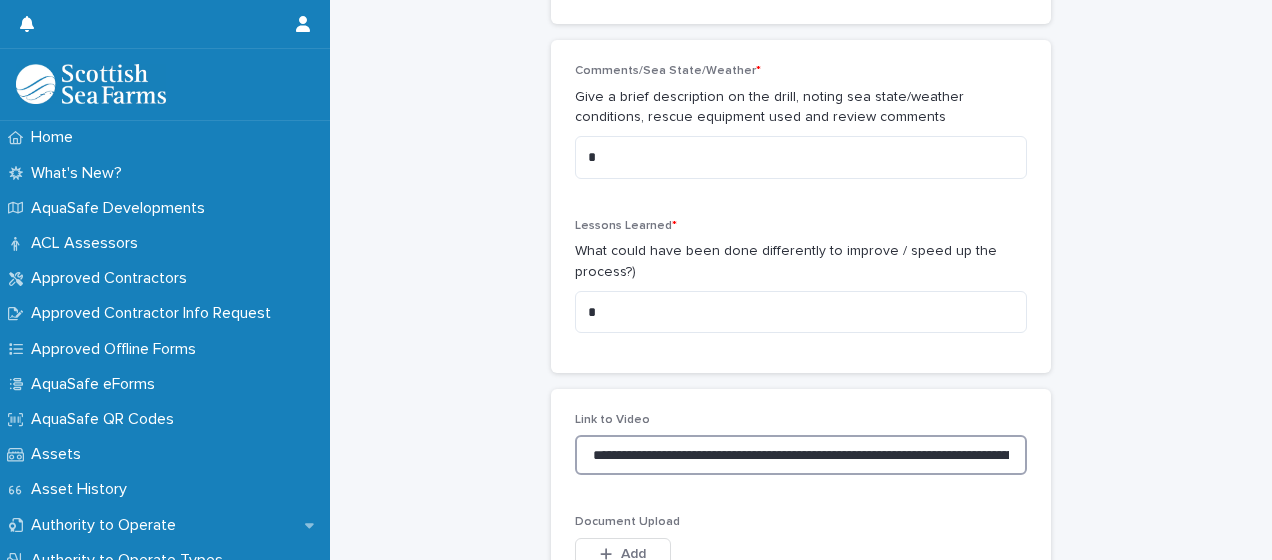 scroll, scrollTop: 0, scrollLeft: 614, axis: horizontal 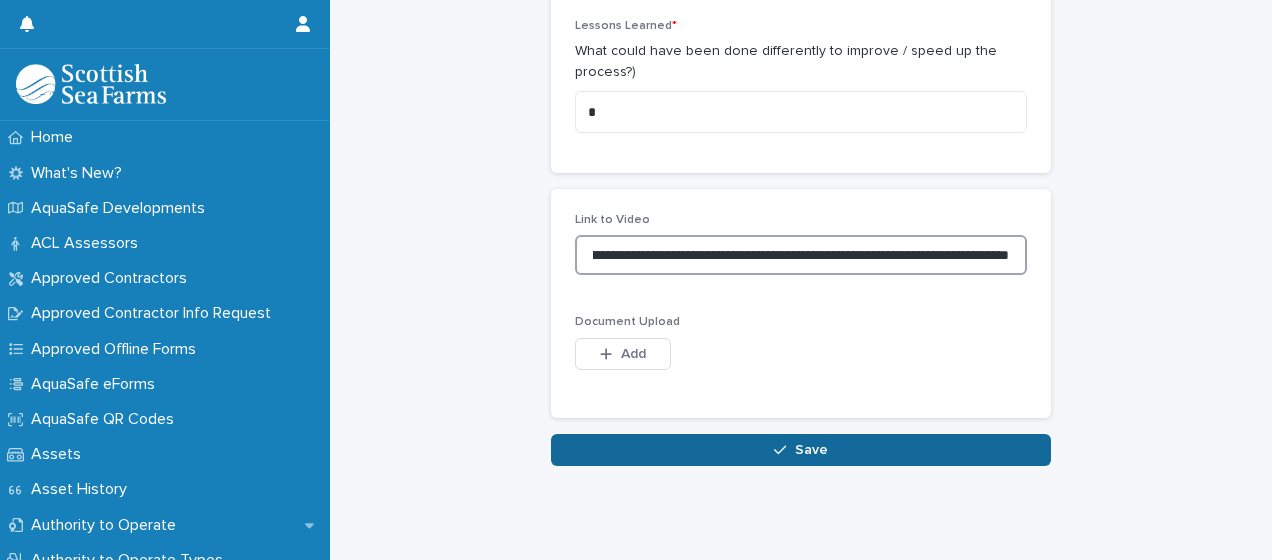 type on "**********" 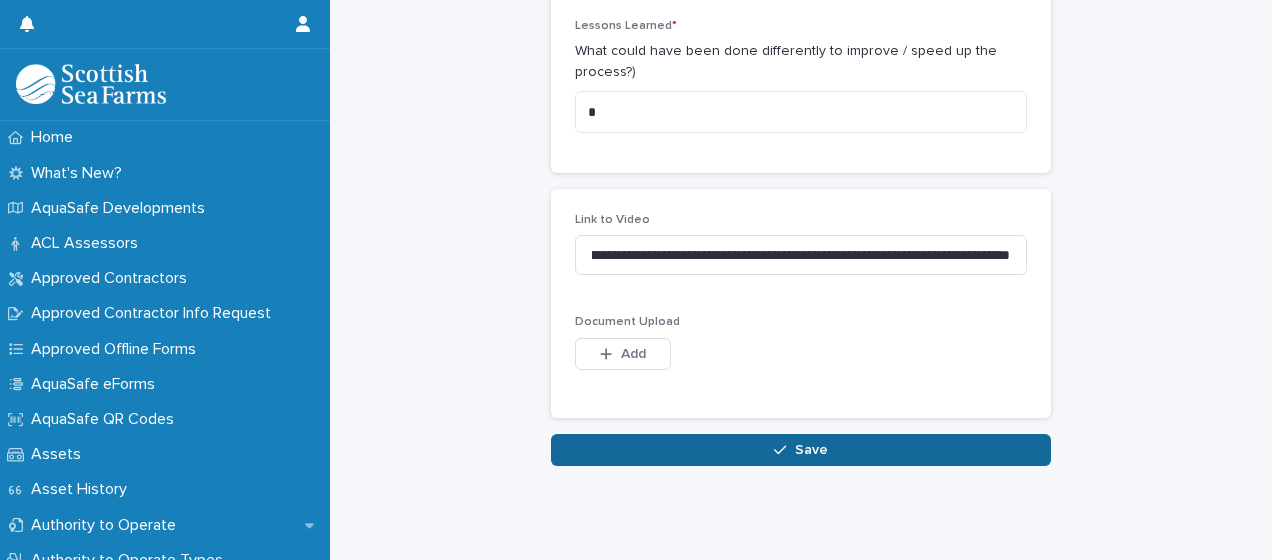 scroll, scrollTop: 0, scrollLeft: 0, axis: both 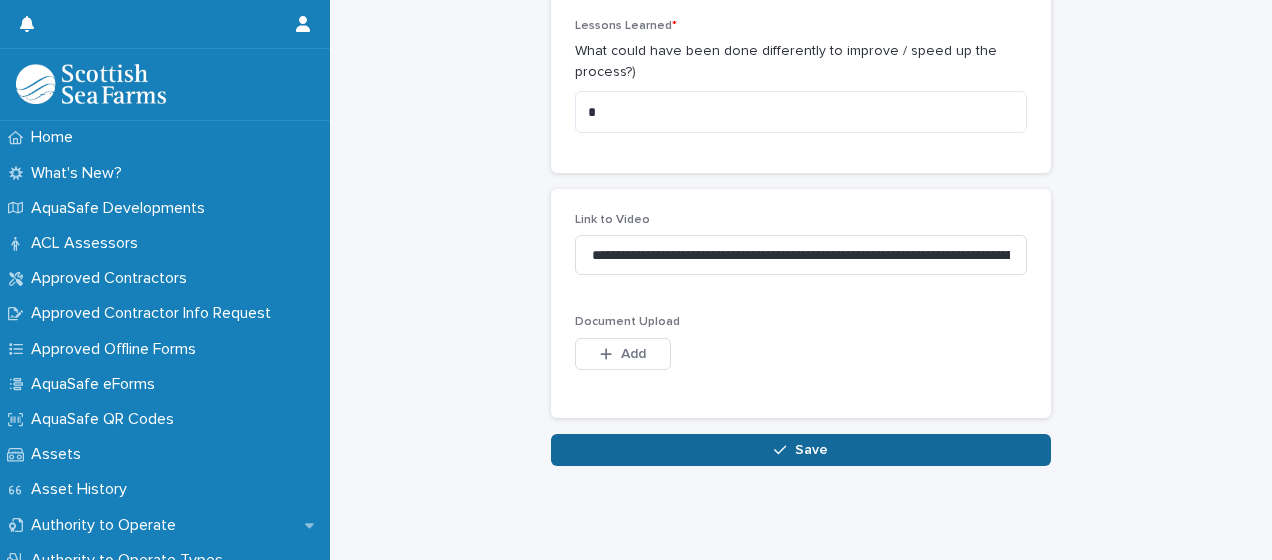 click on "Save" at bounding box center (811, 450) 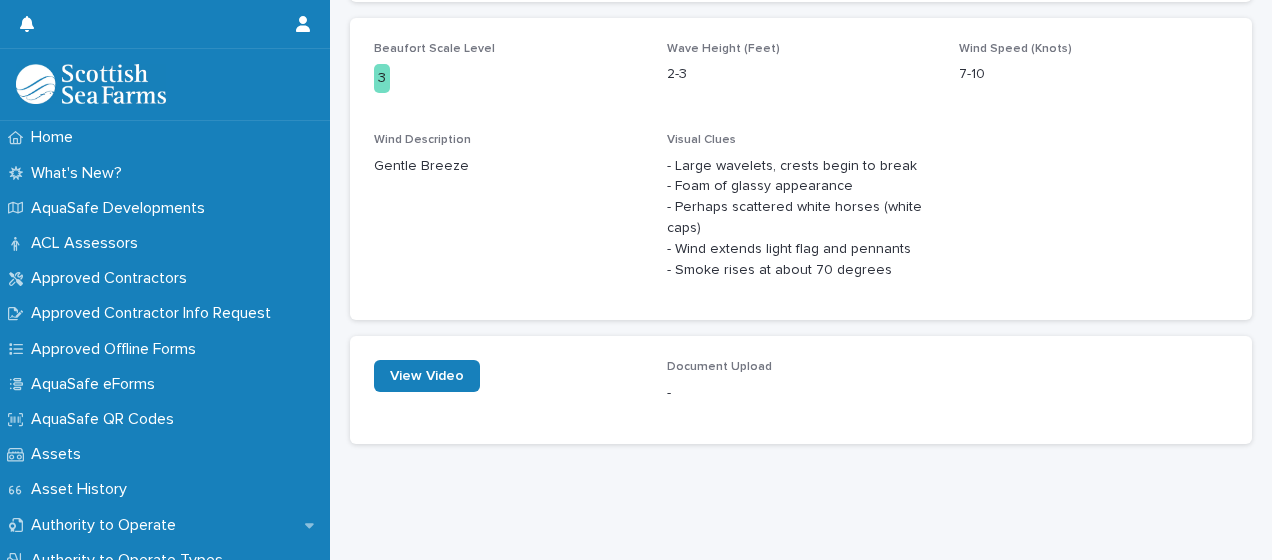 scroll, scrollTop: 0, scrollLeft: 0, axis: both 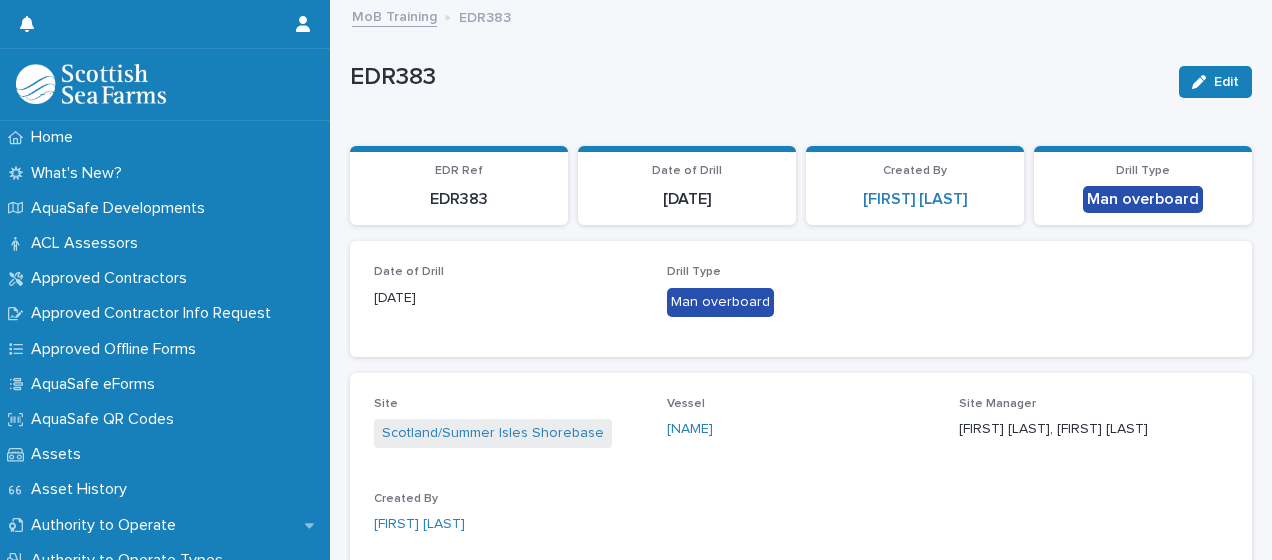 click on "MoB Training" at bounding box center [394, 15] 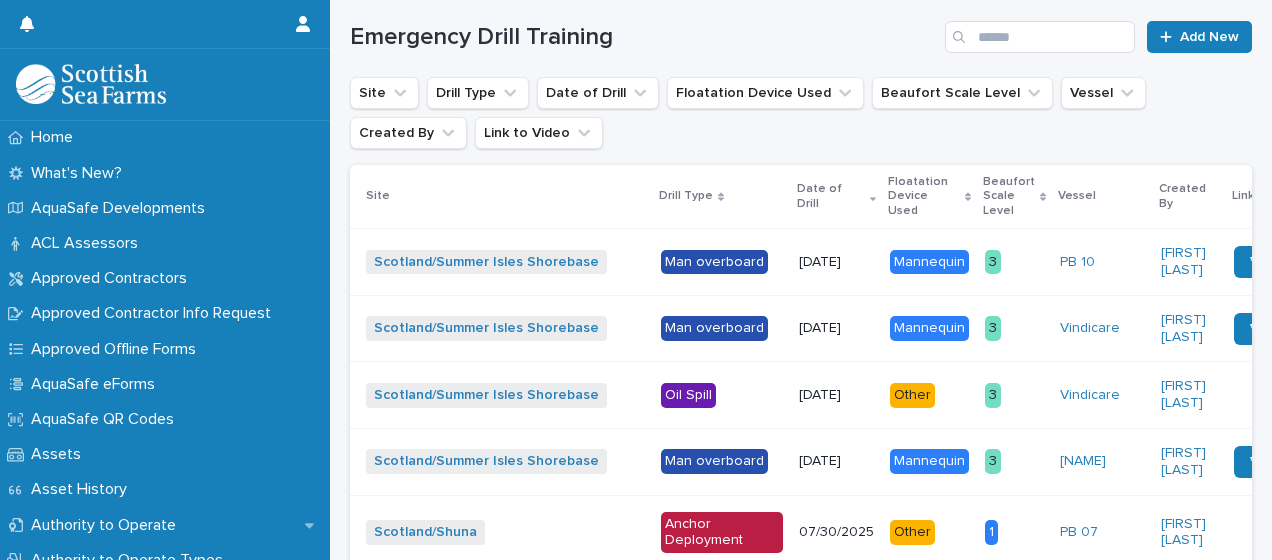 scroll, scrollTop: 400, scrollLeft: 0, axis: vertical 